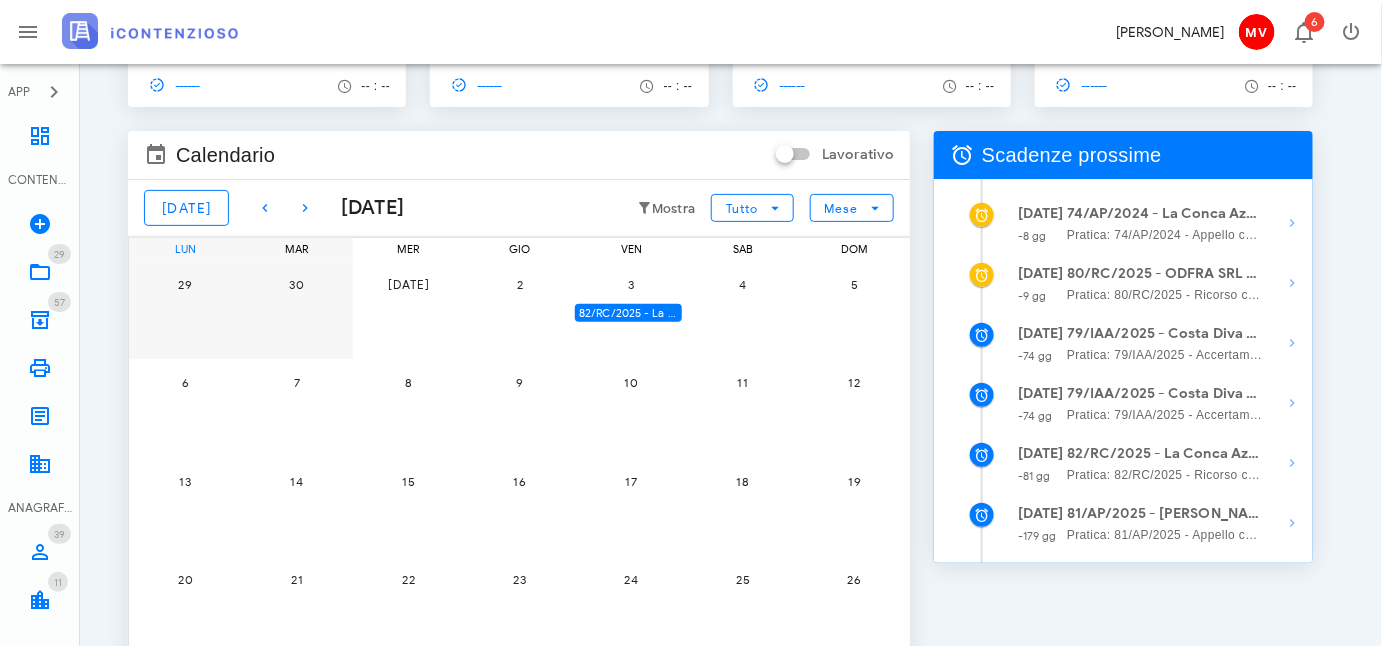 scroll, scrollTop: 0, scrollLeft: 0, axis: both 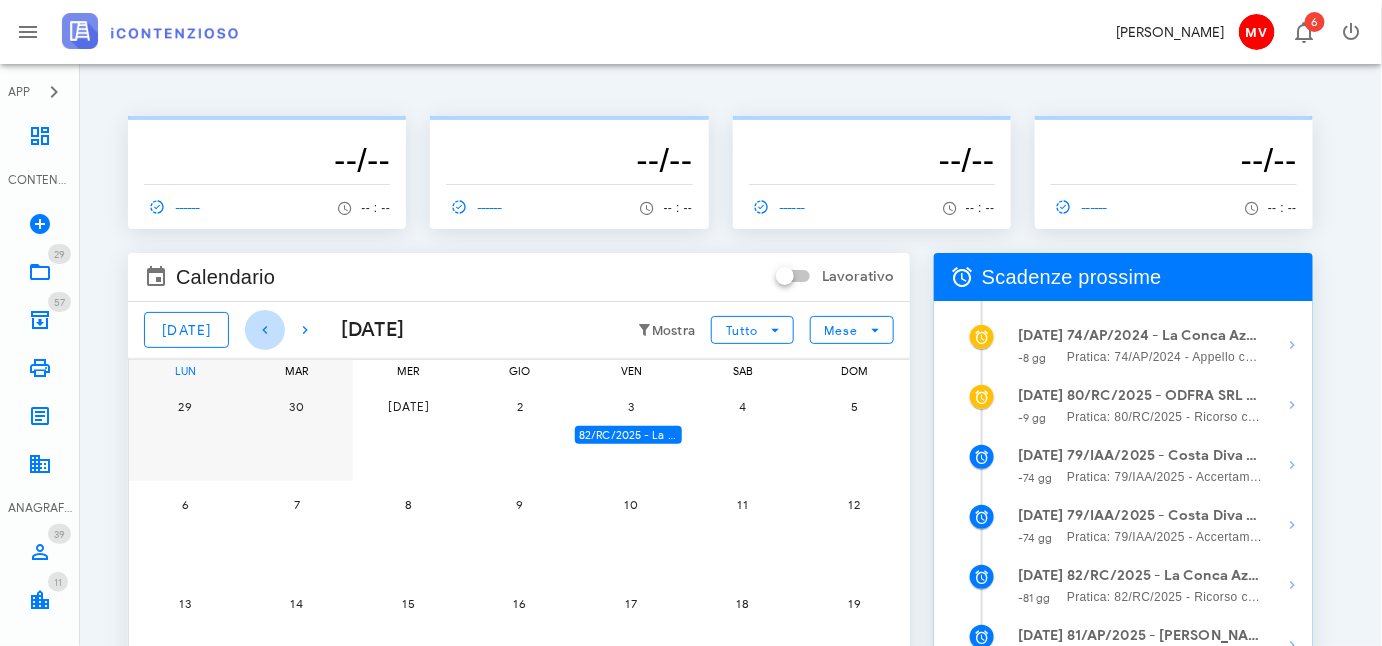 click at bounding box center [265, 330] 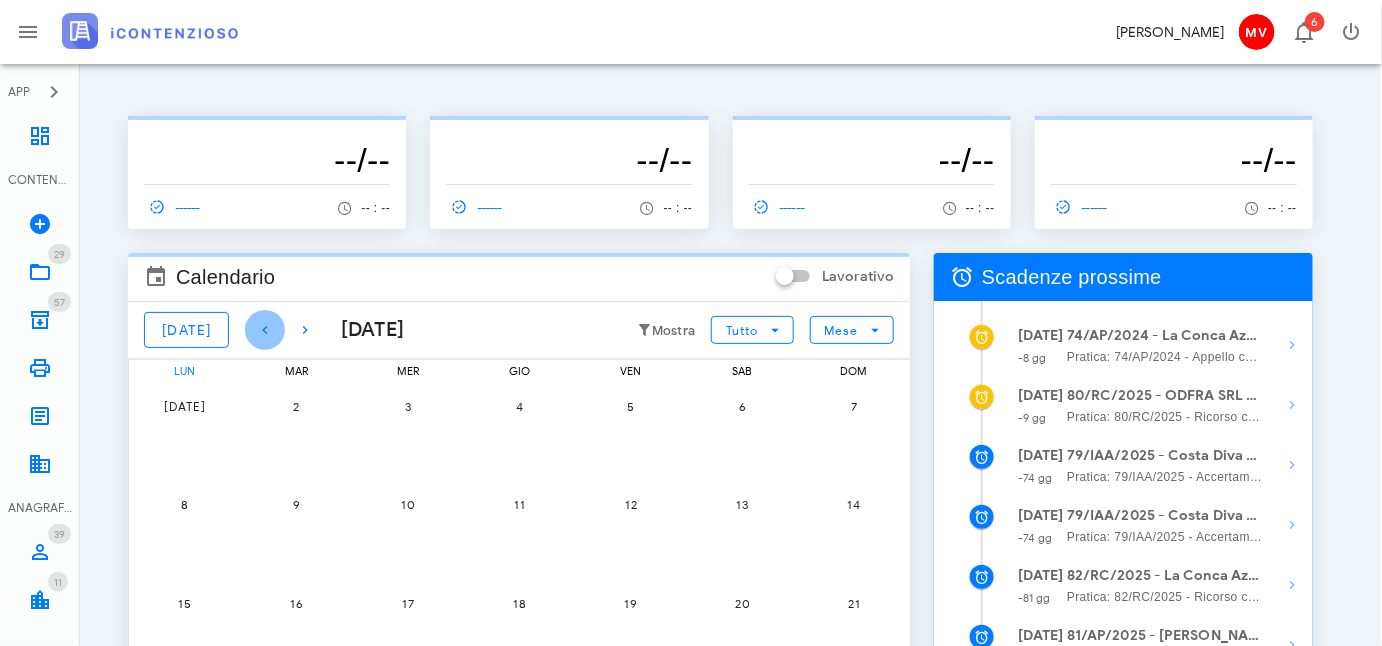 click at bounding box center [265, 330] 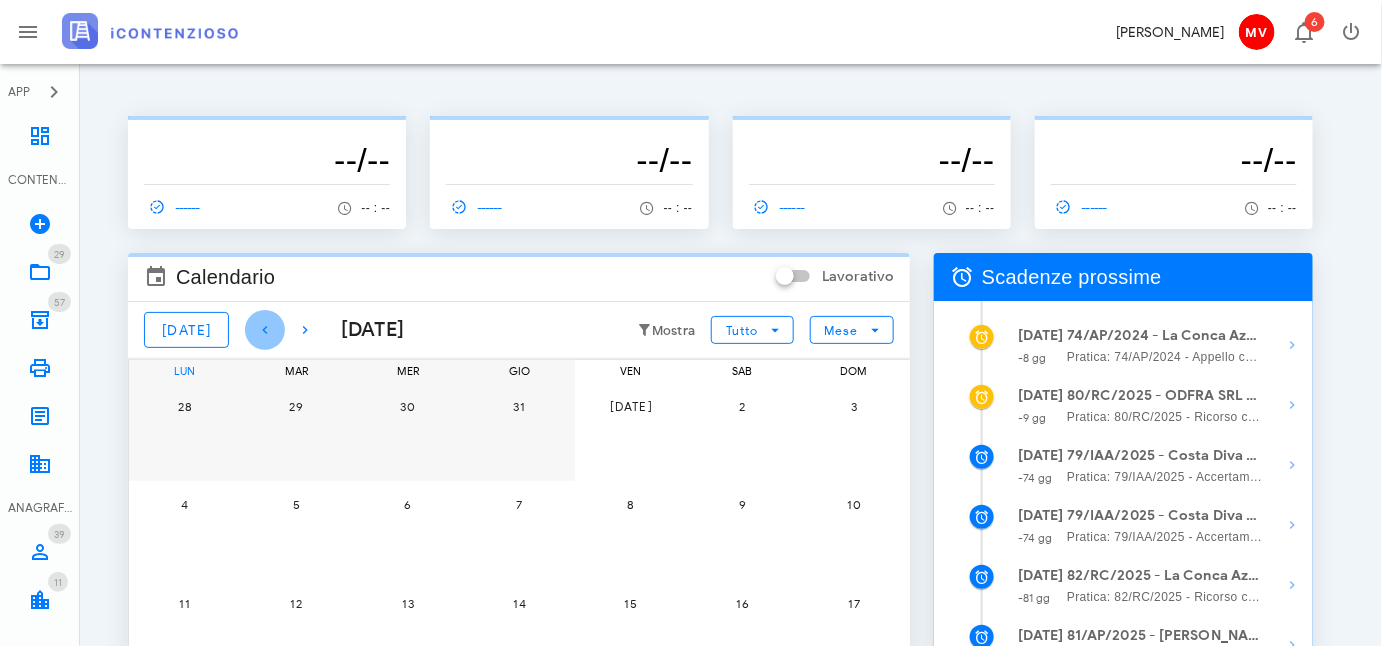 click at bounding box center (265, 330) 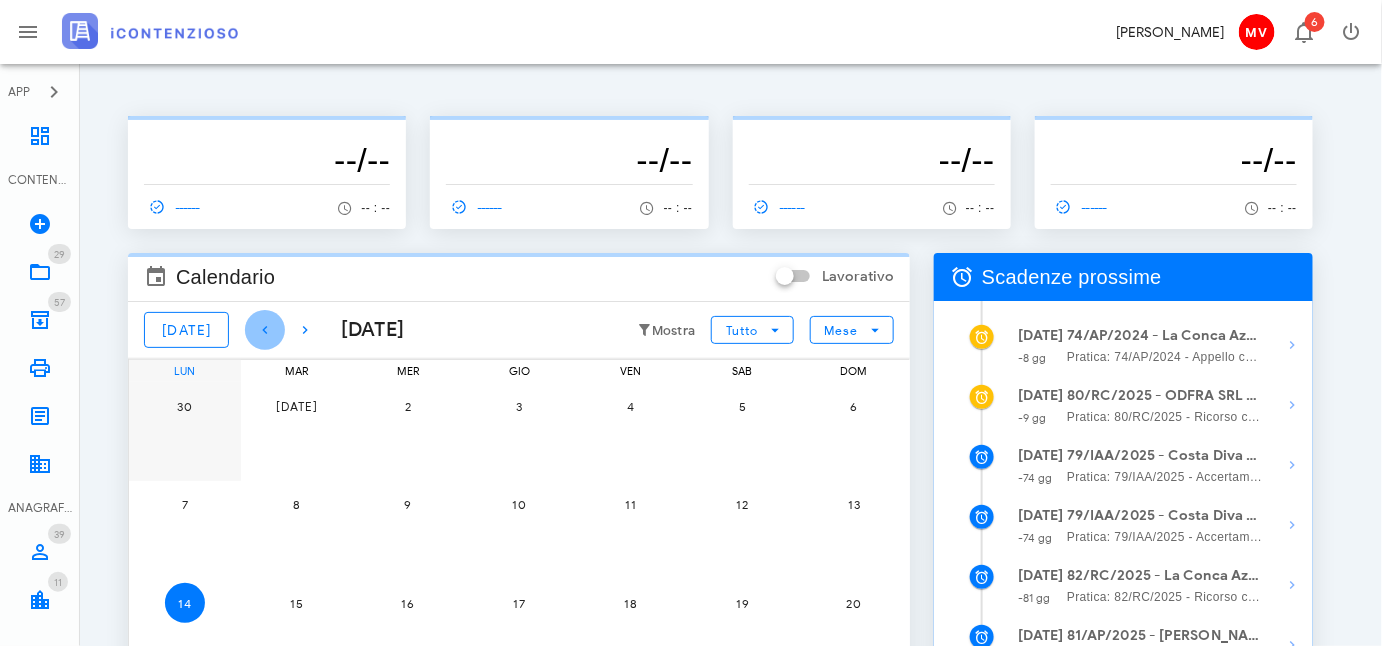 click at bounding box center (265, 330) 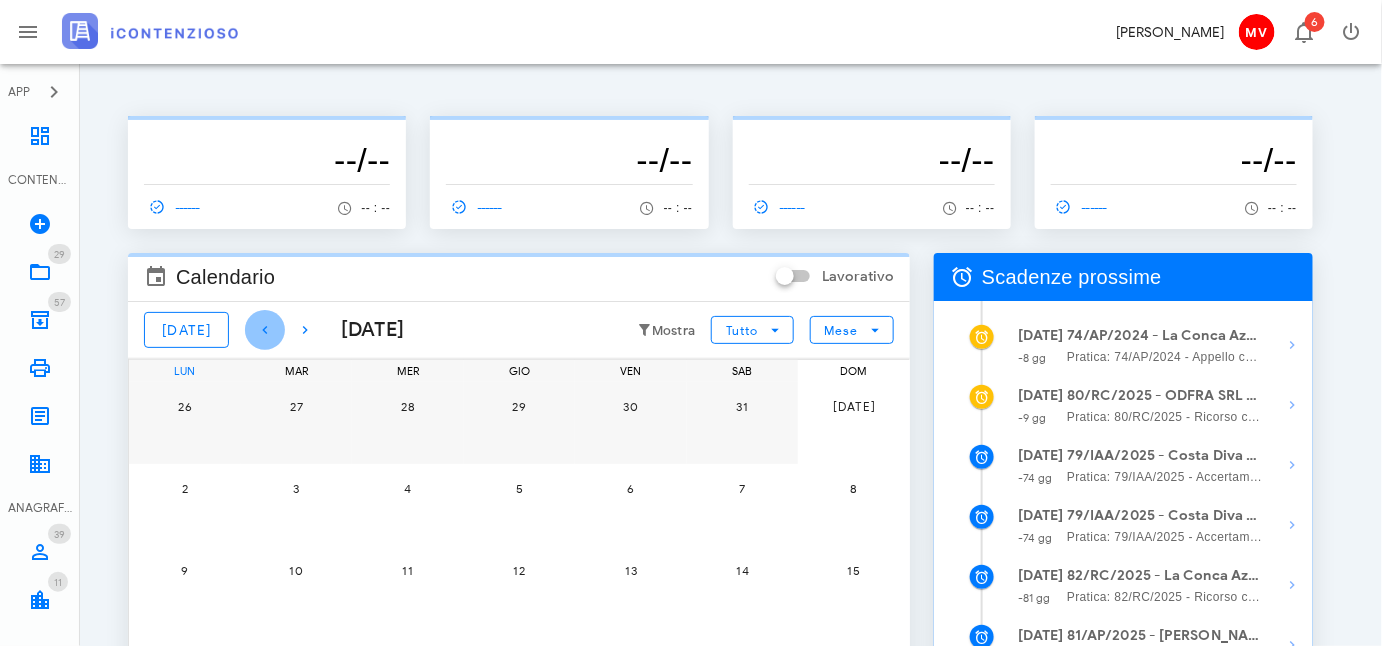 click at bounding box center (265, 330) 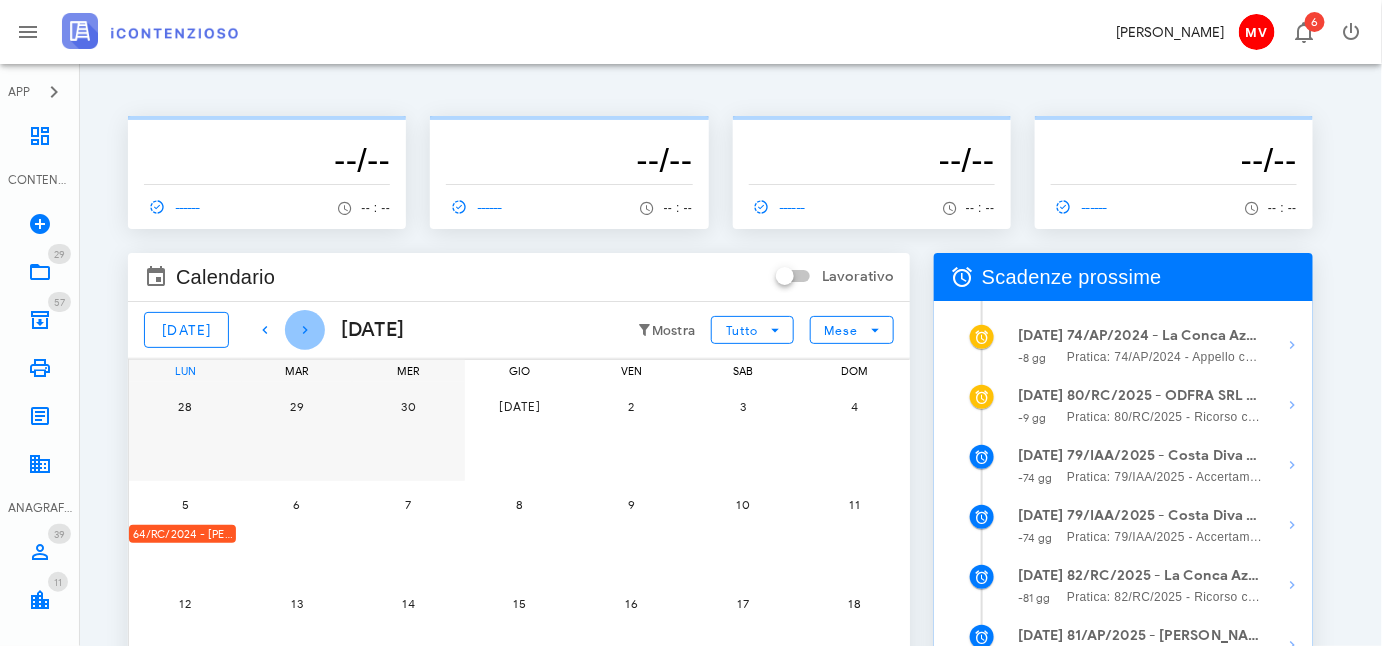 click at bounding box center [305, 330] 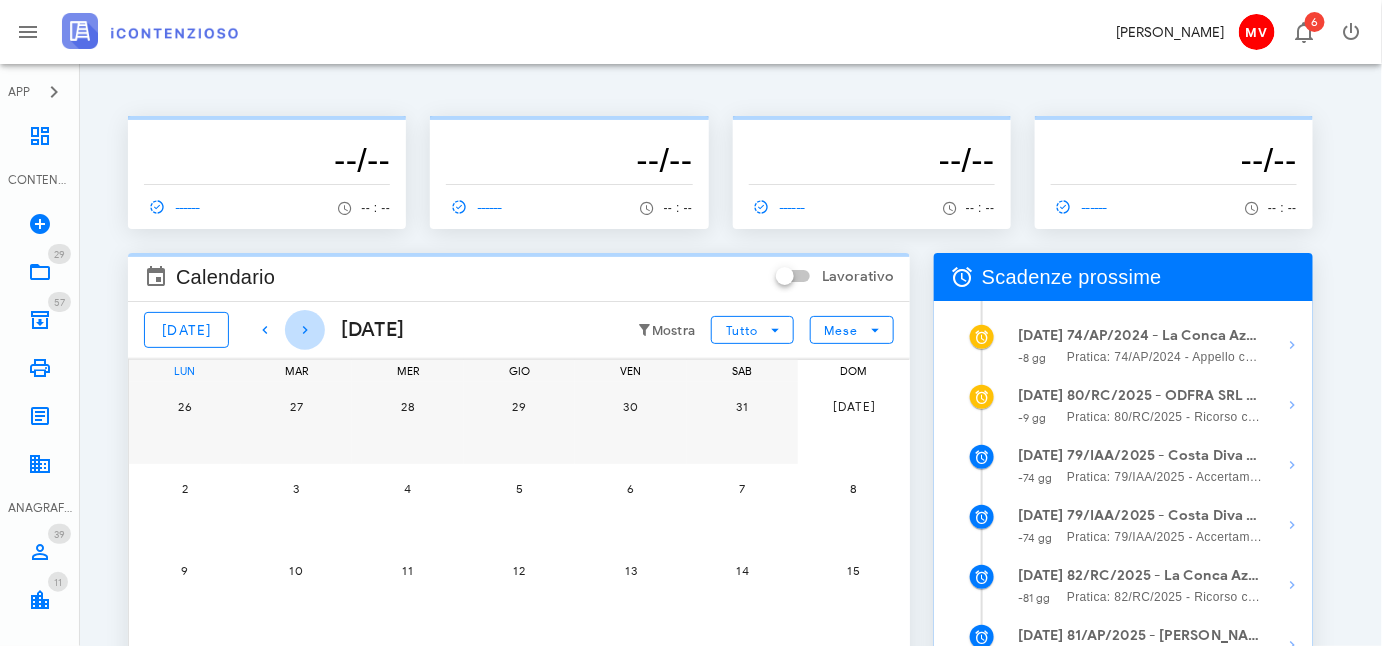 click at bounding box center [305, 330] 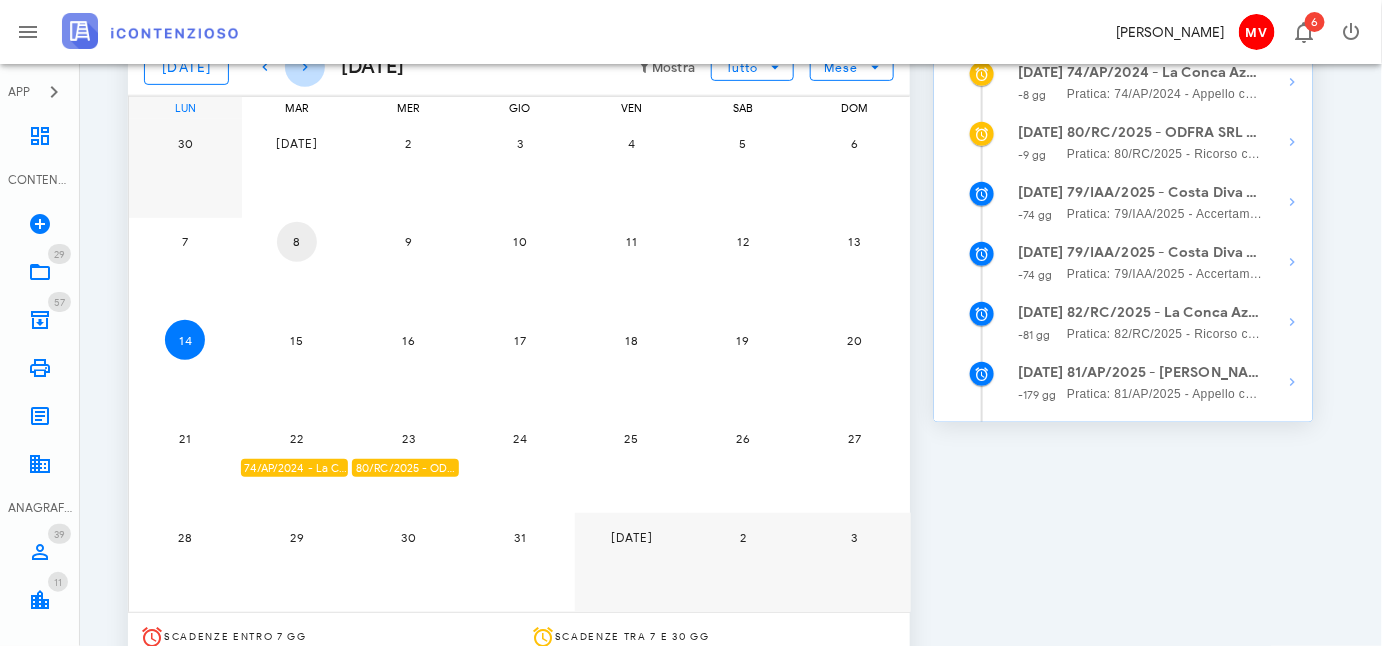 scroll, scrollTop: 272, scrollLeft: 0, axis: vertical 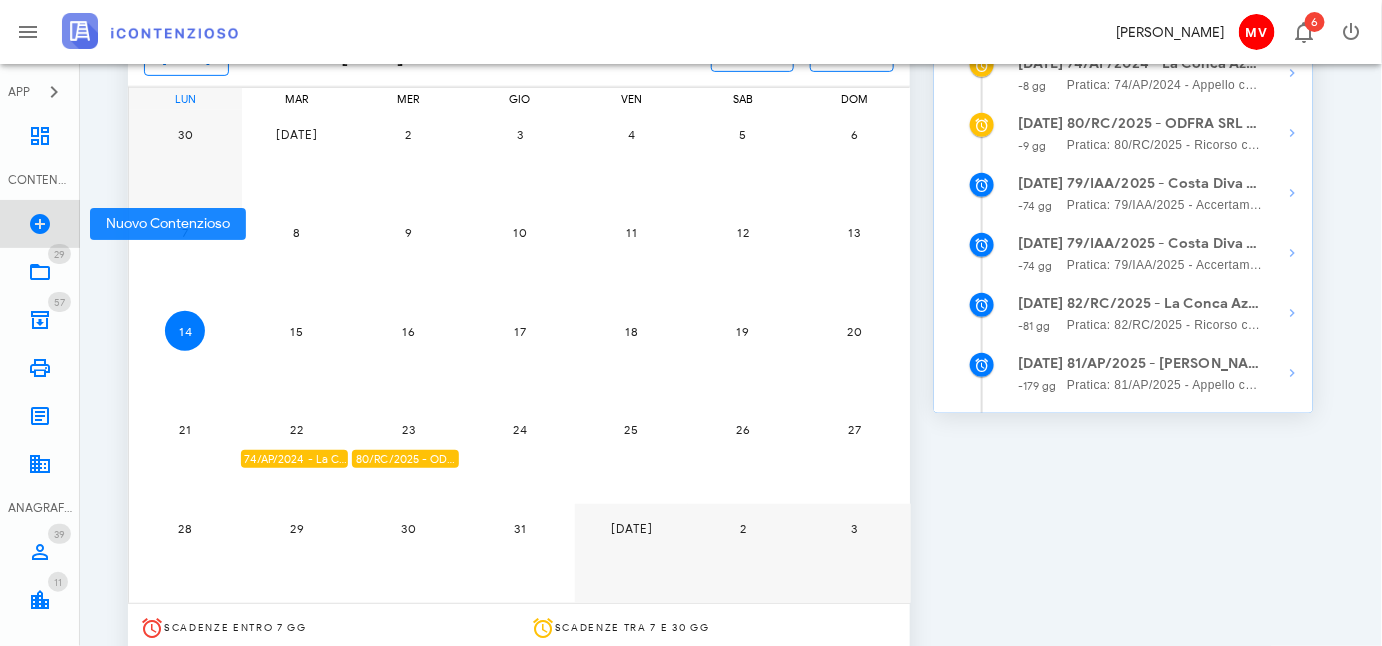 click at bounding box center (40, 224) 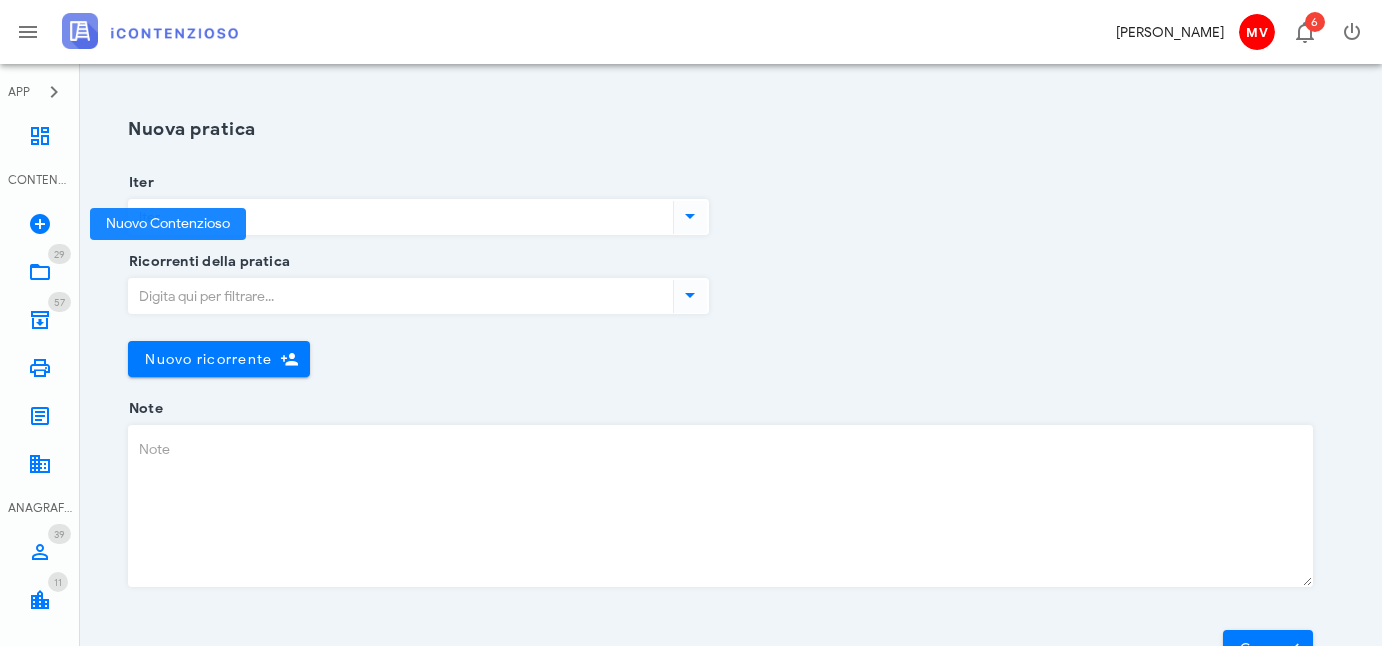 scroll, scrollTop: 0, scrollLeft: 0, axis: both 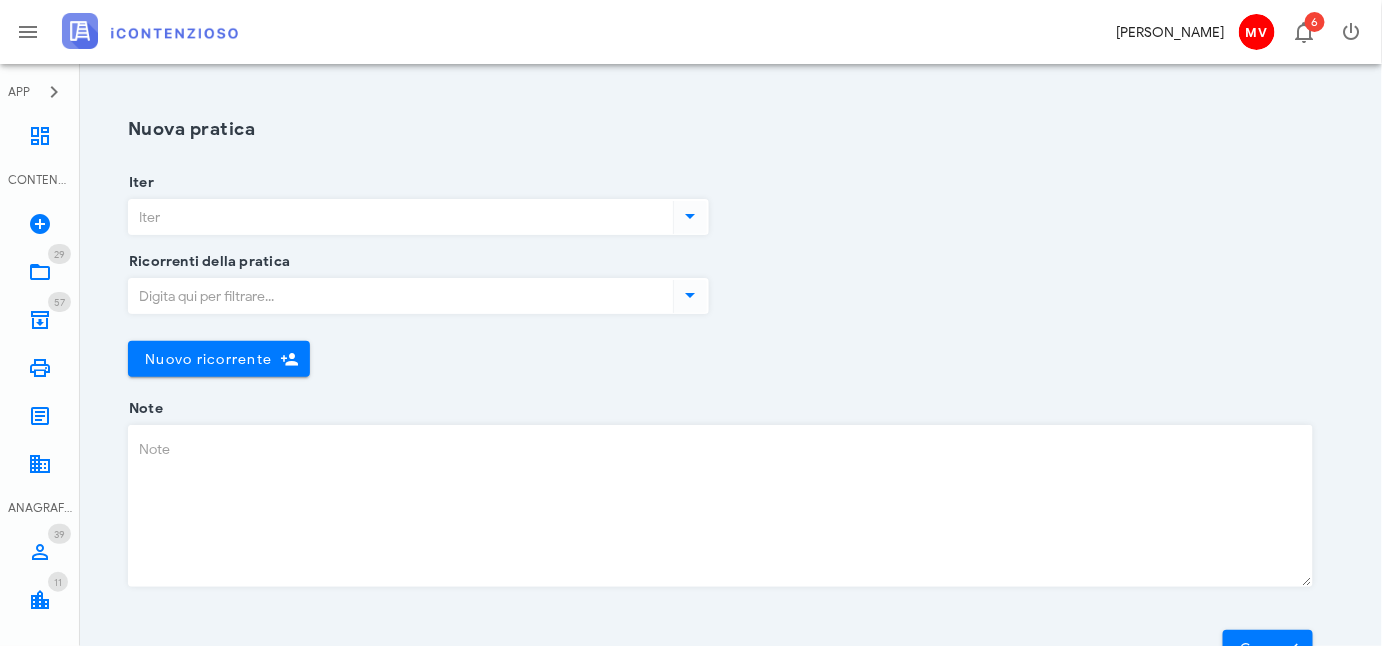 click at bounding box center [690, 216] 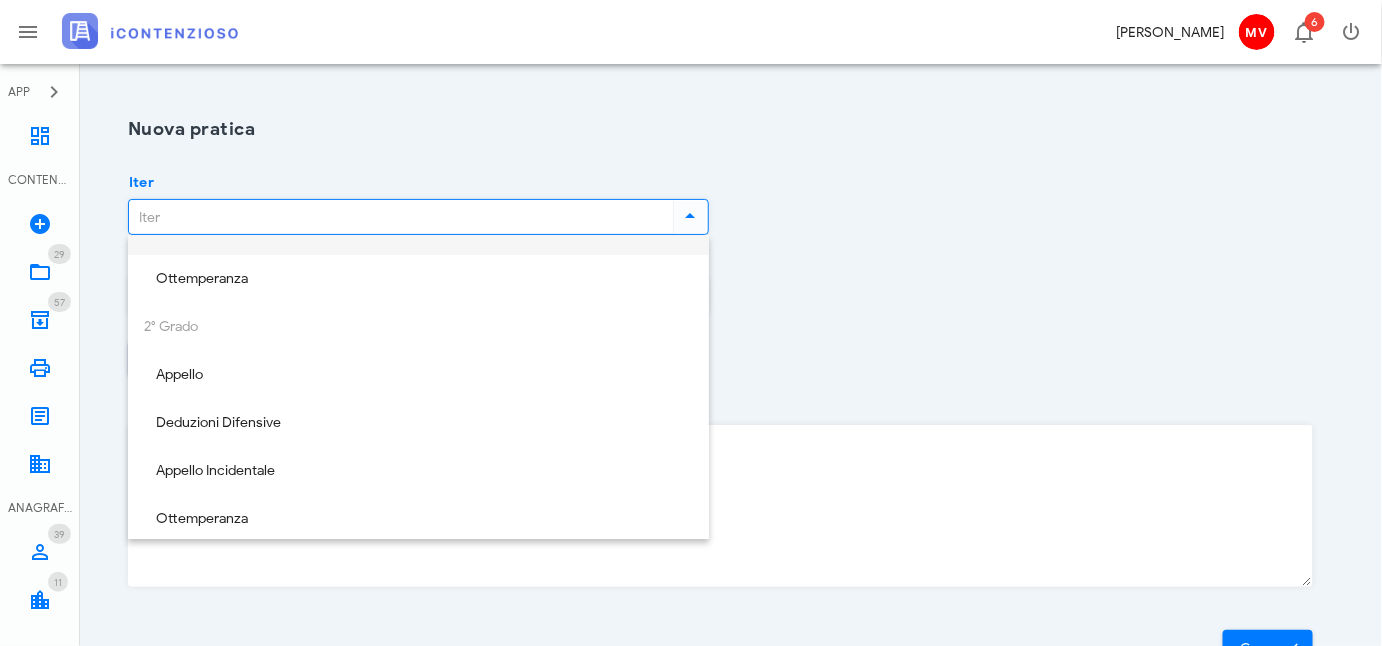 scroll, scrollTop: 288, scrollLeft: 0, axis: vertical 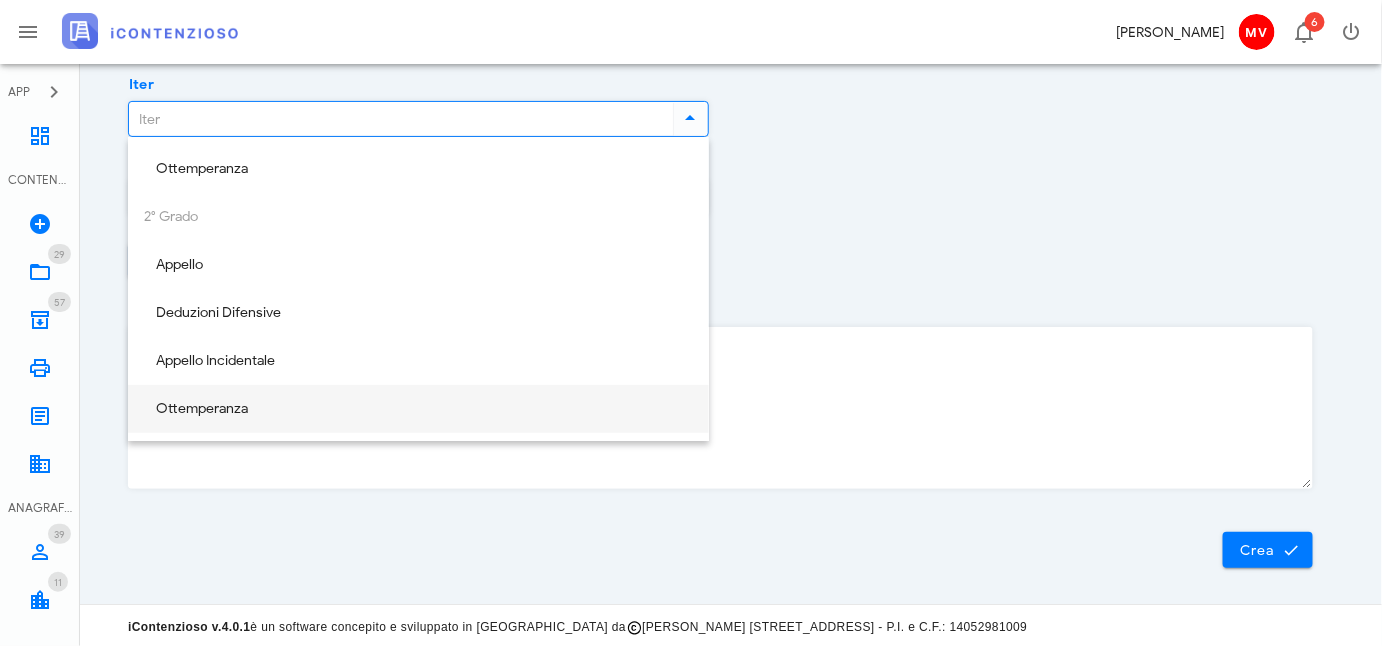 click on "Ottemperanza" at bounding box center [418, 409] 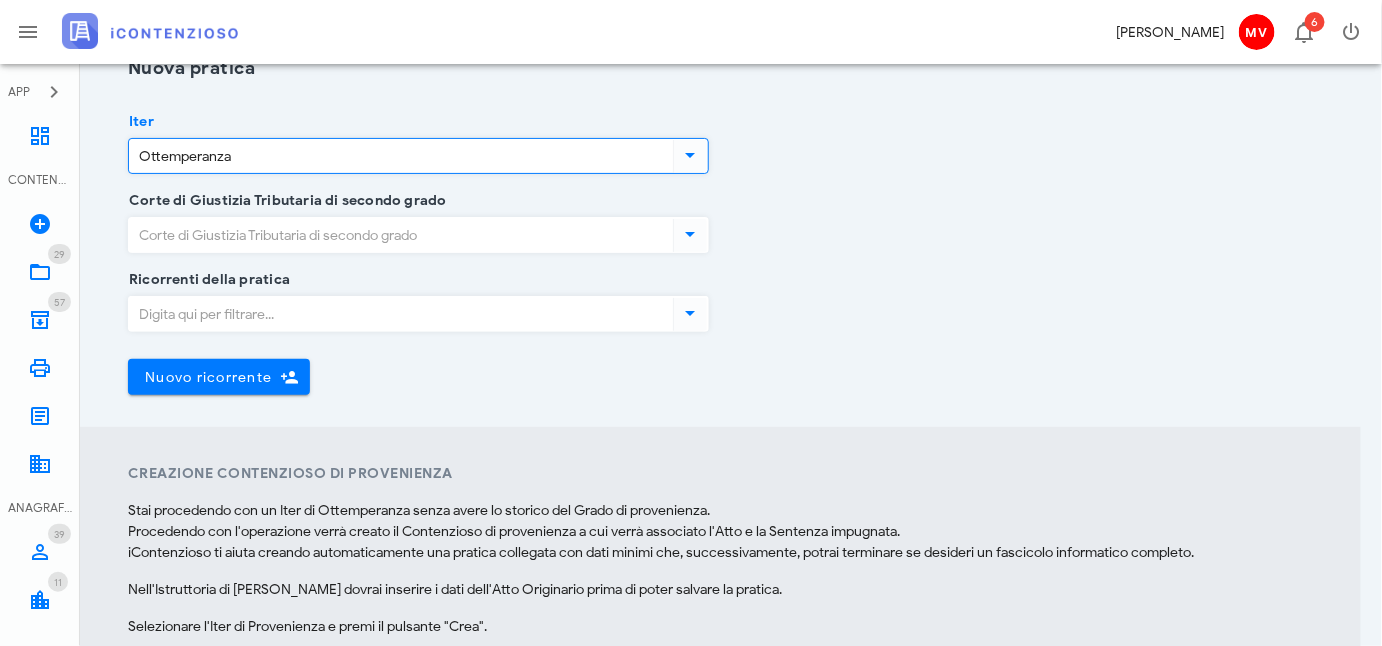 scroll, scrollTop: 0, scrollLeft: 0, axis: both 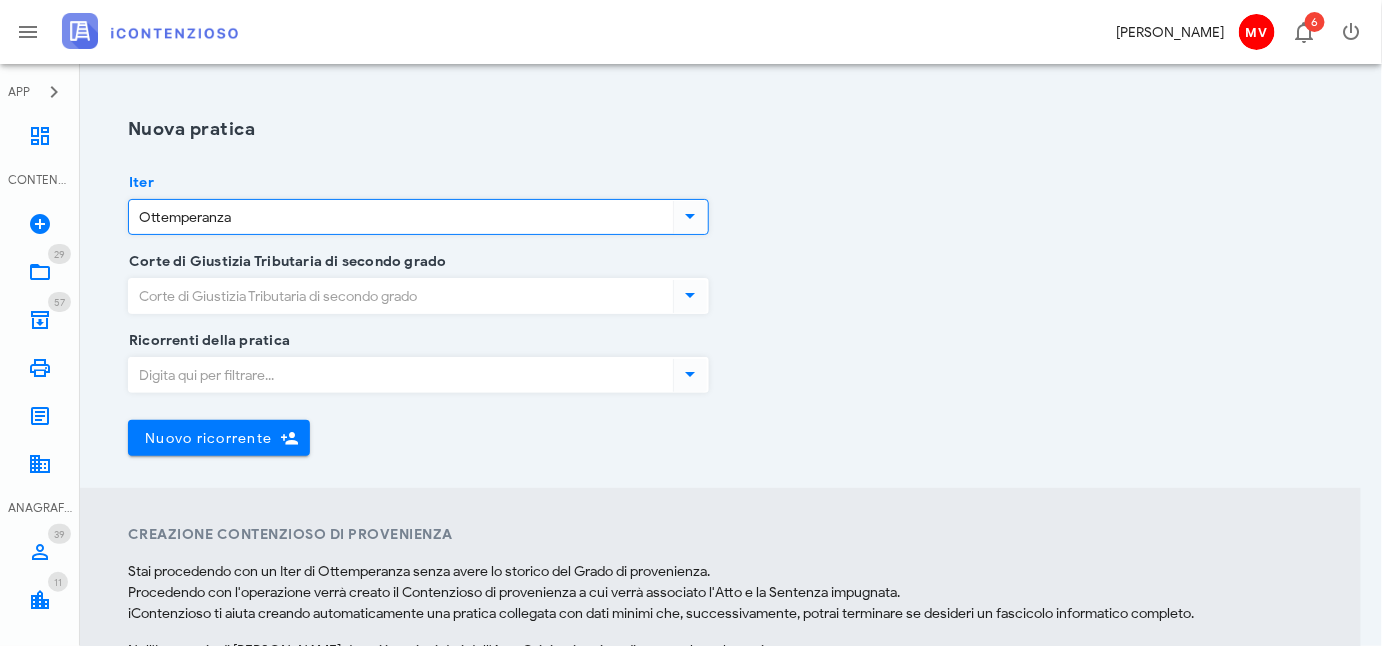 click at bounding box center [690, 295] 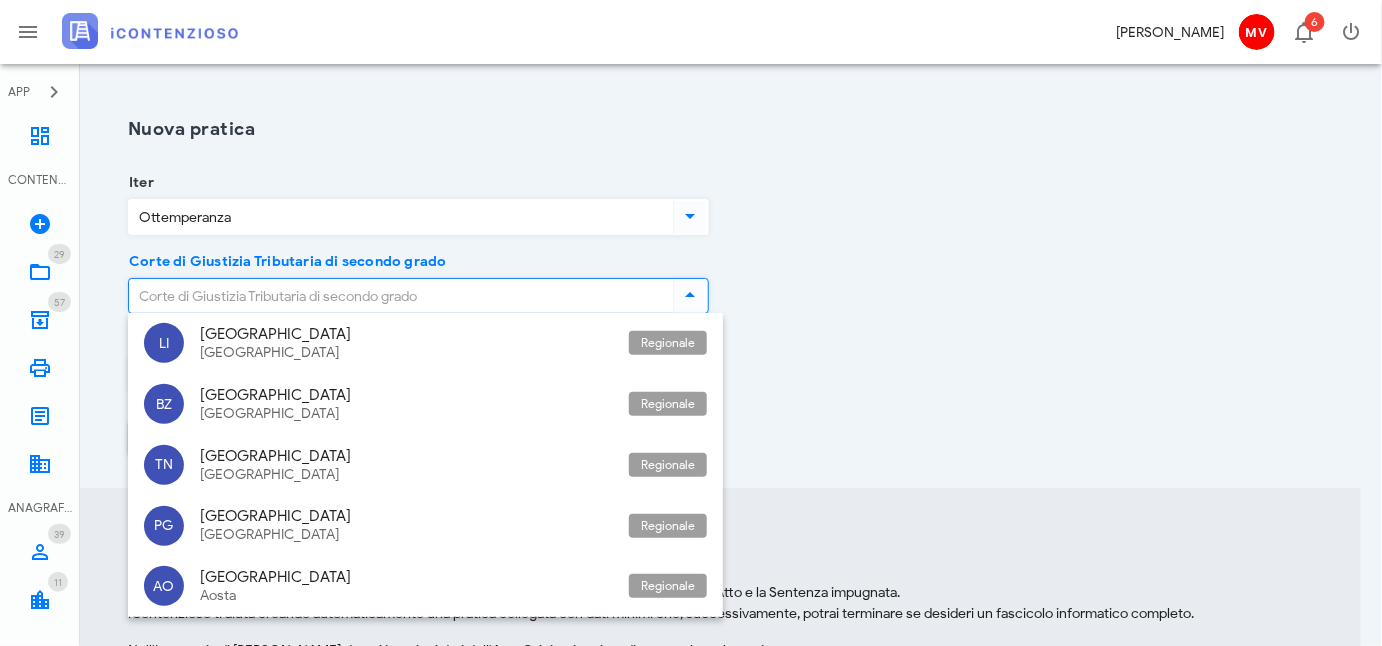 scroll, scrollTop: 1961, scrollLeft: 0, axis: vertical 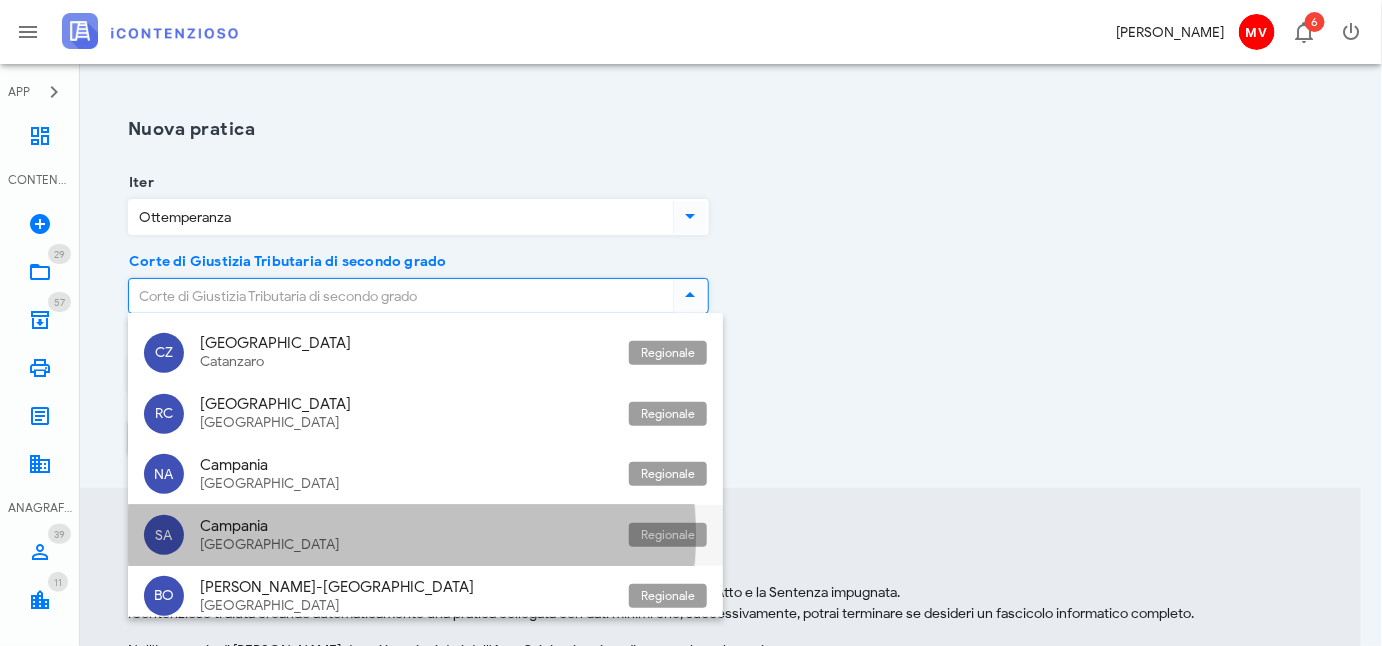 click on "Campania" at bounding box center [406, 526] 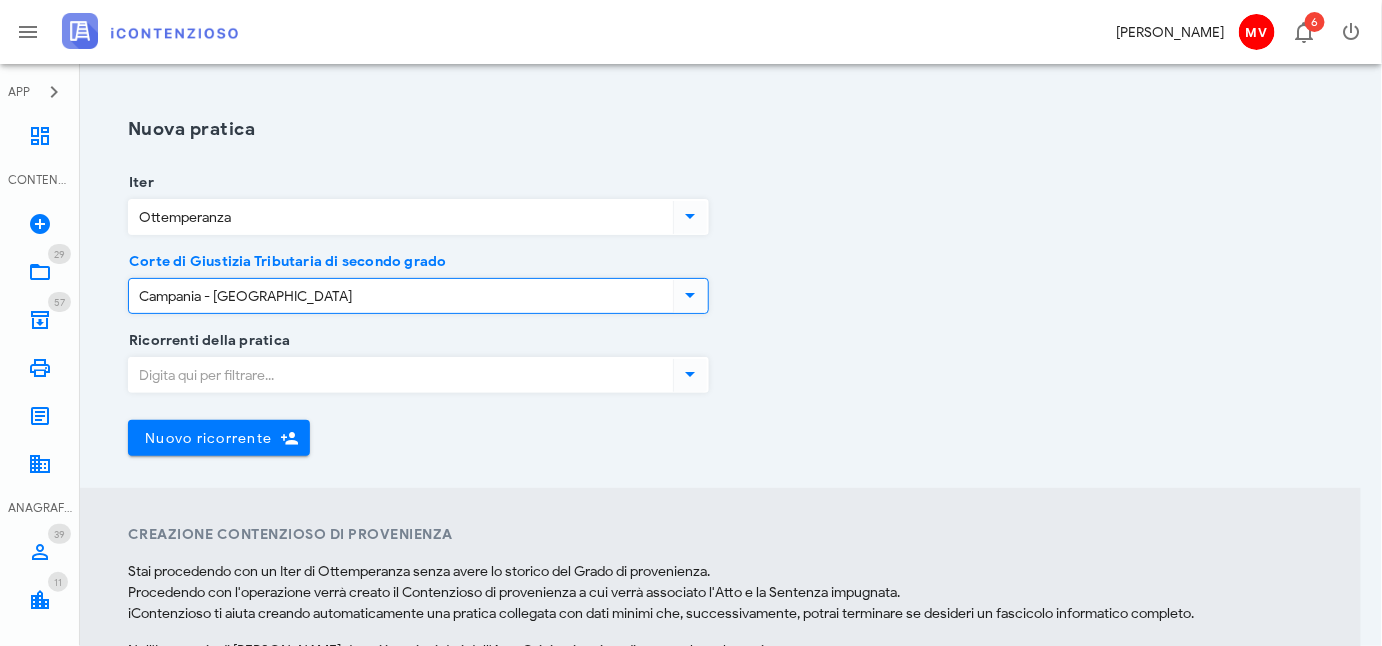 click at bounding box center [690, 374] 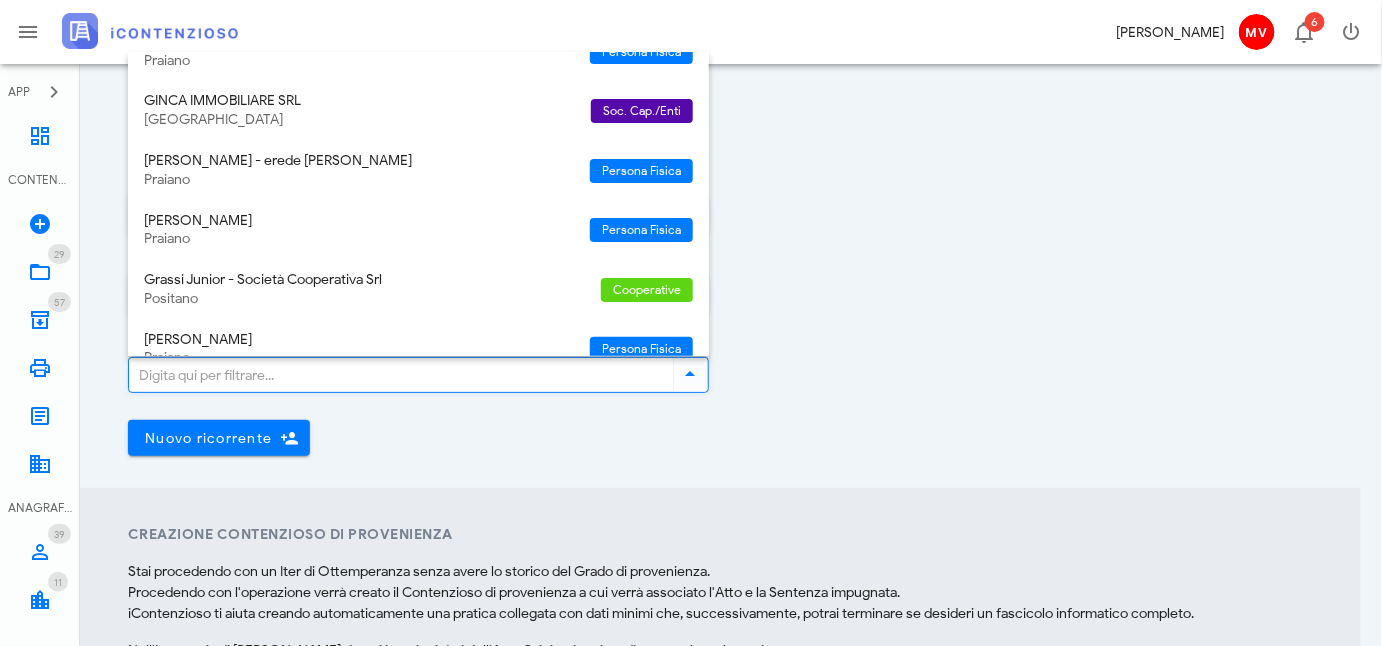 scroll, scrollTop: 892, scrollLeft: 0, axis: vertical 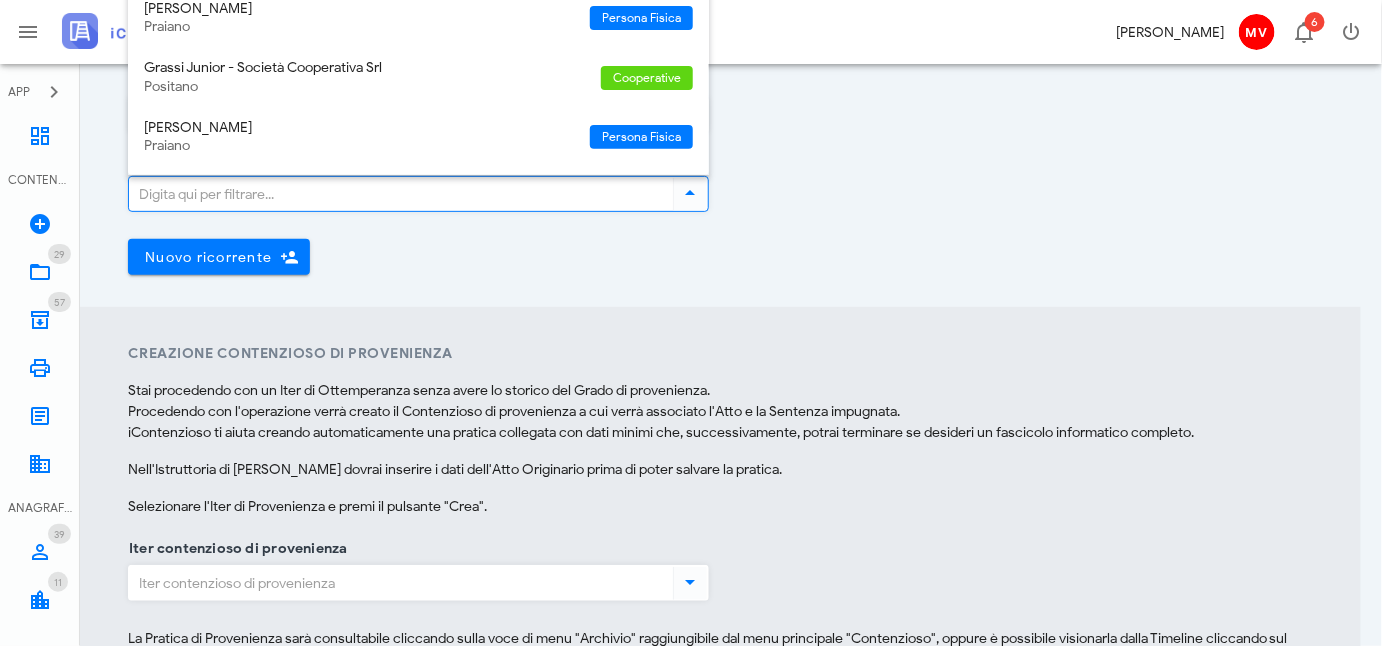 click on "Ricorrenti della pratica" at bounding box center (399, 194) 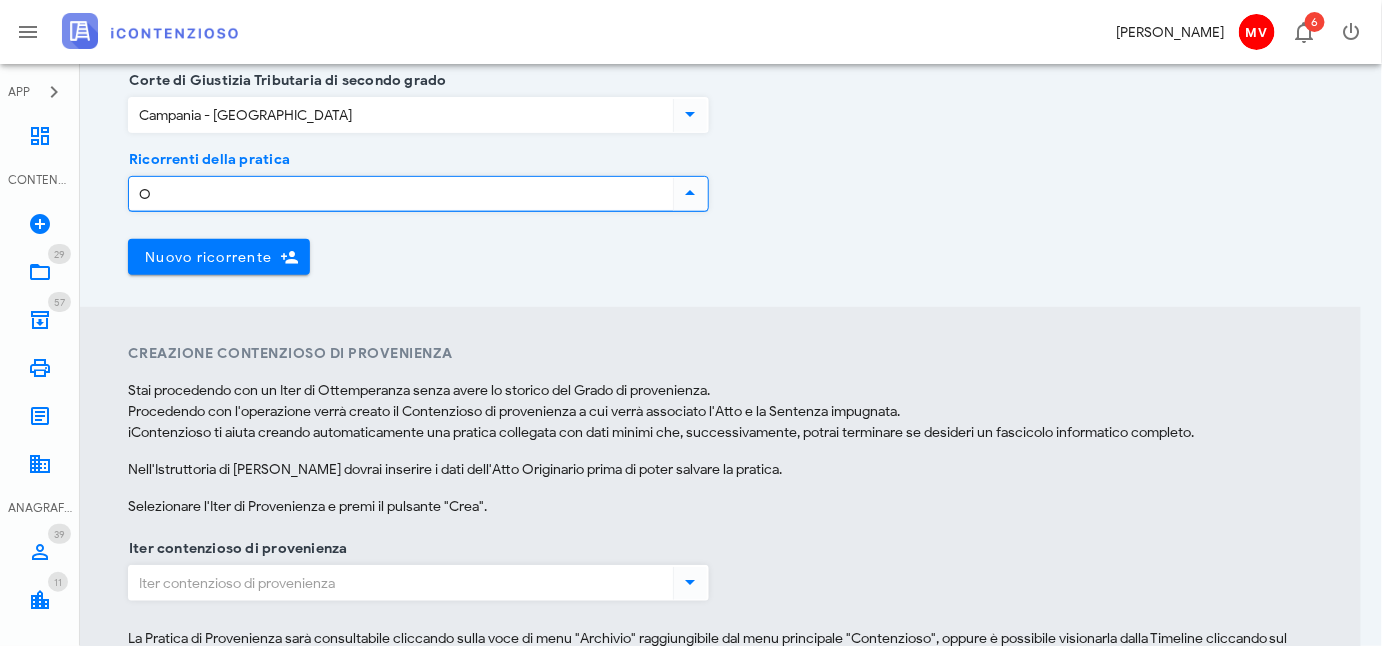 type on "OD" 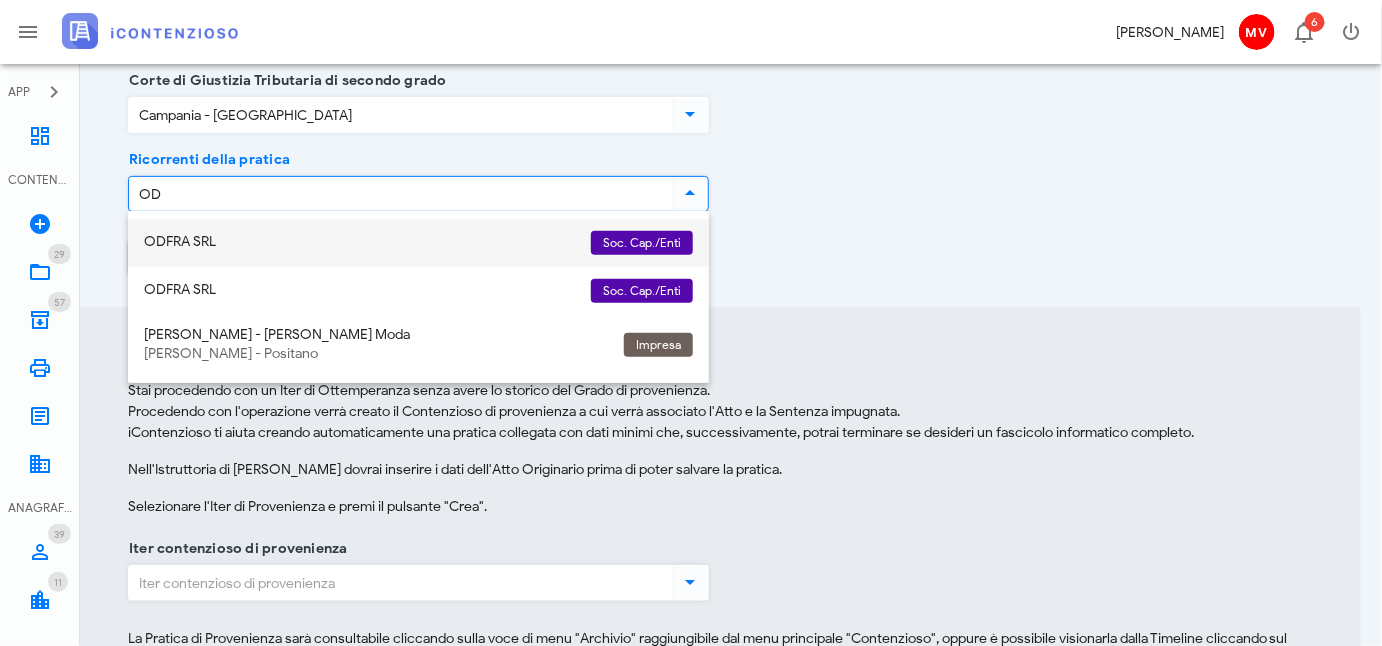 click on "ODFRA SRL" at bounding box center [359, 242] 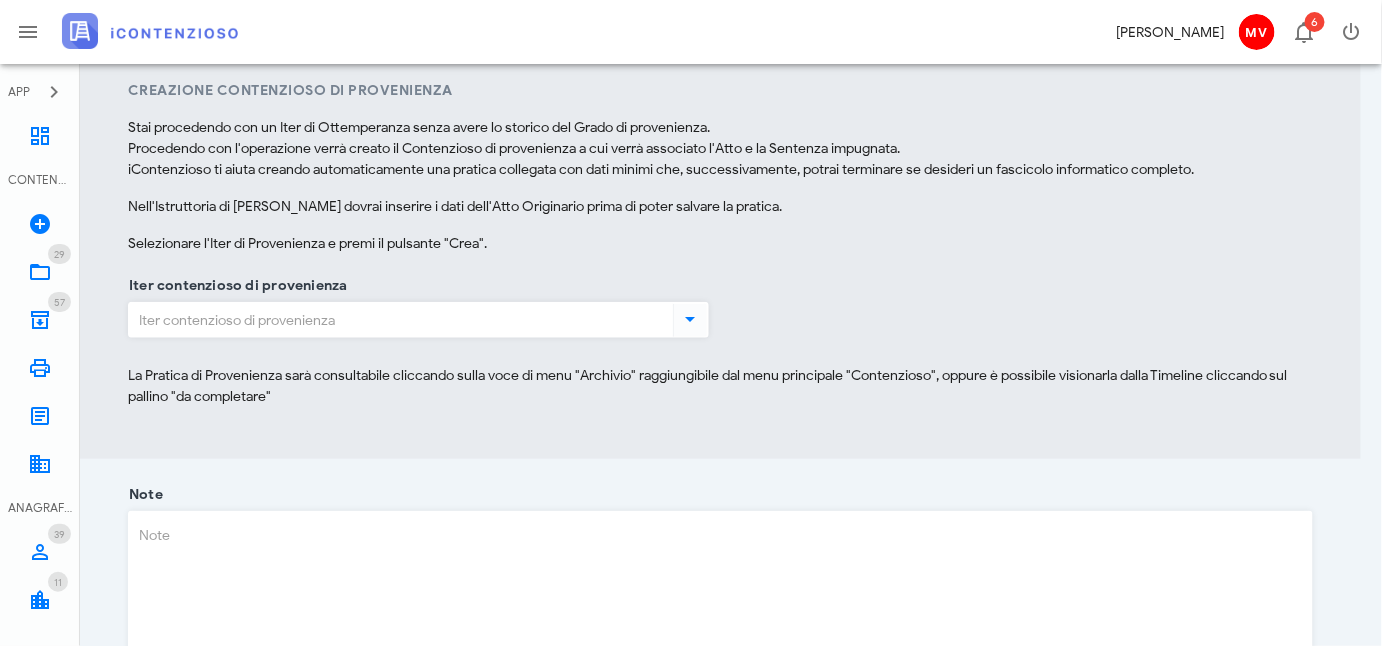 scroll, scrollTop: 545, scrollLeft: 0, axis: vertical 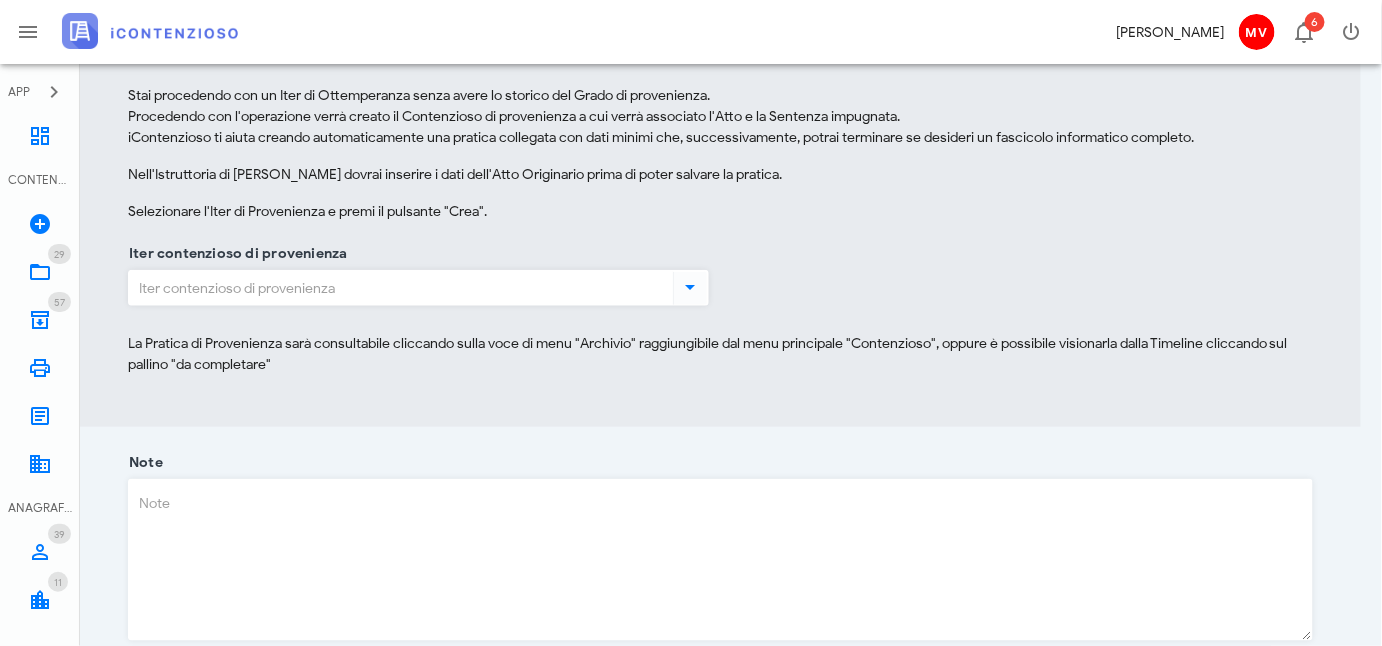 click at bounding box center [690, 287] 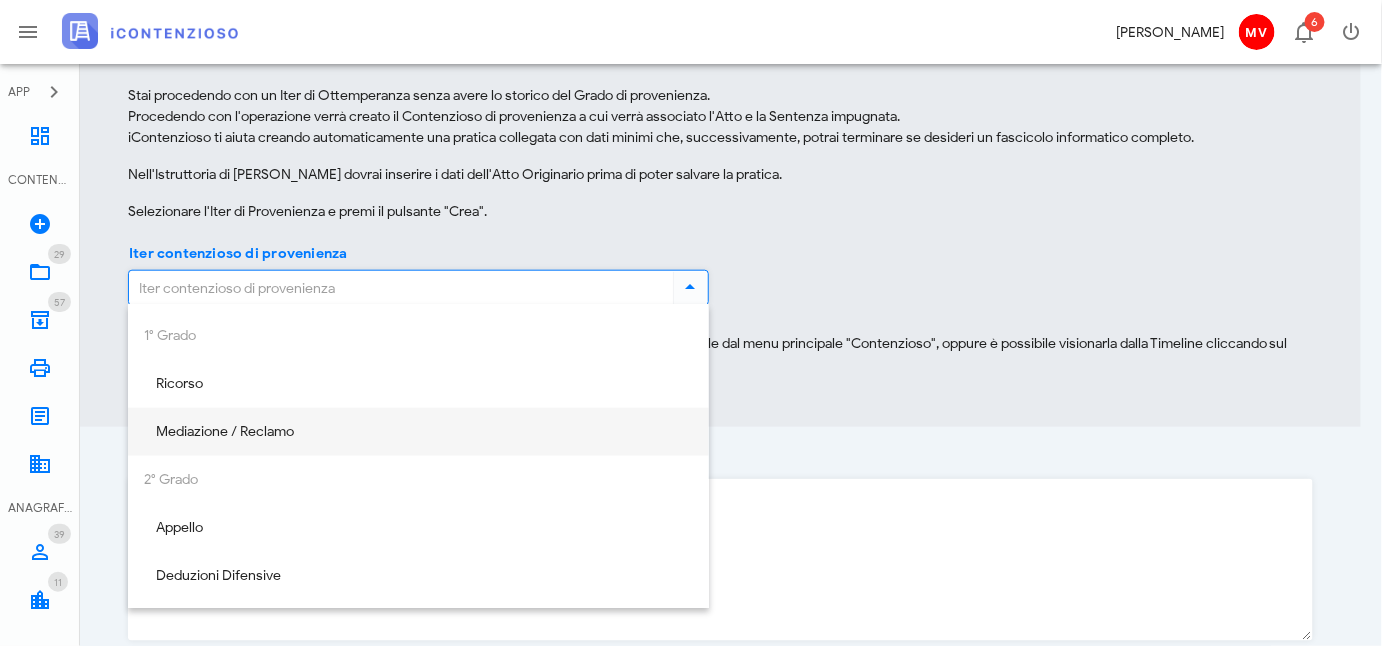 scroll, scrollTop: 48, scrollLeft: 0, axis: vertical 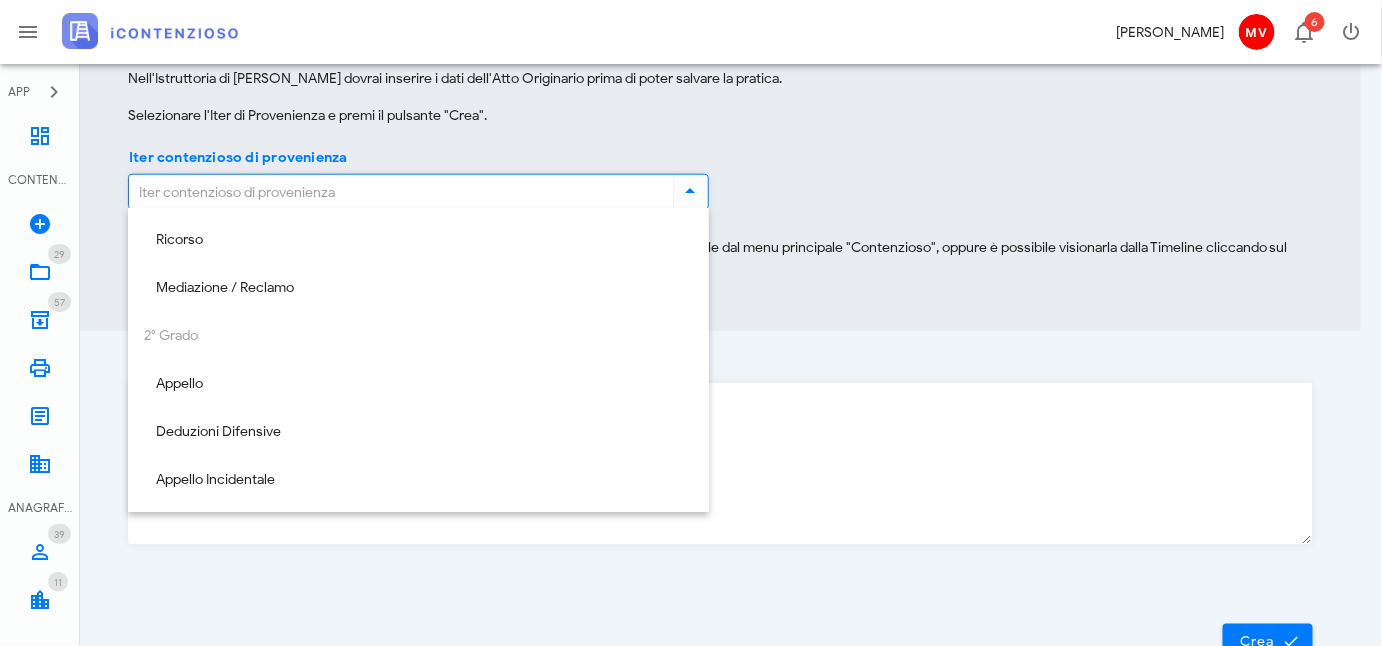 click on "Creazione Contenzioso di provenienza  Stai procedendo con un Iter di Ottemperanza senza avere lo storico del Grado di provenienza.  Procedendo con l'operazione verrà creato il Contenzioso di provenienza a cui verrà associato l'Atto e la Sentenza impugnata.  iContenzioso ti aiuta creando automaticamente una pratica collegata con dati minimi che, successivamente, potrai terminare se desideri un fascicolo informatico completo.   Nell'Istruttoria di Ottemperanza dovrai inserire i dati dell'Atto Originario prima di poter salvare la pratica.  Selezionare l'Iter di Provenienza e premi il pulsante "Crea". Iter contenzioso di provenienza  La Pratica di Provenienza sarà consultabile cliccando sulla voce di menu "Archivio" raggiungibile dal menu principale "Contenzioso", oppure è possibile visionarla dalla Timeline cliccando sul pallino "da completare"" at bounding box center (720, 123) 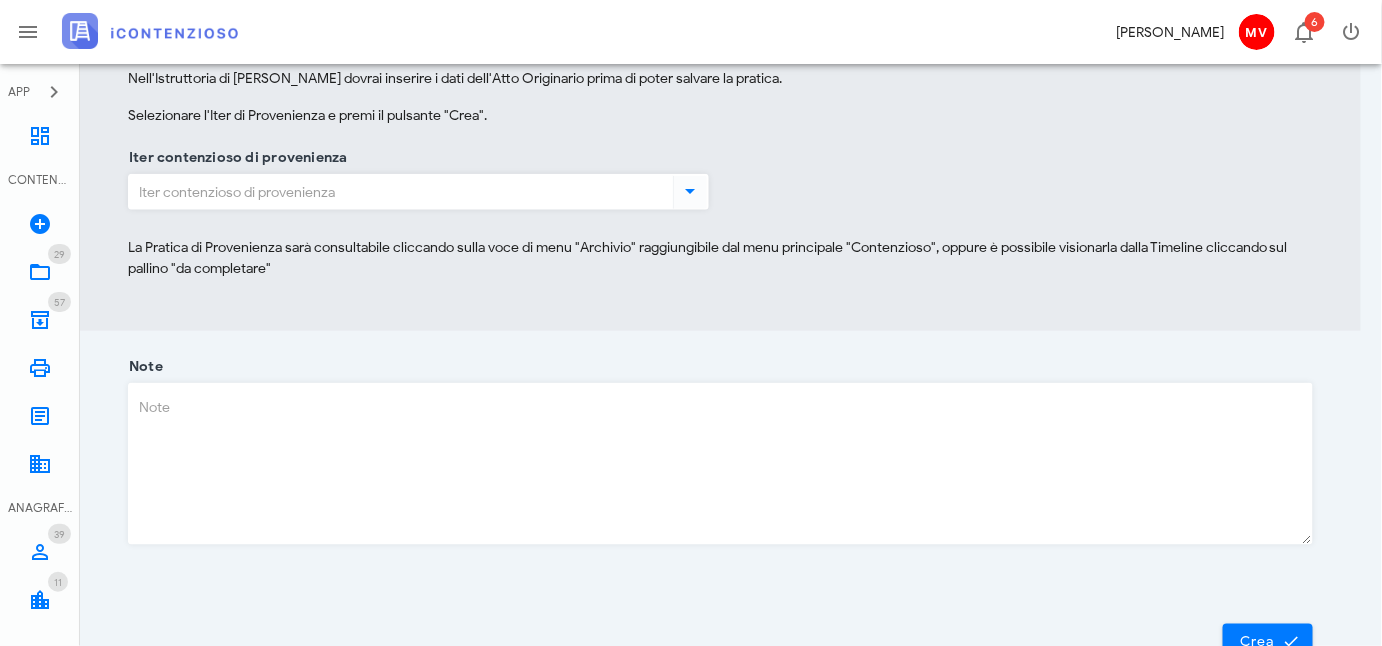 click on "Note" at bounding box center [720, 464] 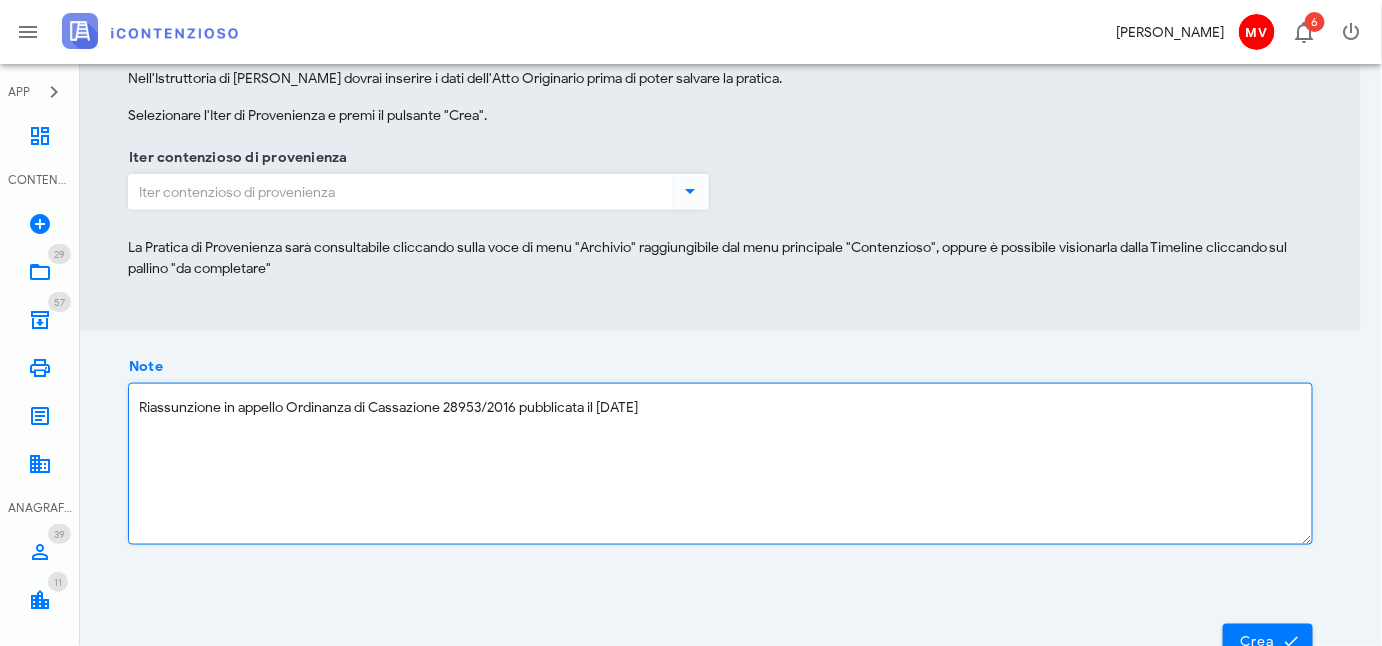 drag, startPoint x: 445, startPoint y: 403, endPoint x: 449, endPoint y: 450, distance: 47.169907 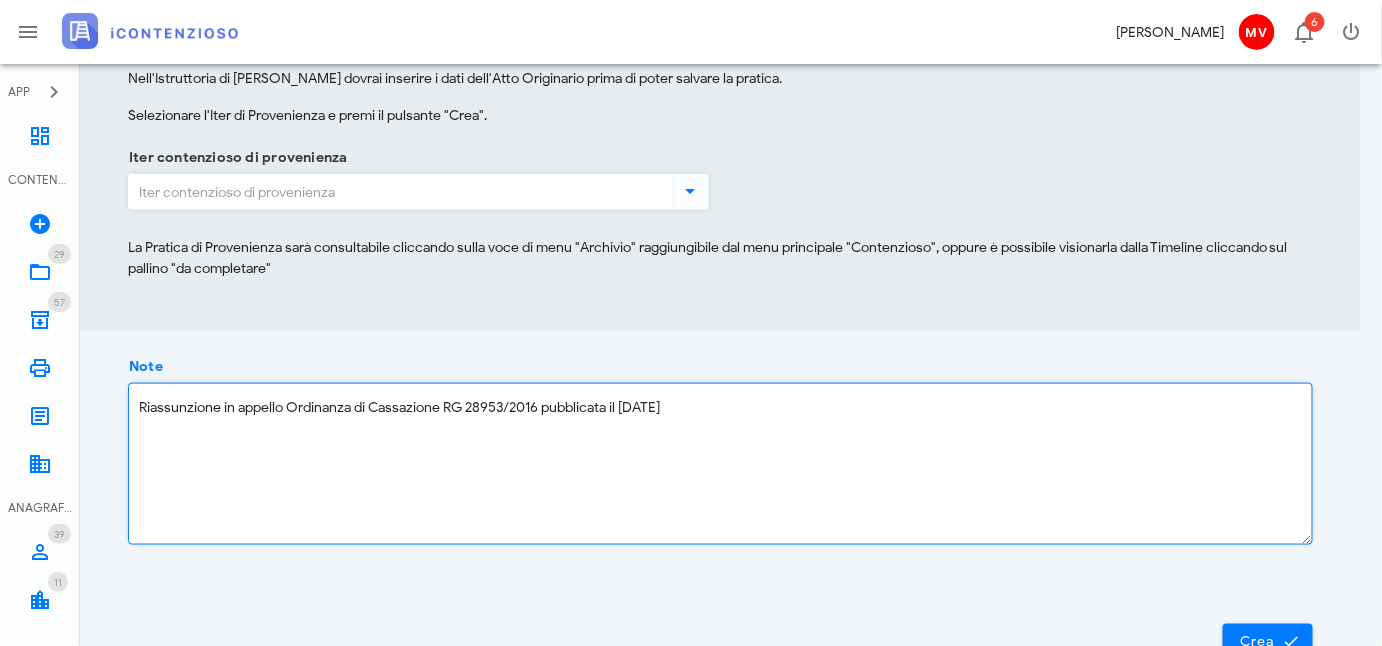 drag, startPoint x: 541, startPoint y: 396, endPoint x: 544, endPoint y: 423, distance: 27.166155 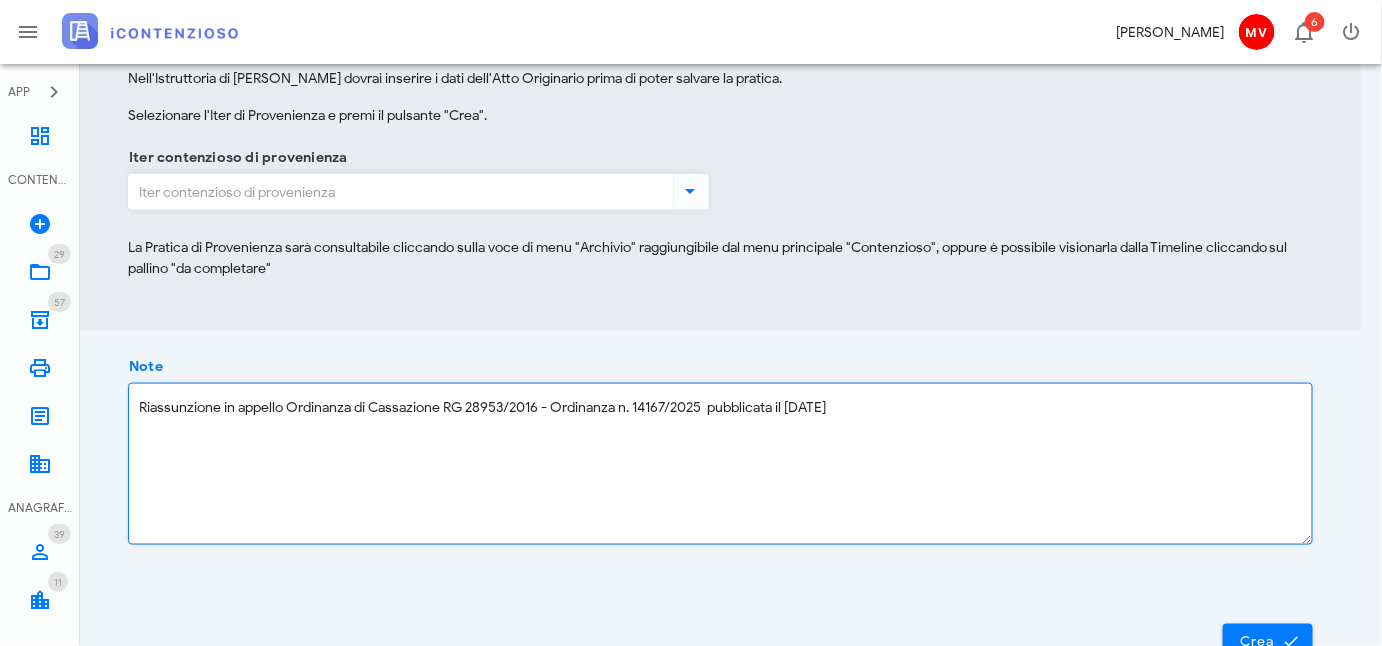 click on "Riassunzione in appello Ordinanza di Cassazione RG 28953/2016 - Ordinanza n. 14167/2025  pubblicata il 27/05/2025" at bounding box center (720, 464) 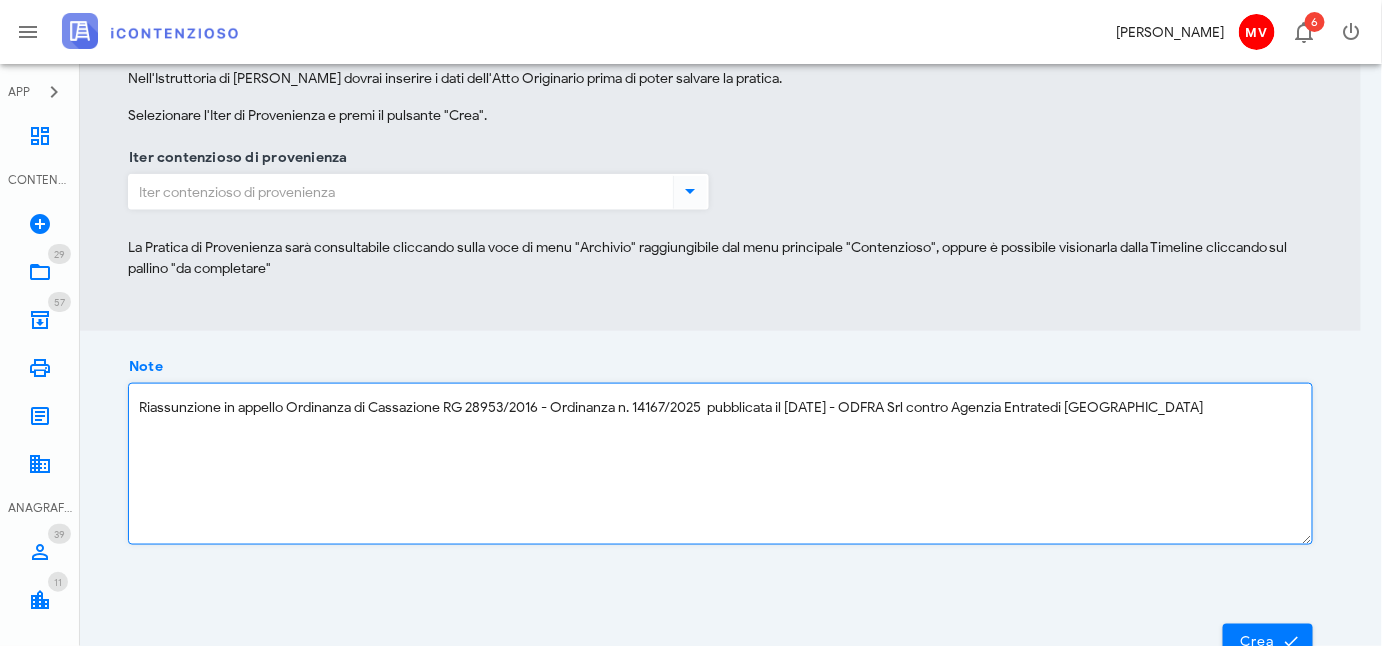 click on "Riassunzione in appello Ordinanza di Cassazione RG 28953/2016 - Ordinanza n. 14167/2025  pubblicata il 27/05/2025 - ODFRA Srl contro Agenzia Entratedi Salerno" at bounding box center [720, 464] 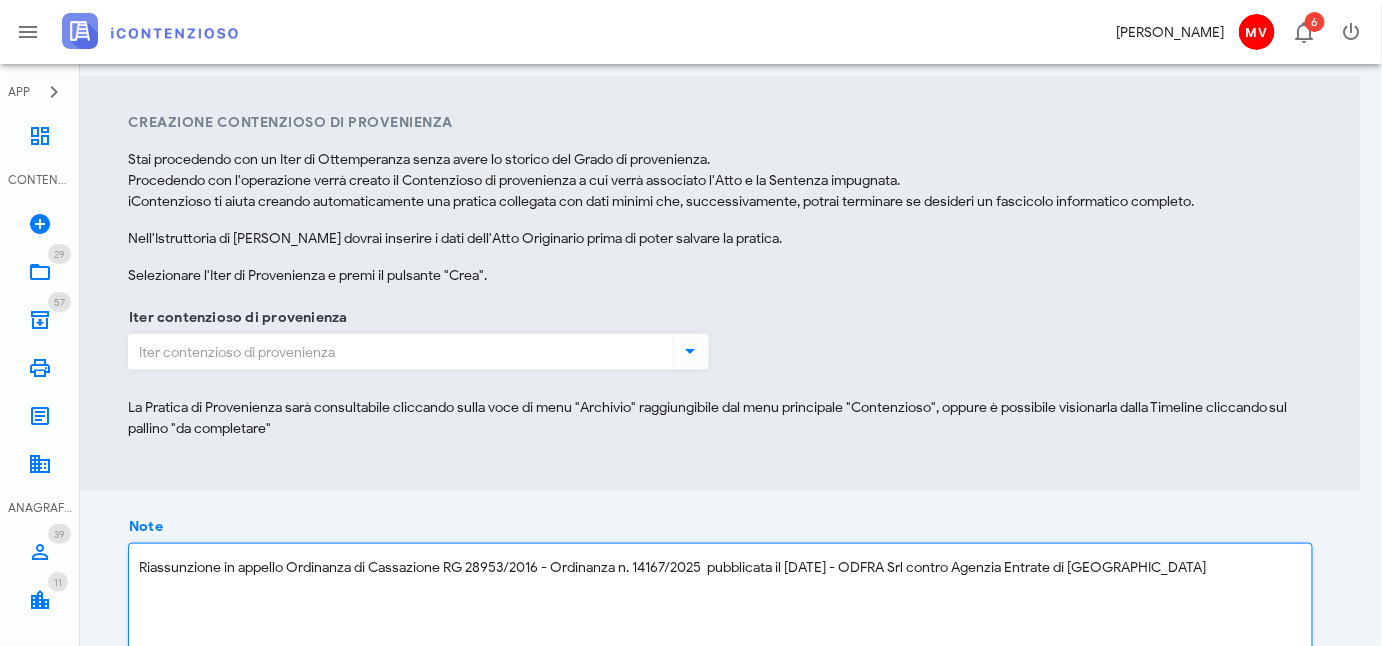 scroll, scrollTop: 459, scrollLeft: 0, axis: vertical 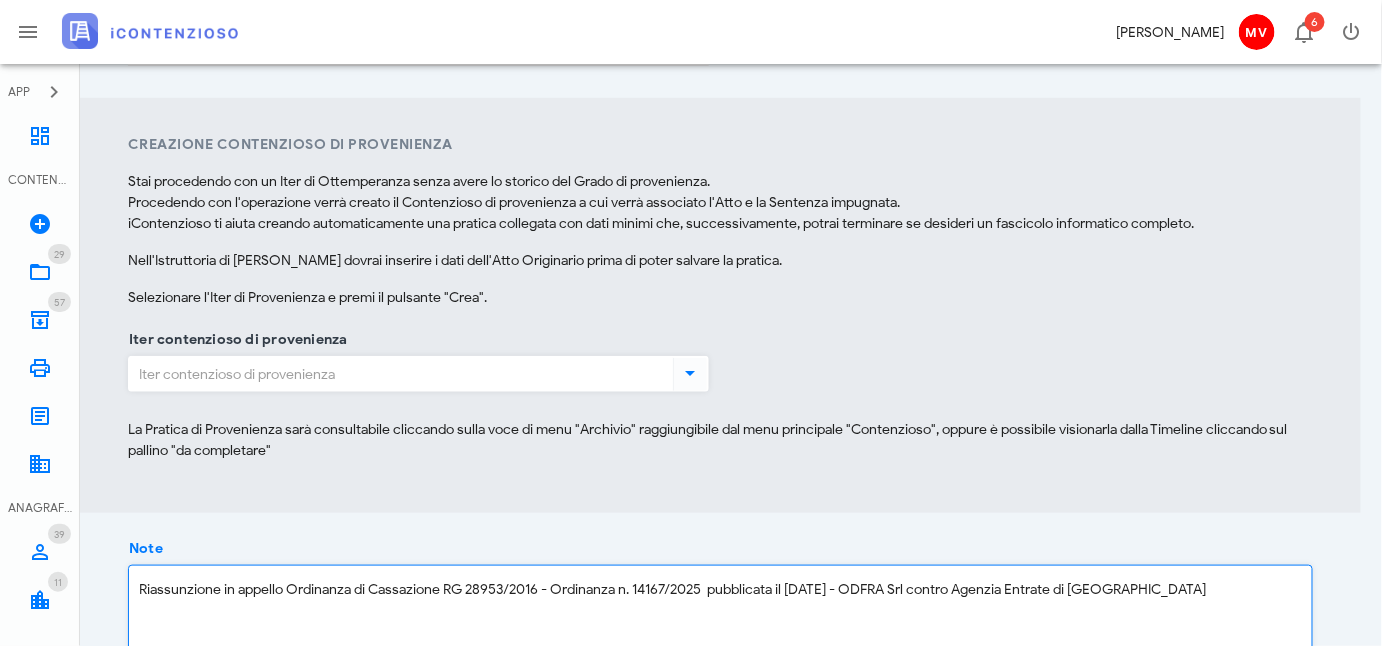 type on "Riassunzione in appello Ordinanza di Cassazione RG 28953/2016 - Ordinanza n. 14167/2025  pubblicata il 27/05/2025 - ODFRA Srl contro Agenzia Entrate di Salerno" 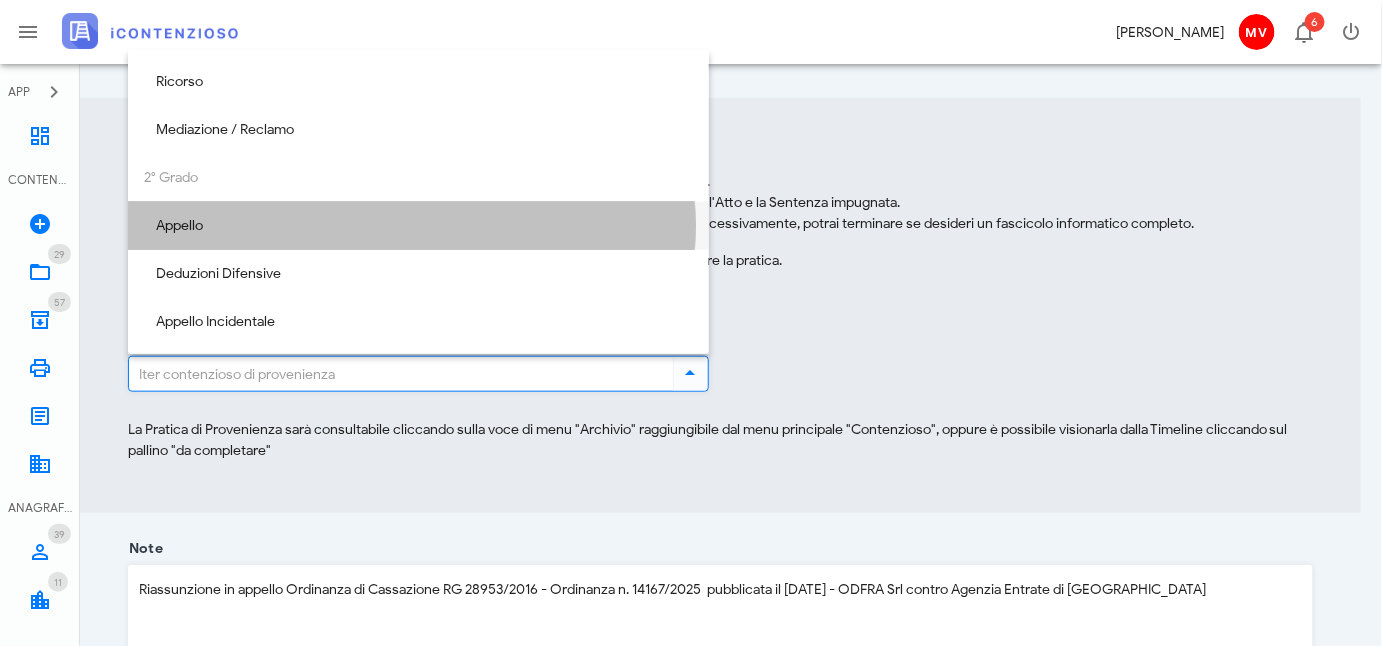 click on "Appello" at bounding box center [418, 226] 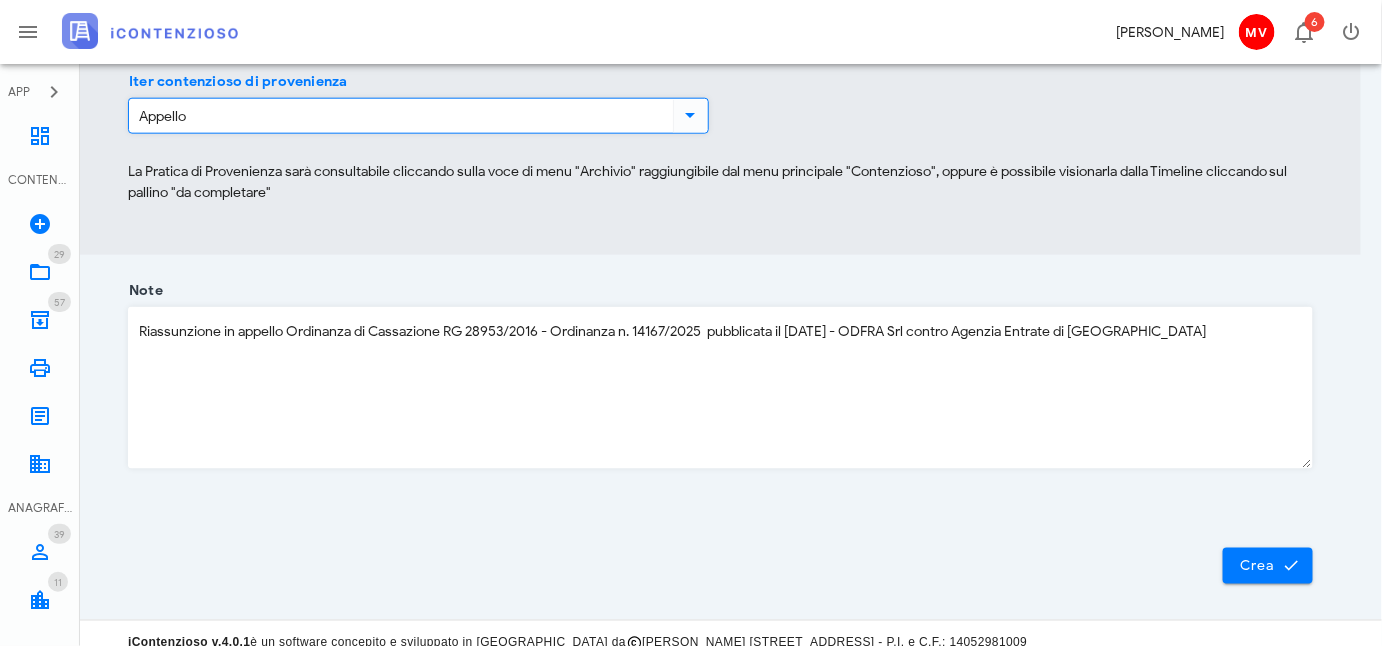 scroll, scrollTop: 732, scrollLeft: 0, axis: vertical 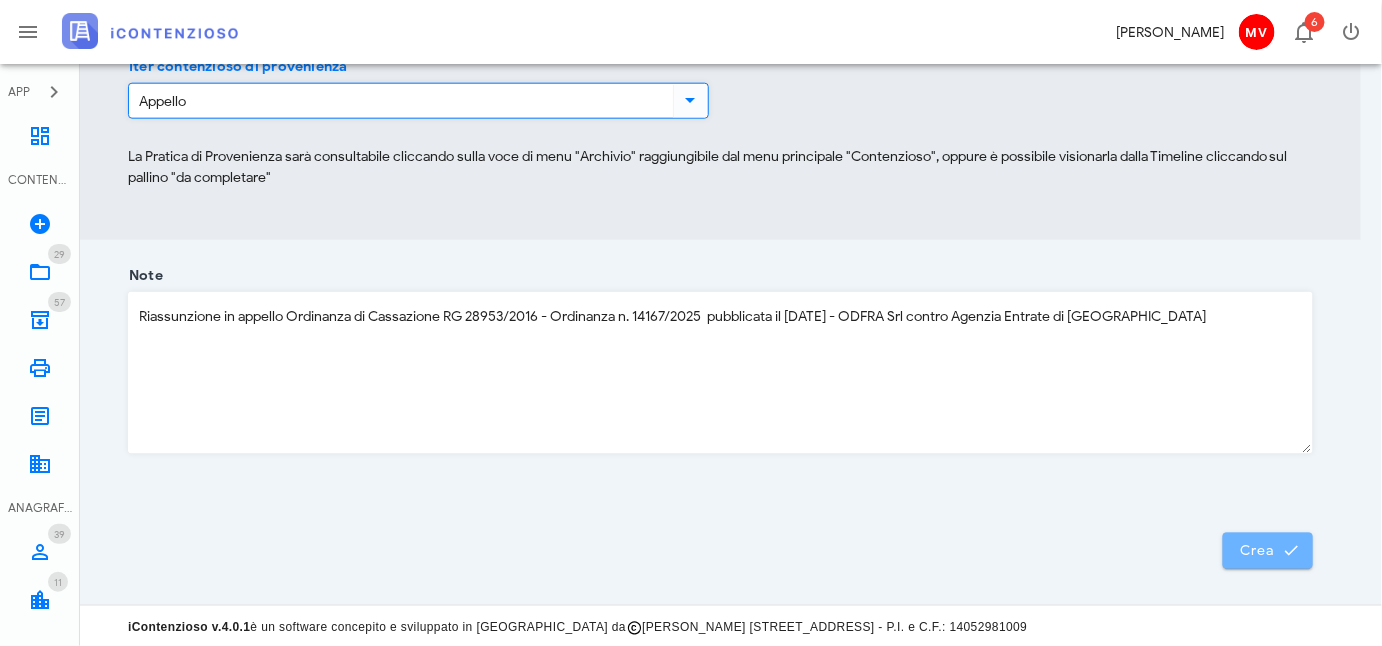 click on "Crea" at bounding box center [1268, 551] 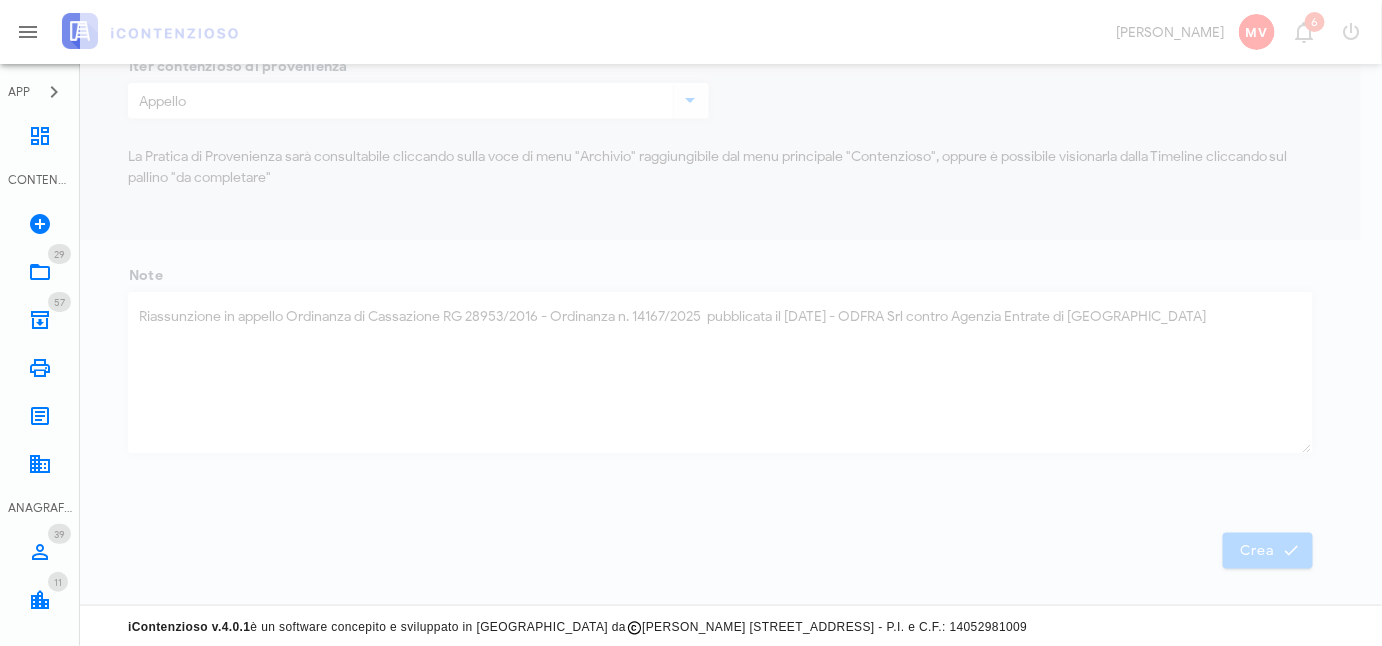 scroll, scrollTop: 602, scrollLeft: 0, axis: vertical 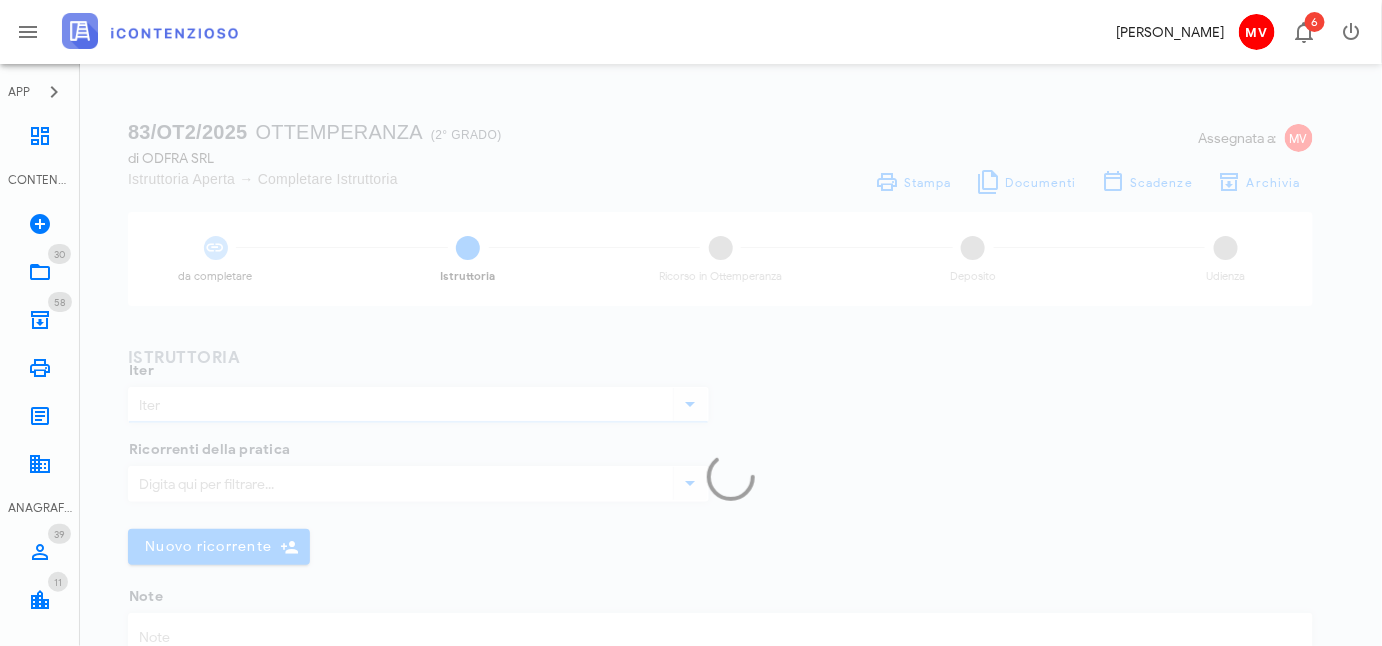 type on "Ottemperanza" 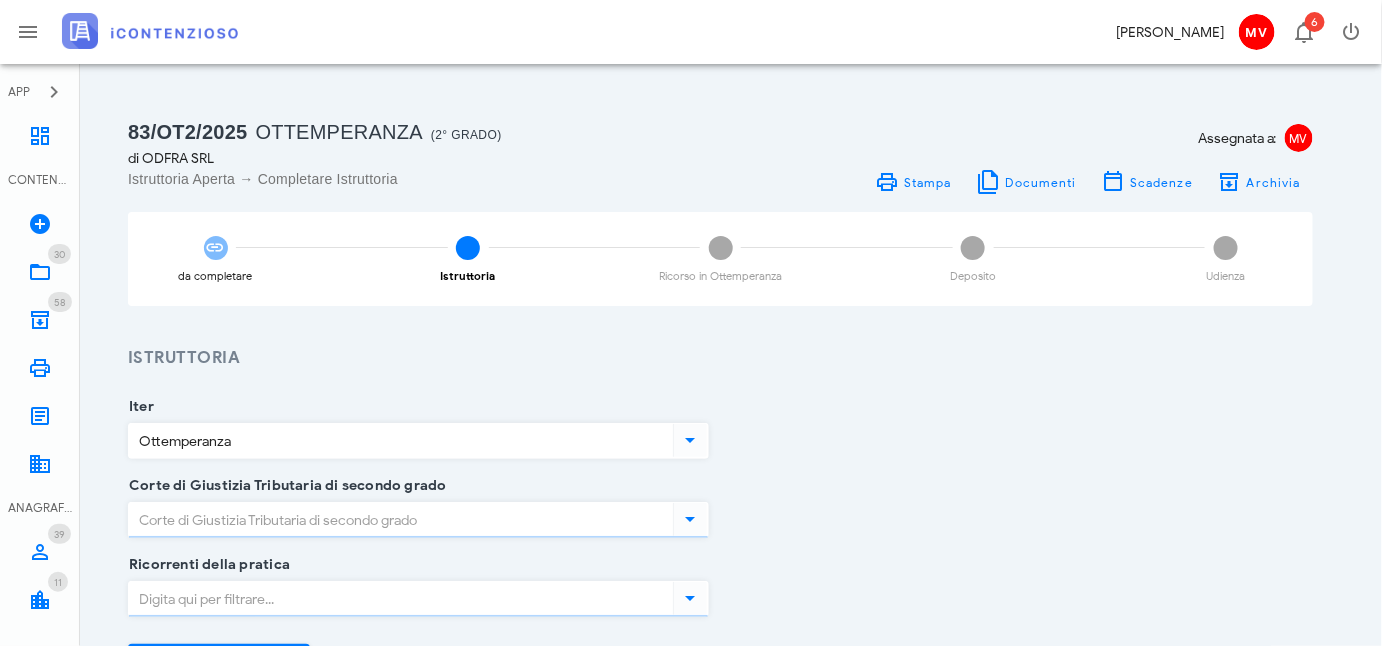 type on "Campania - Salerno" 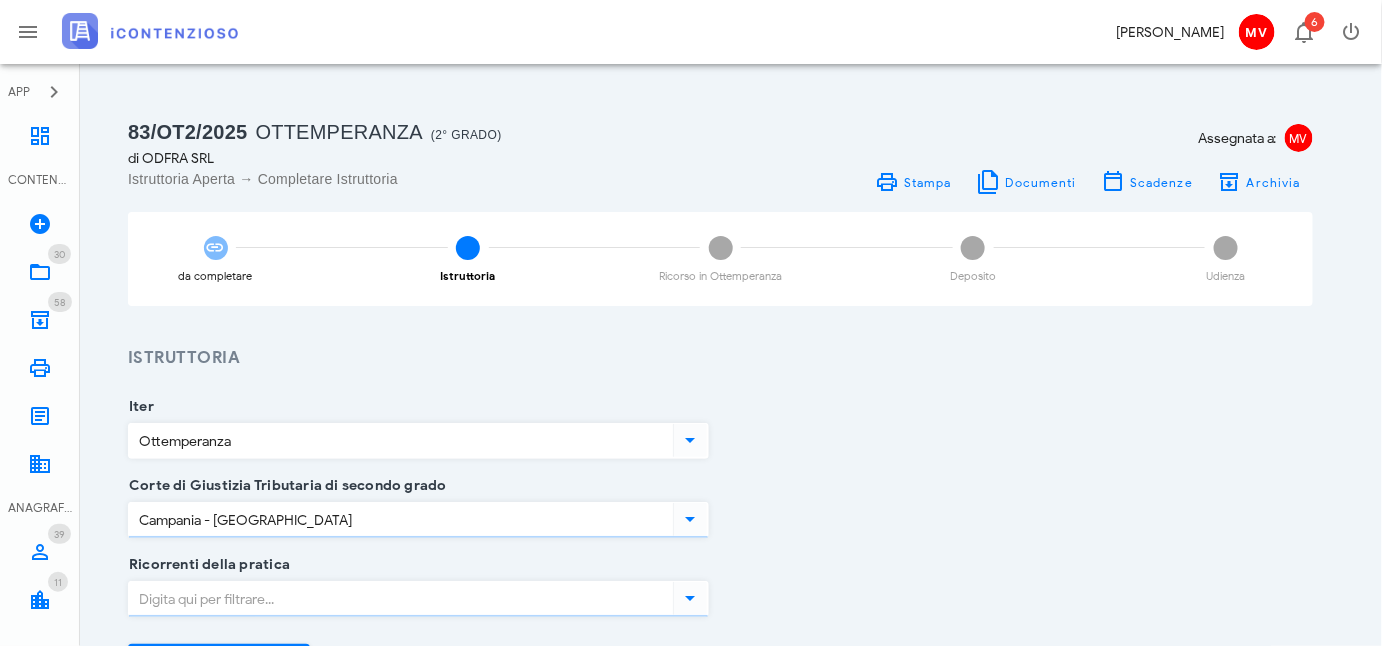 type on "Sentenza" 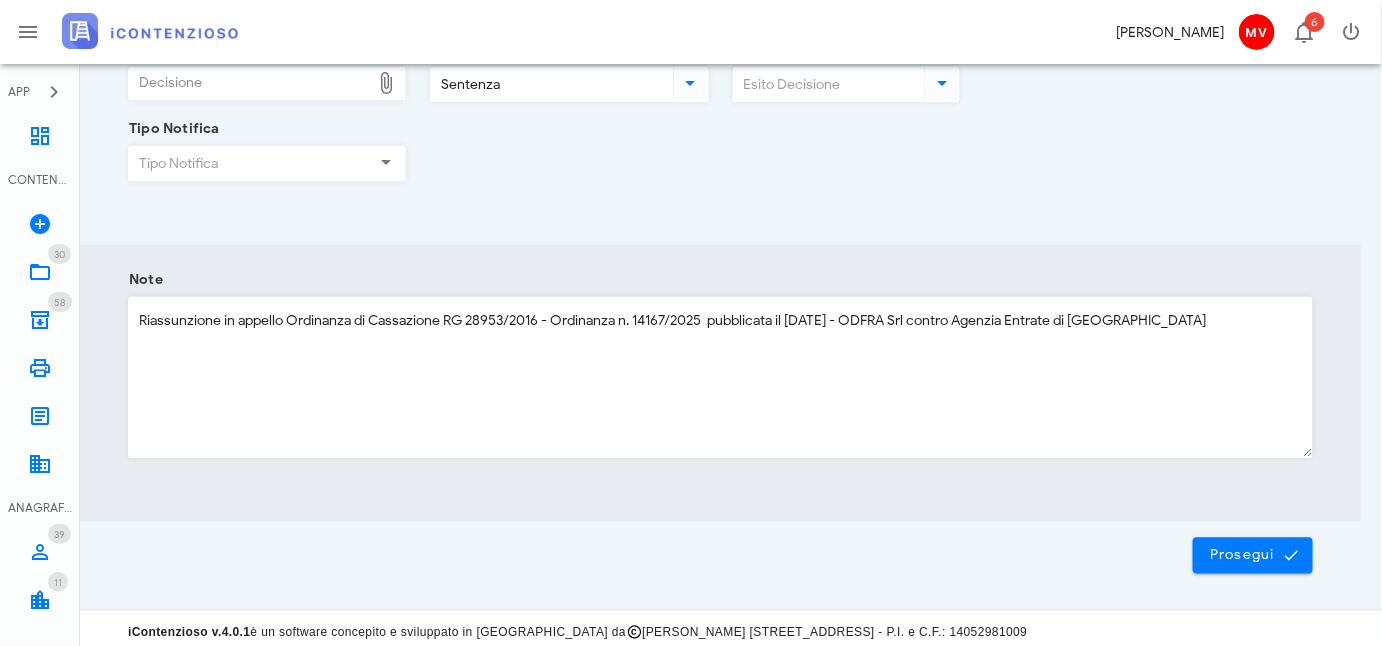 scroll, scrollTop: 1229, scrollLeft: 0, axis: vertical 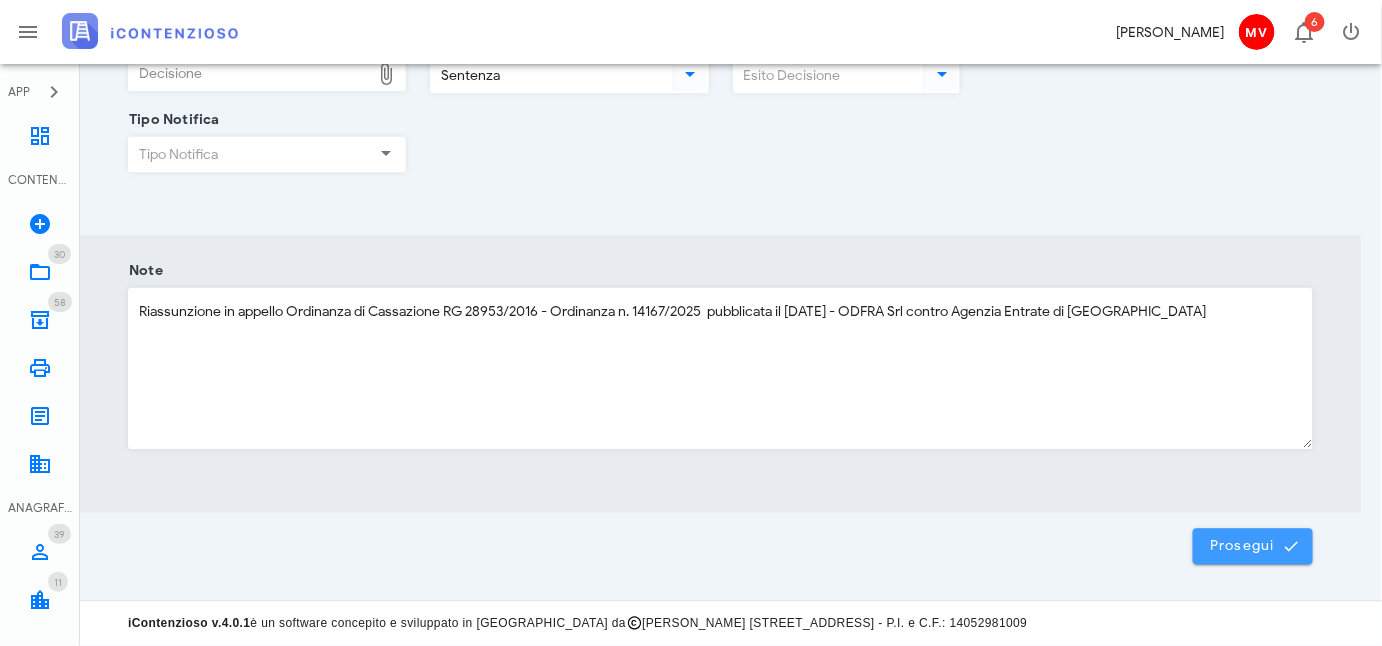 click on "Prosegui" at bounding box center (1253, 547) 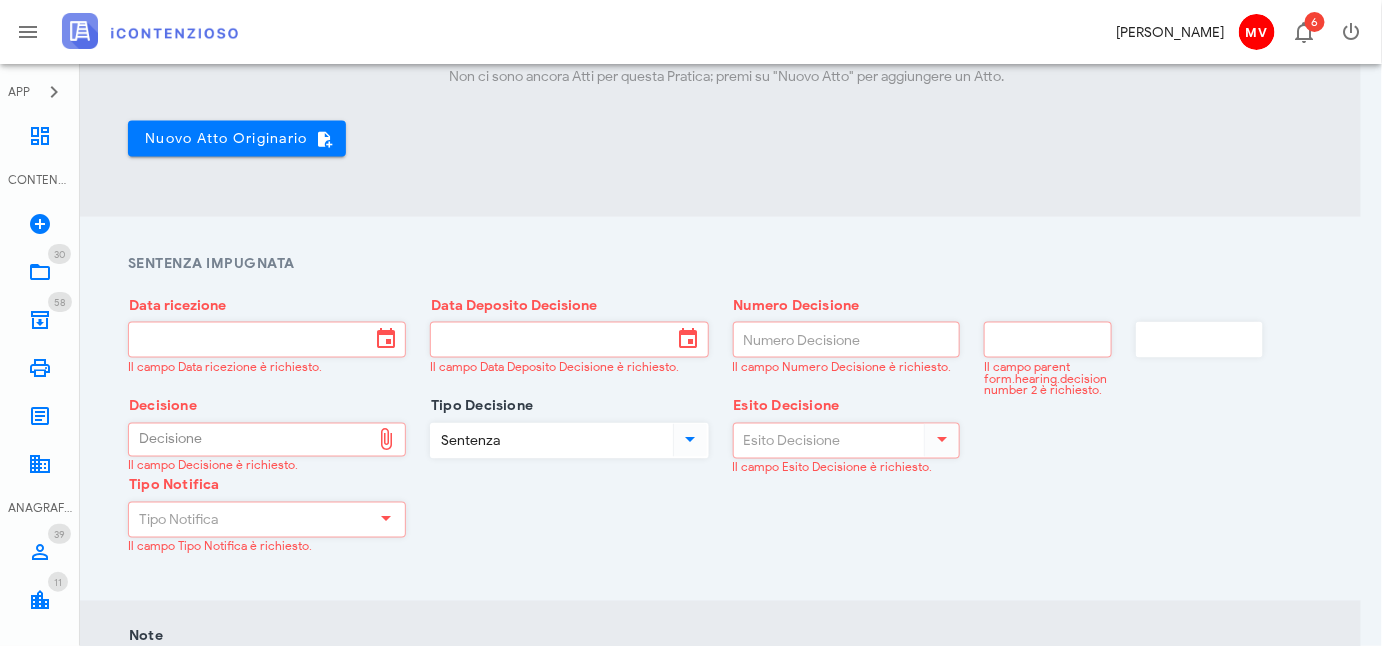 scroll, scrollTop: 909, scrollLeft: 0, axis: vertical 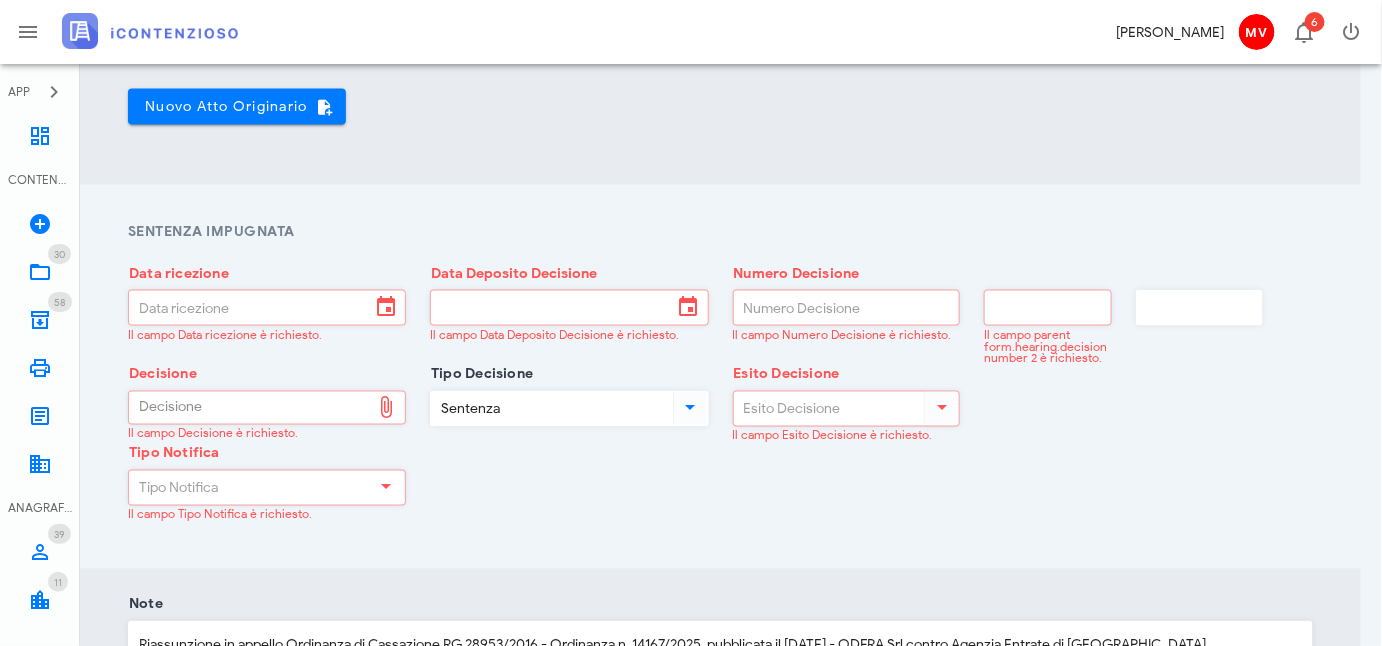 click on "Data ricezione" at bounding box center (249, 308) 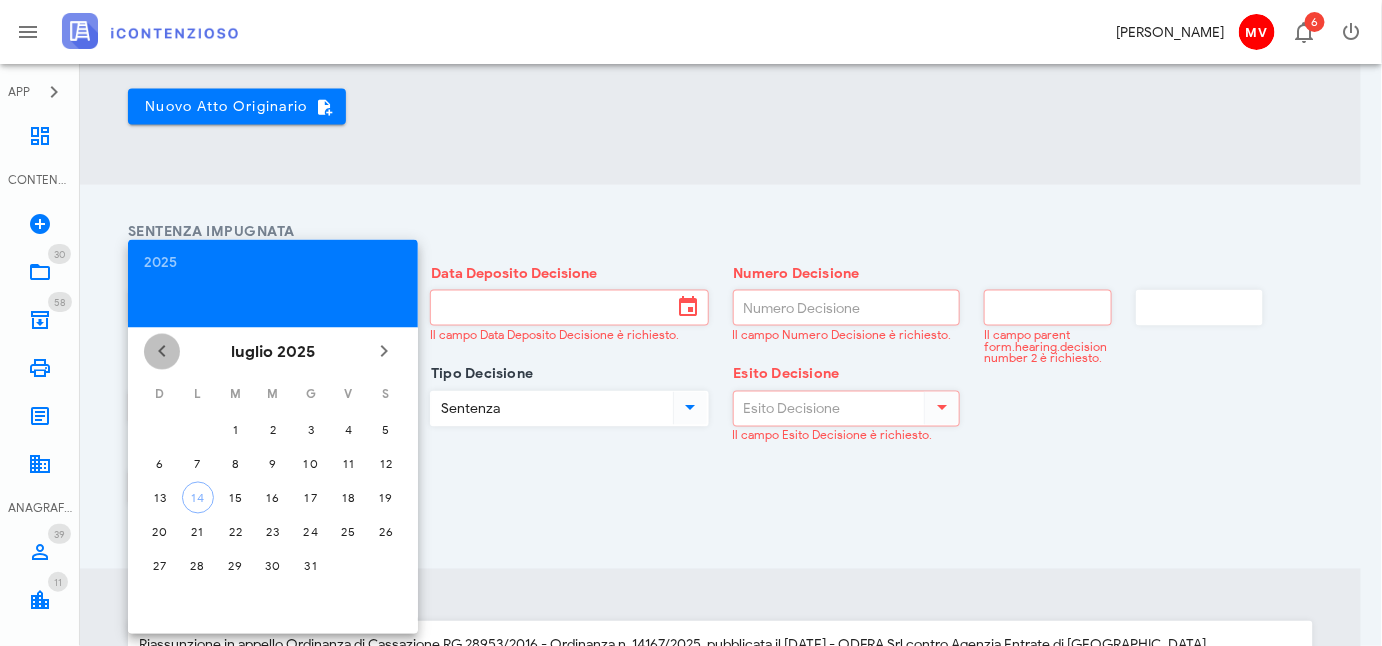 click at bounding box center (162, 352) 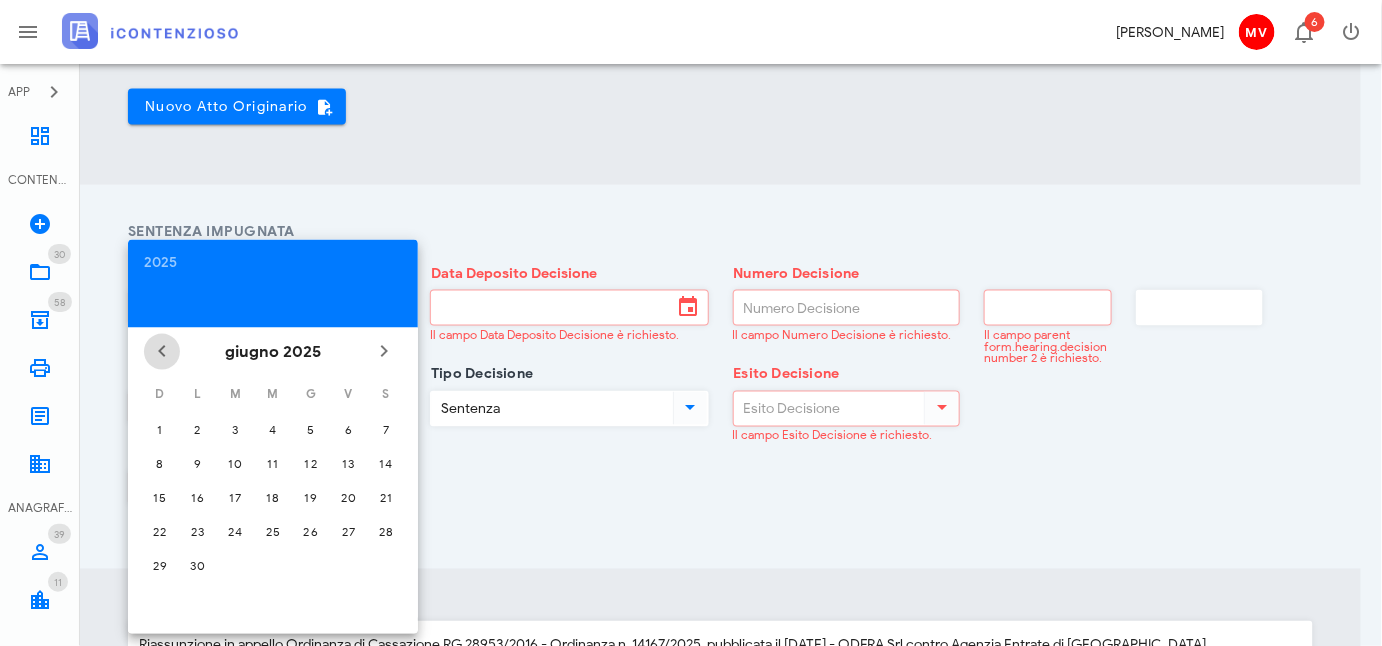 click at bounding box center (162, 352) 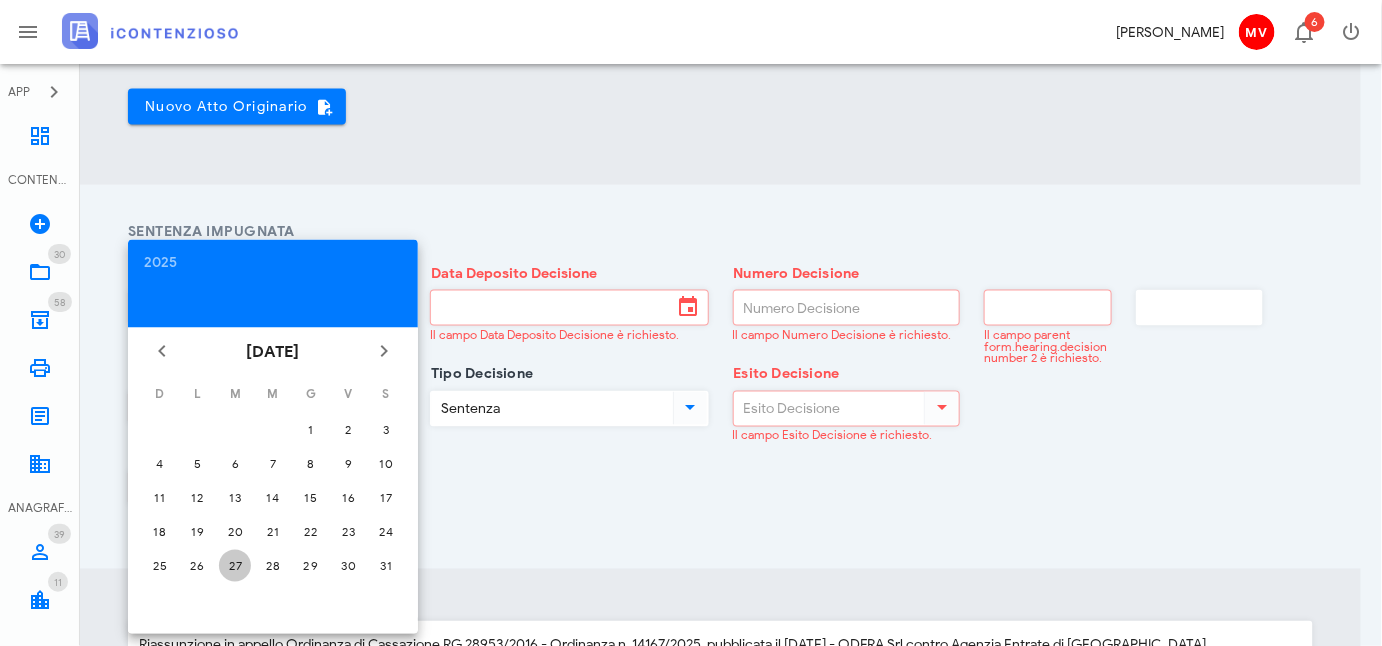 click on "27" at bounding box center [235, 566] 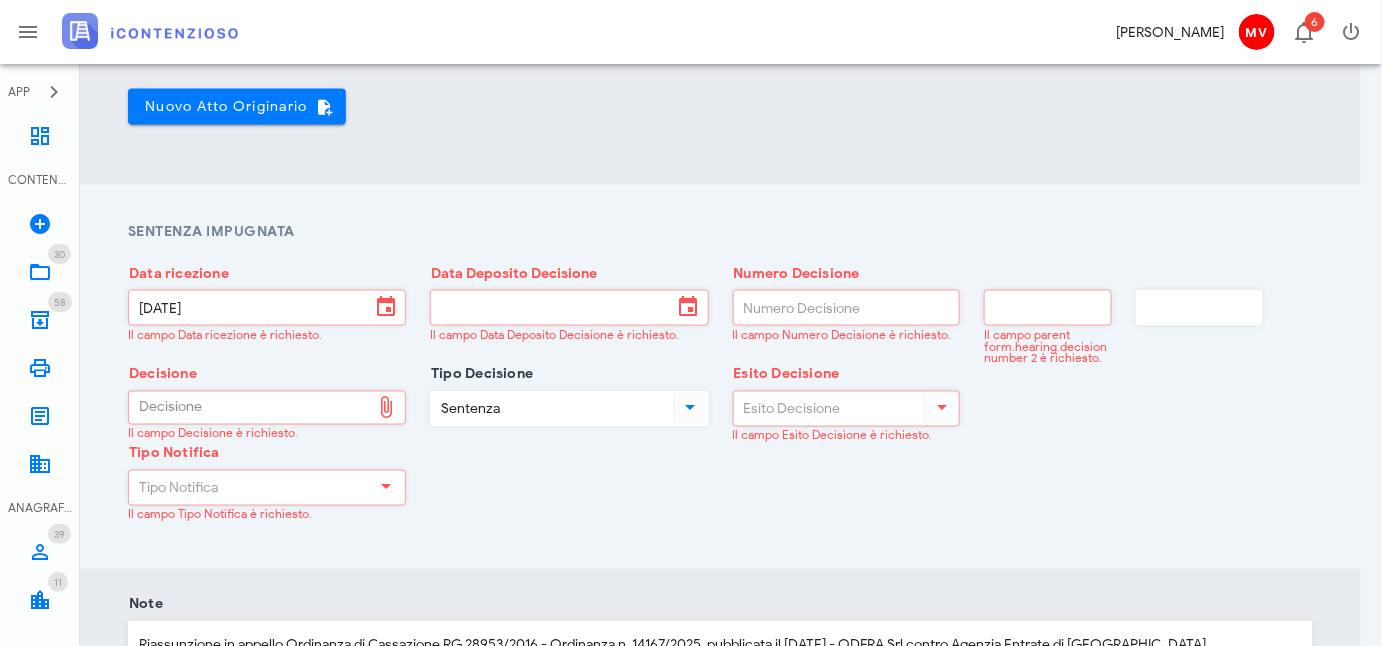 click on "Data Deposito Decisione" at bounding box center (551, 308) 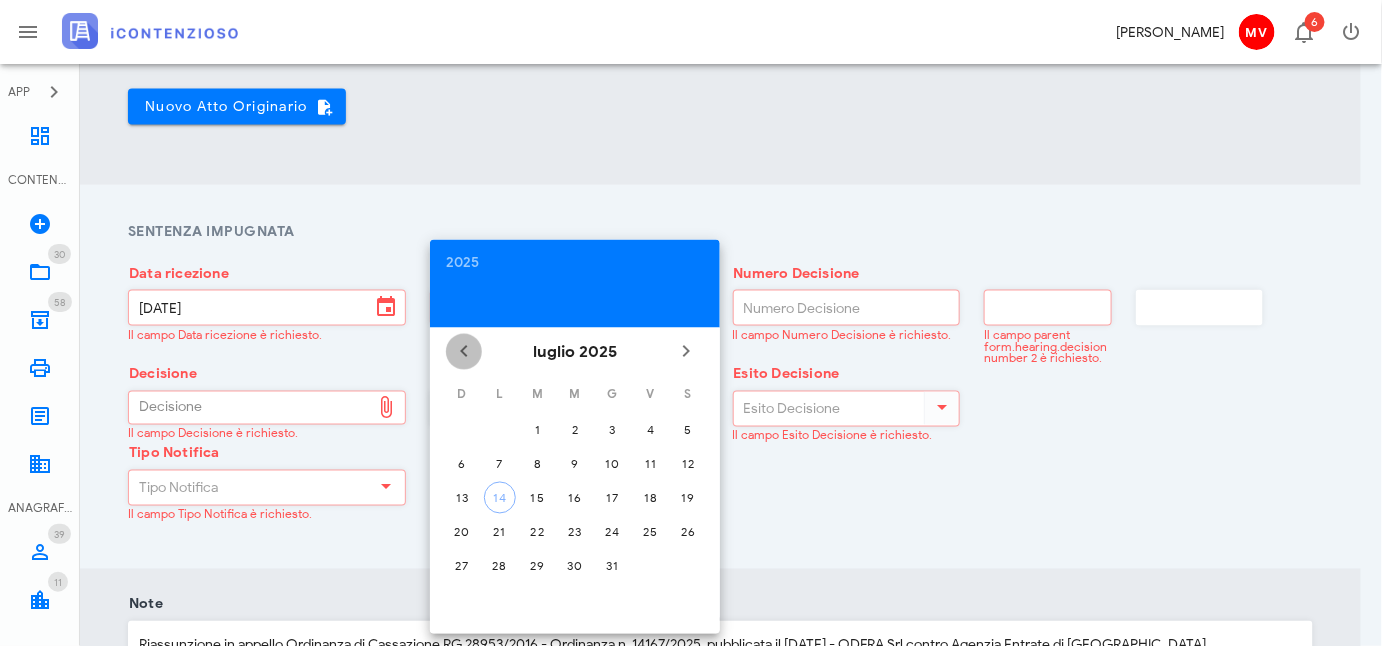 click at bounding box center (464, 352) 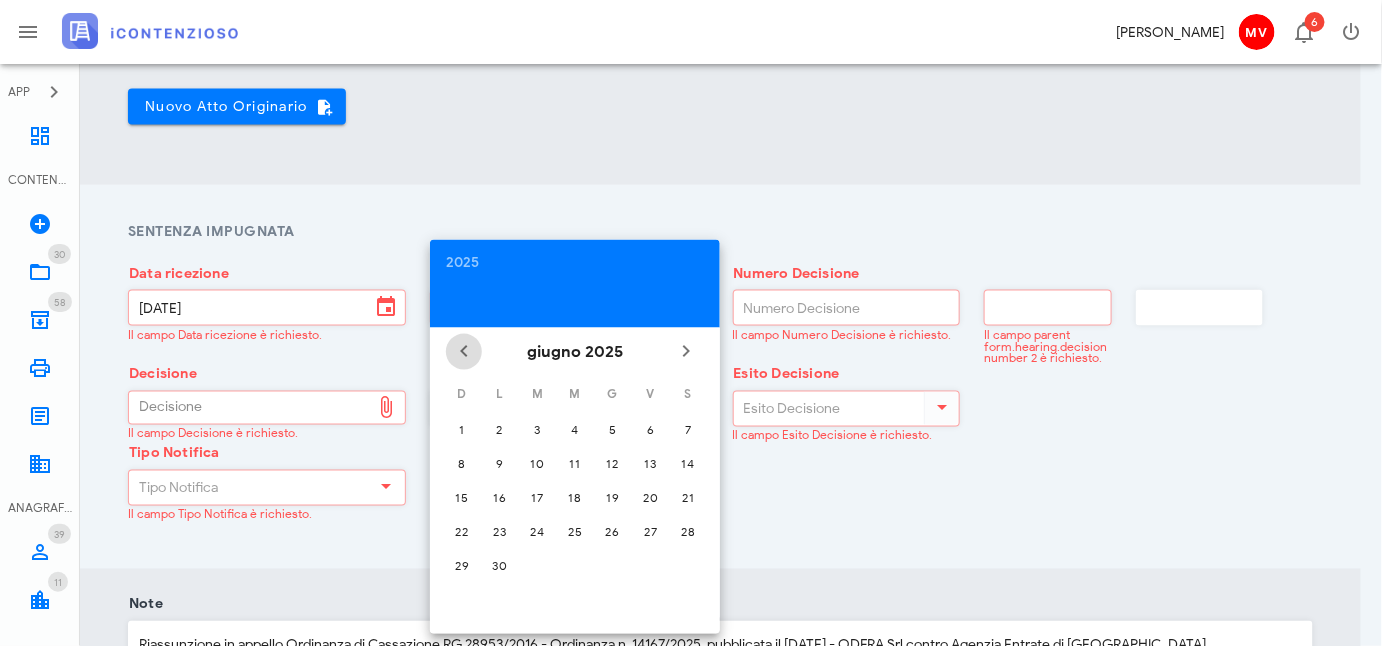 click at bounding box center (464, 352) 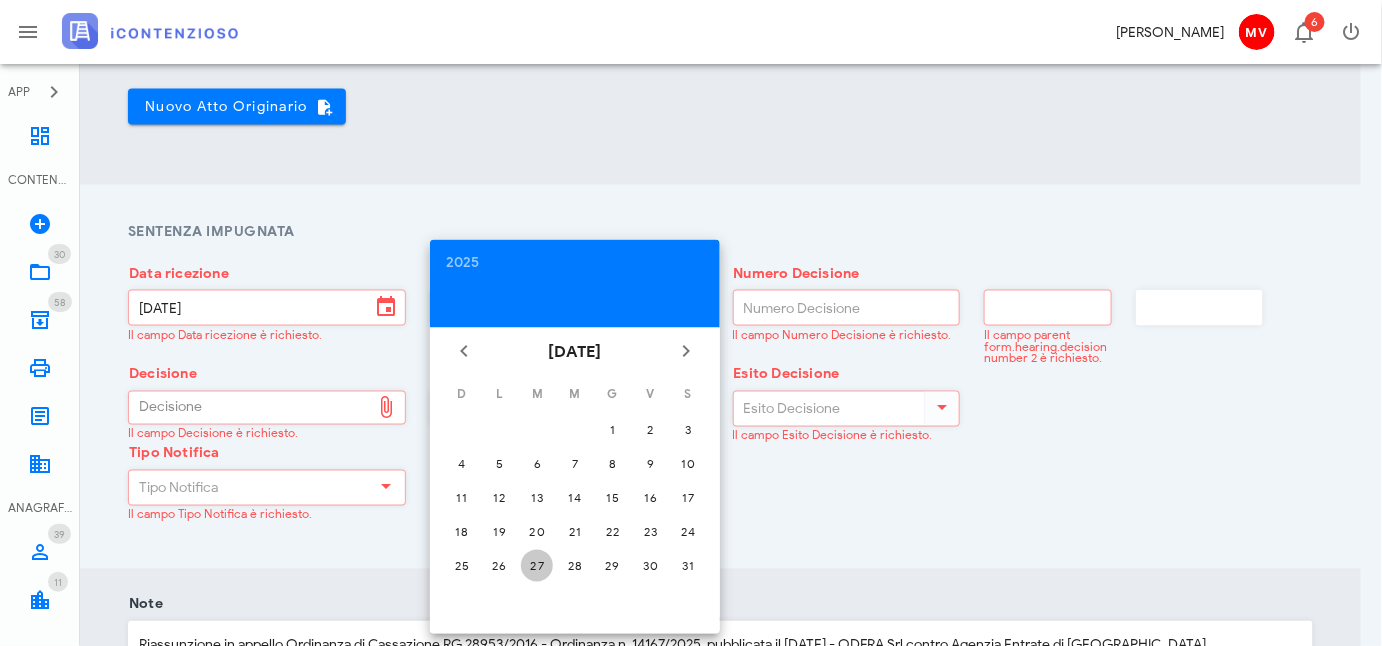 click on "27" at bounding box center [537, 566] 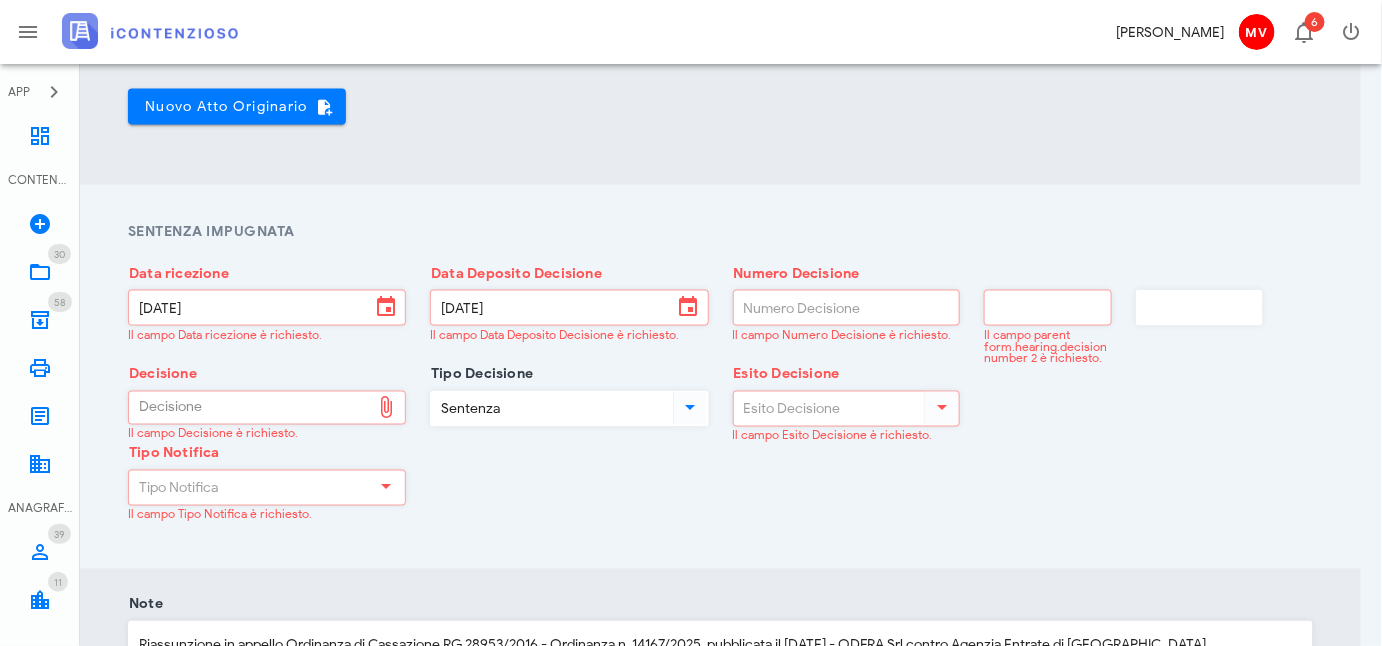 click on "Numero Decisione" at bounding box center (847, 308) 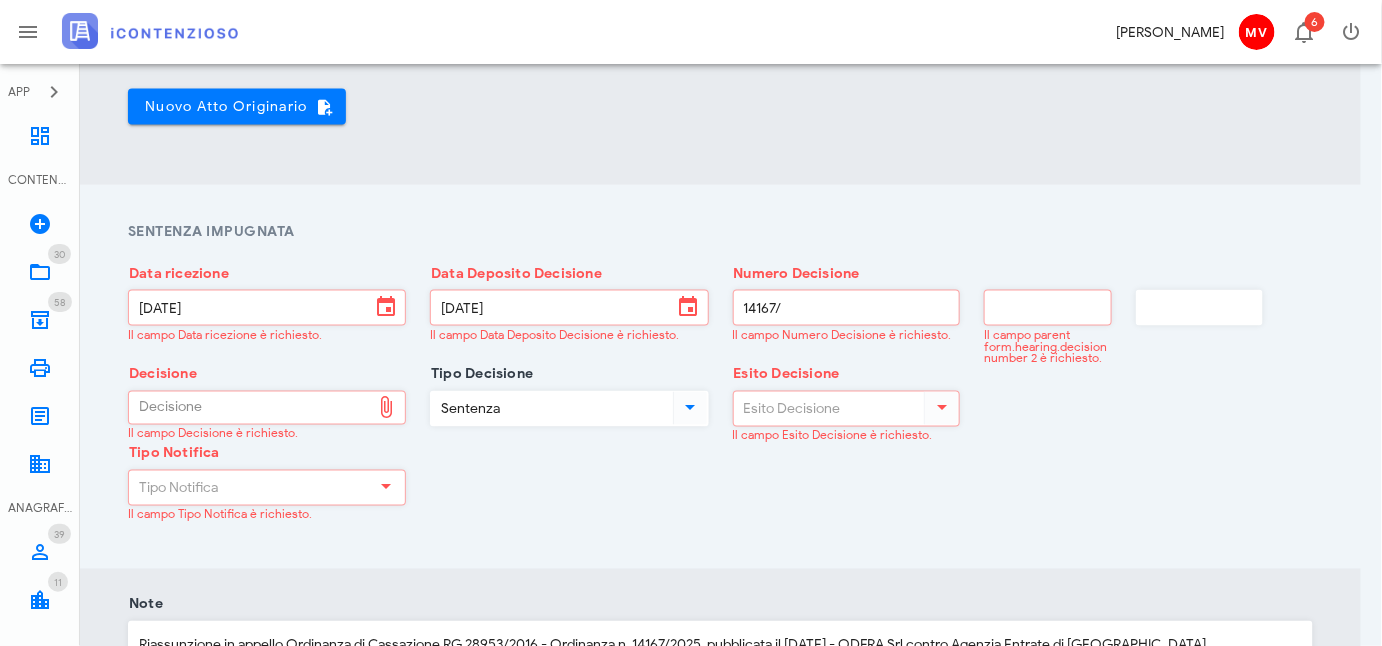 type on "14167/" 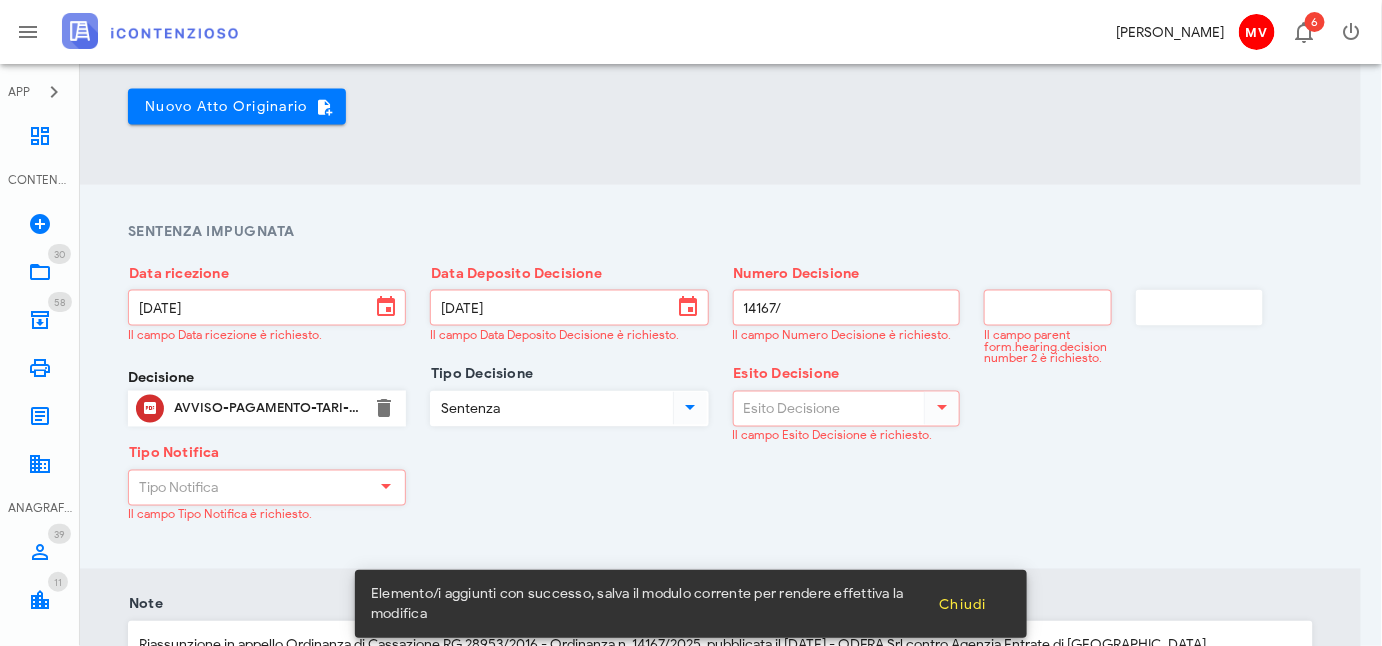 click at bounding box center [690, 408] 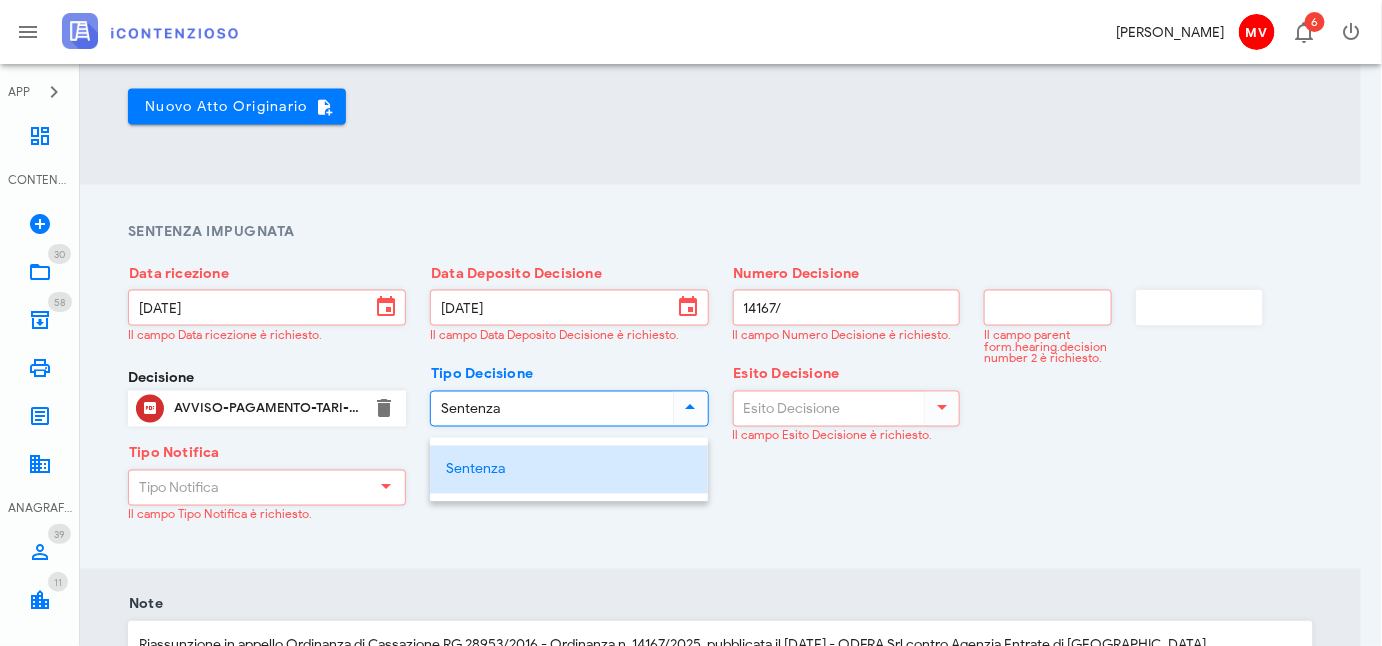 click on "Sentenza" at bounding box center (569, 470) 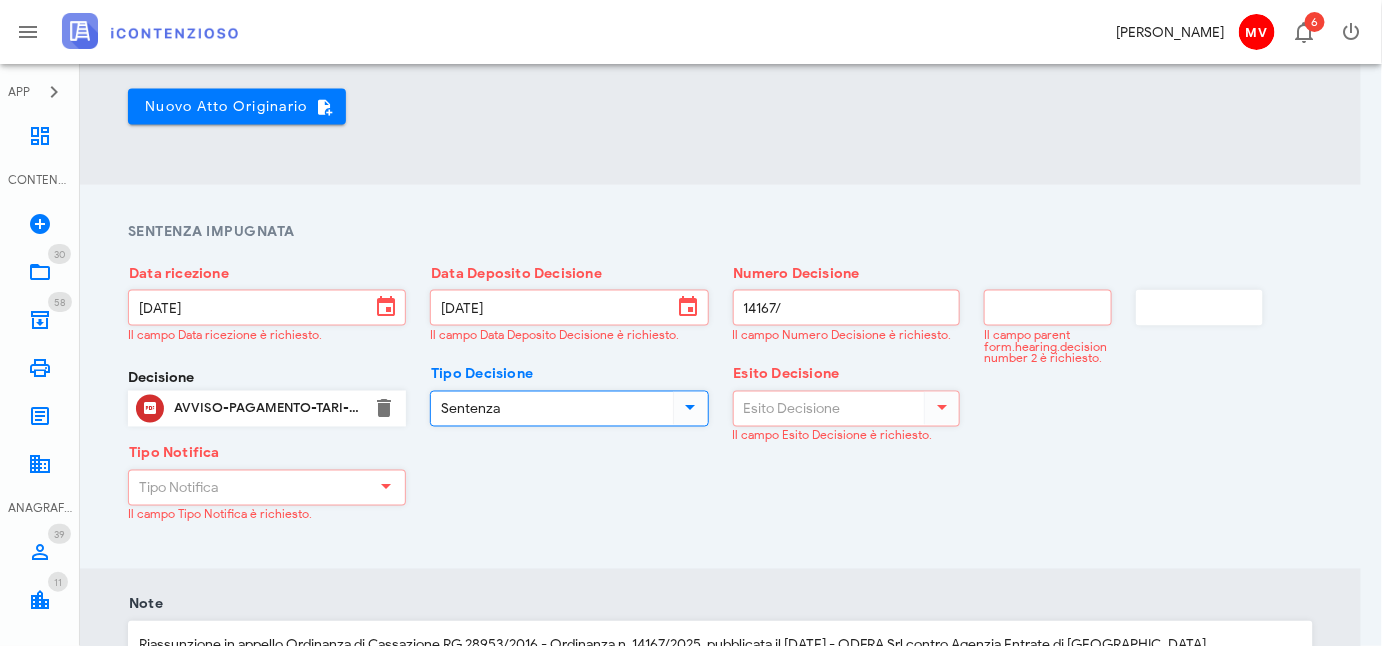 click at bounding box center (942, 408) 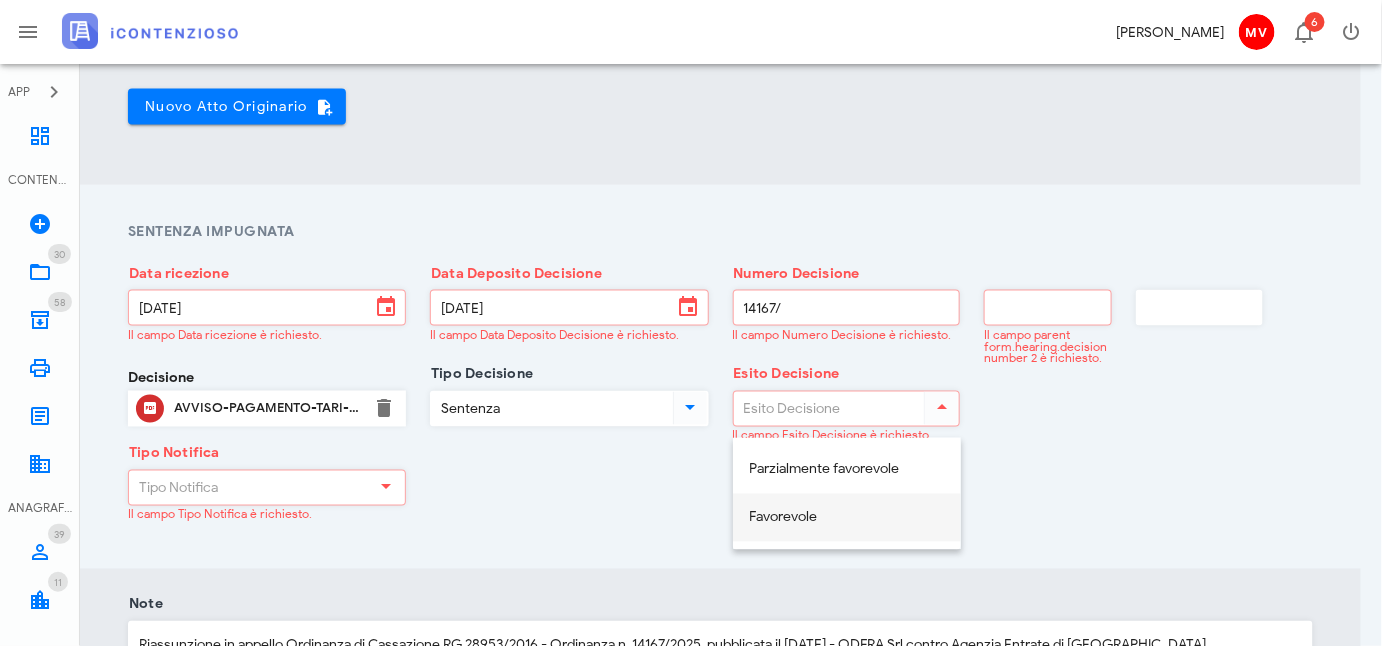 click on "Favorevole" at bounding box center [847, 518] 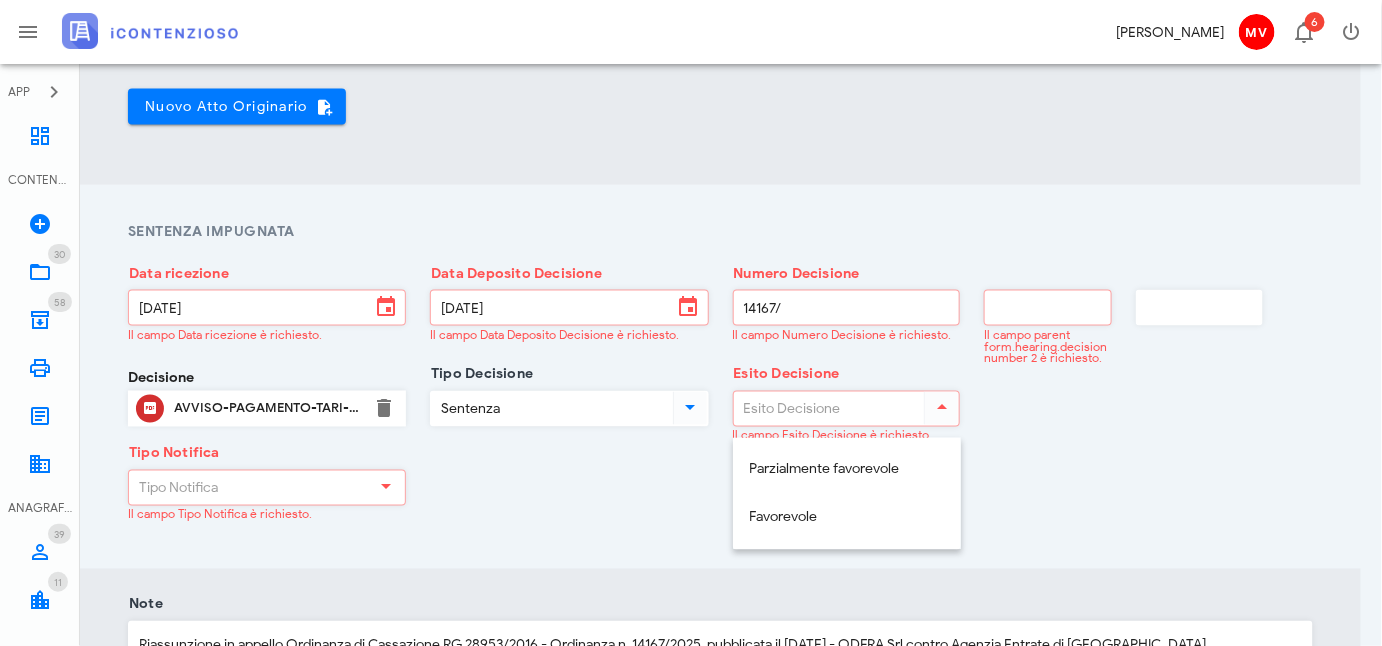 type on "Favorevole" 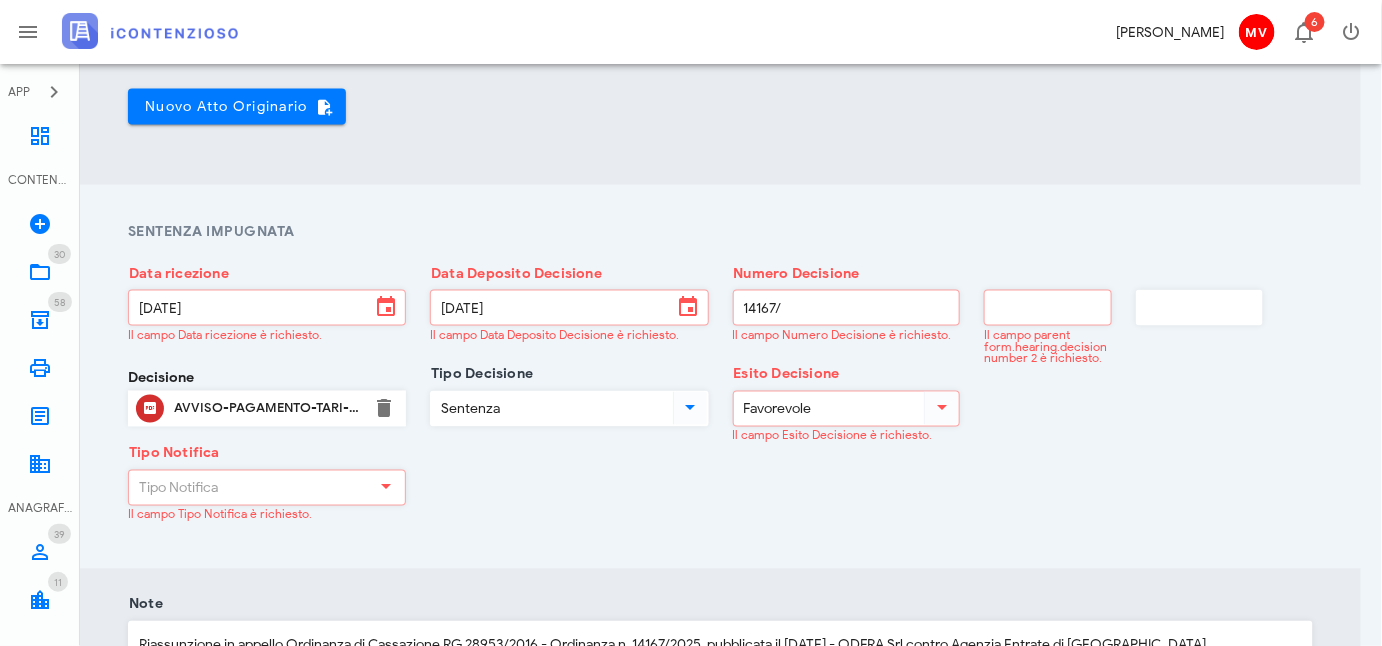 click at bounding box center (386, 487) 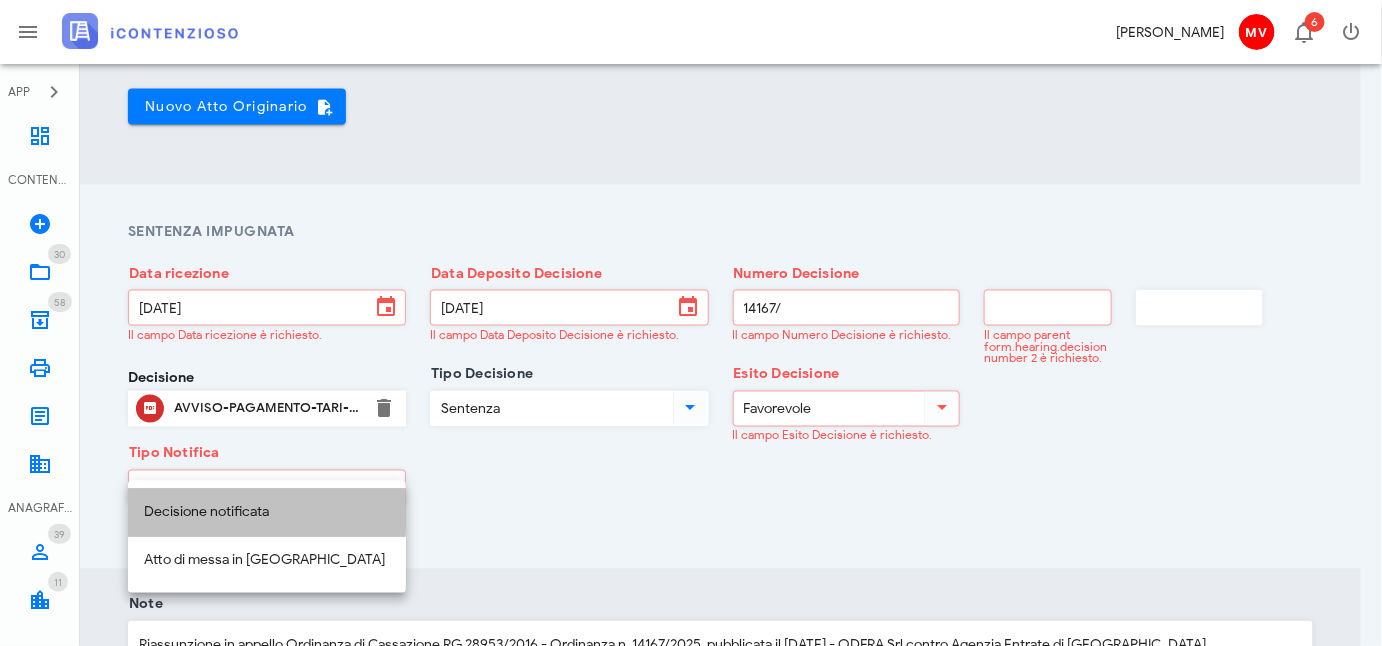 click on "Decisione notificata" at bounding box center [267, 513] 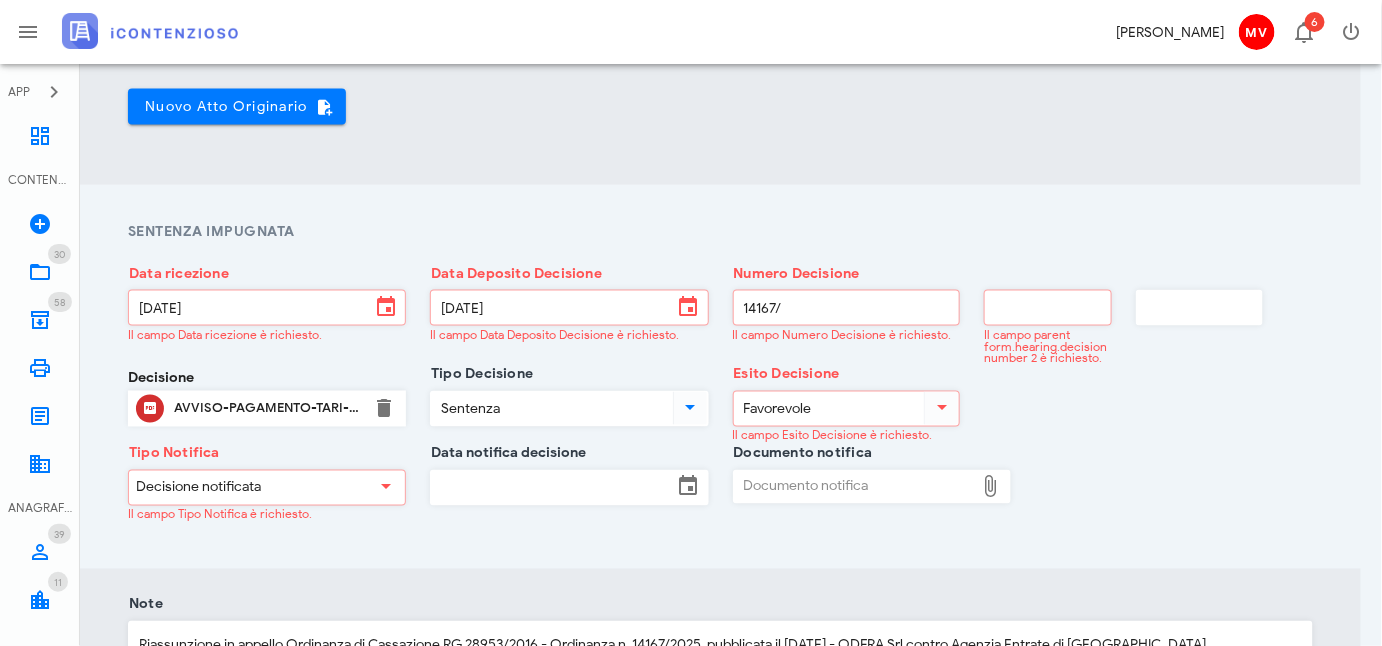 click at bounding box center [386, 487] 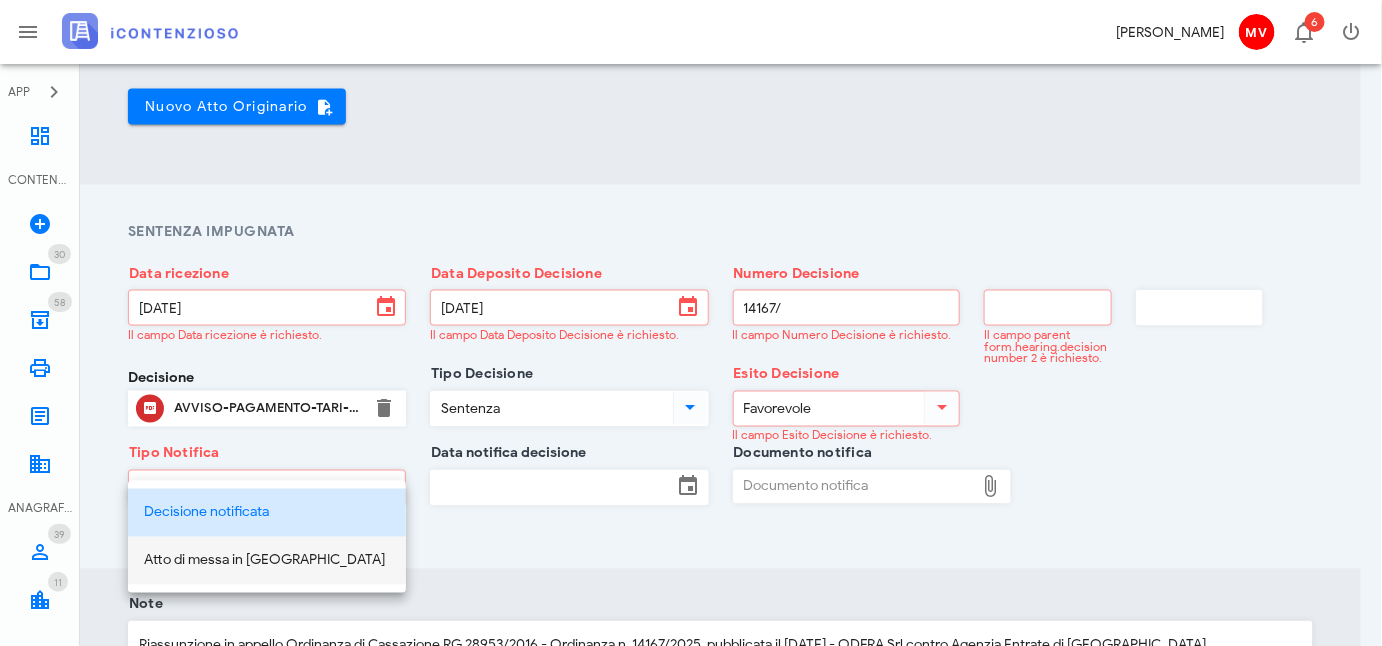 click on "Atto di messa in mora" at bounding box center [267, 561] 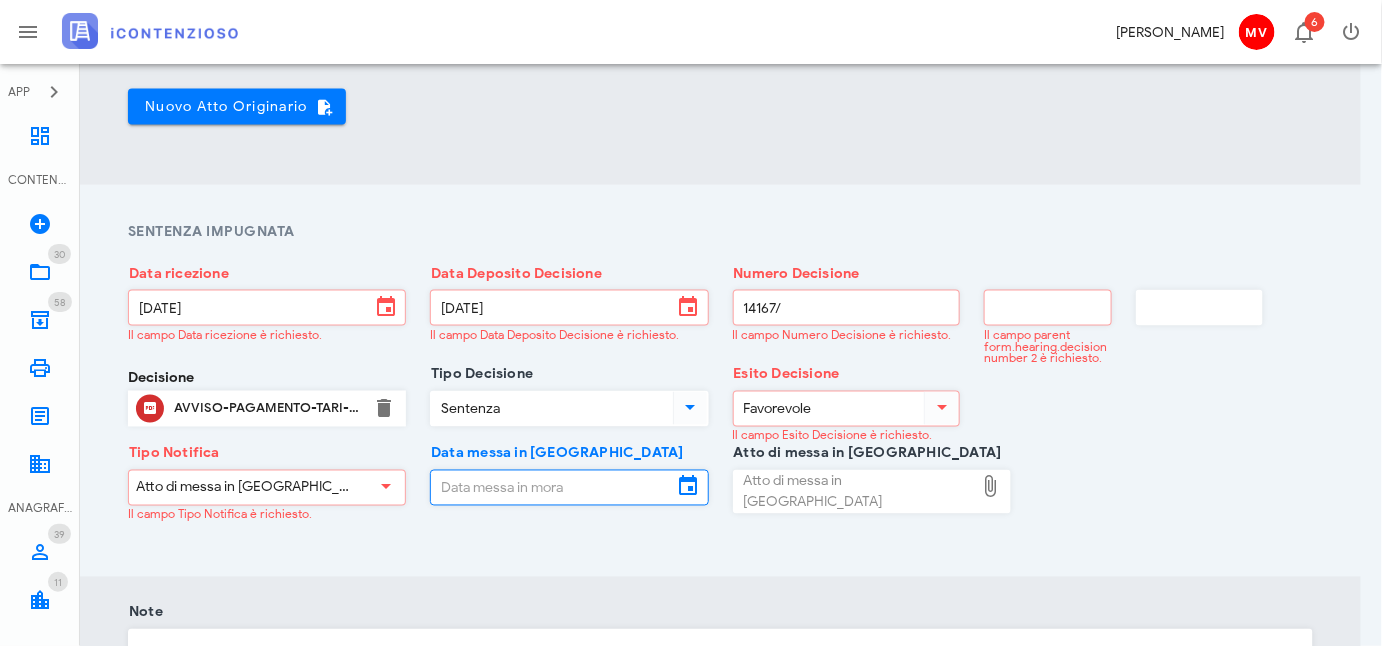 click on "Data messa in mora" at bounding box center [551, 488] 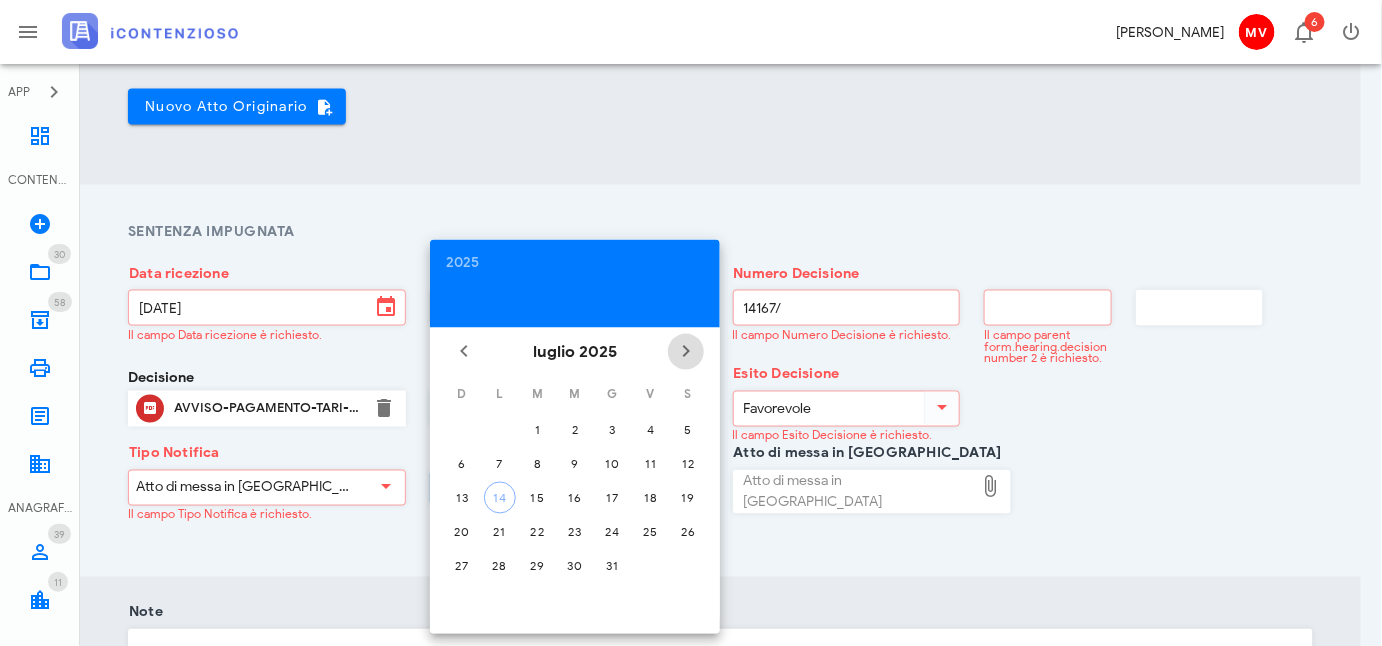 click at bounding box center [686, 352] 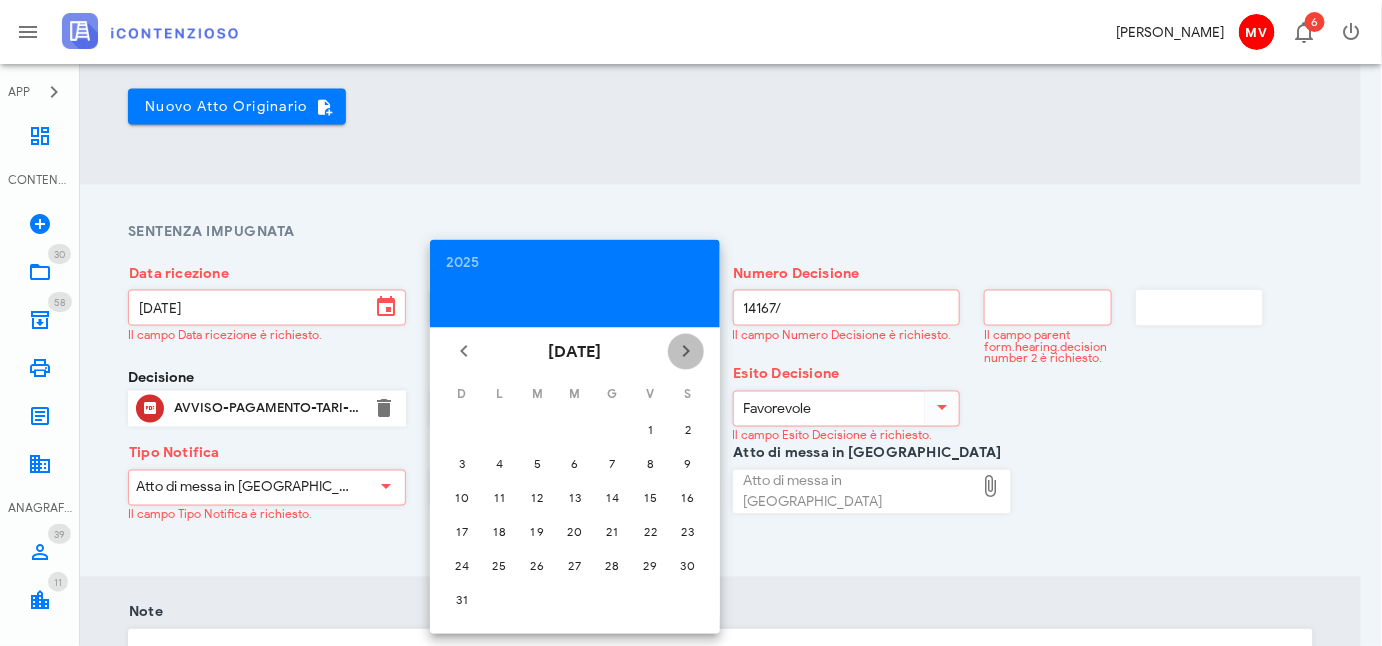 click at bounding box center [686, 352] 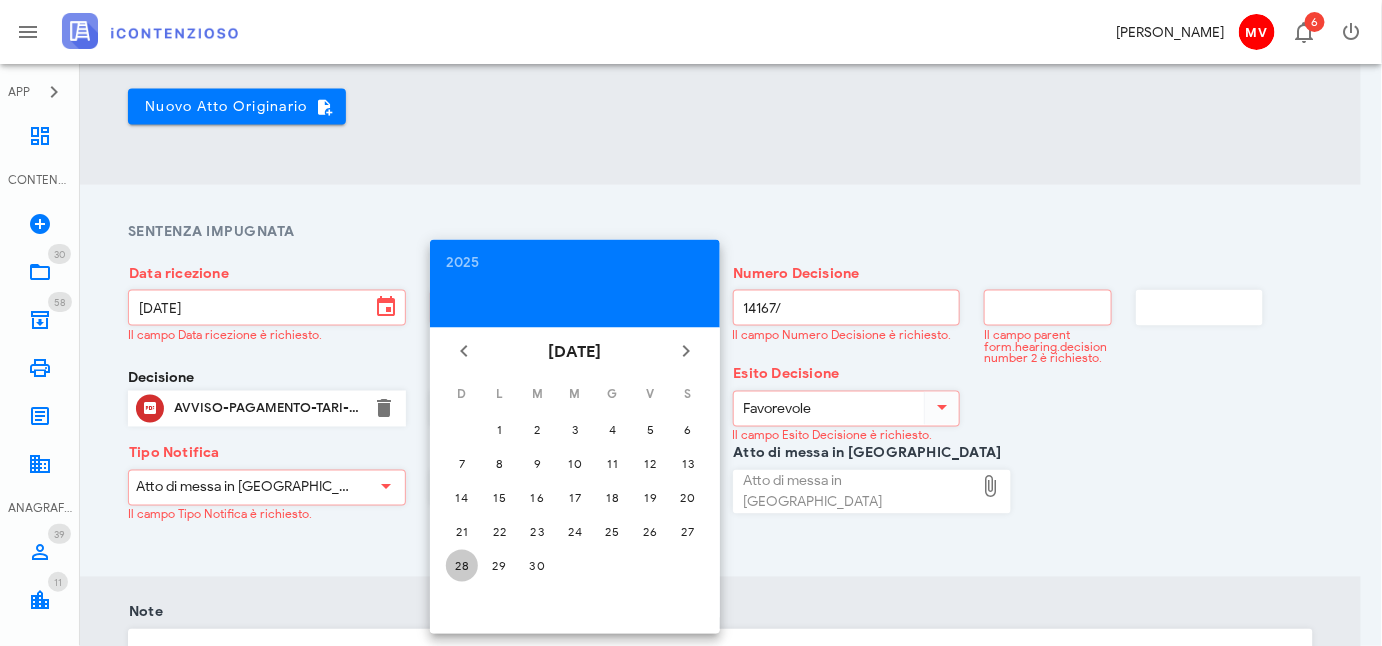 click on "28" at bounding box center (462, 566) 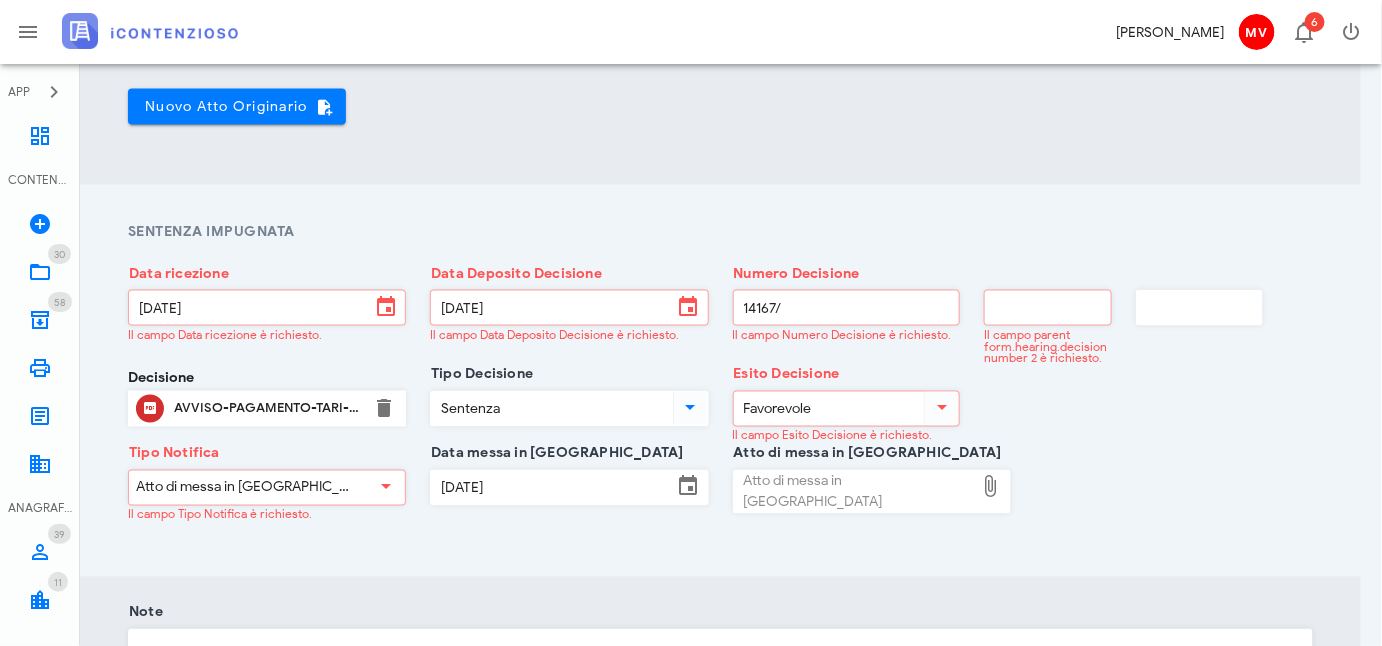 click on "Atto di messa in mora" at bounding box center [854, 492] 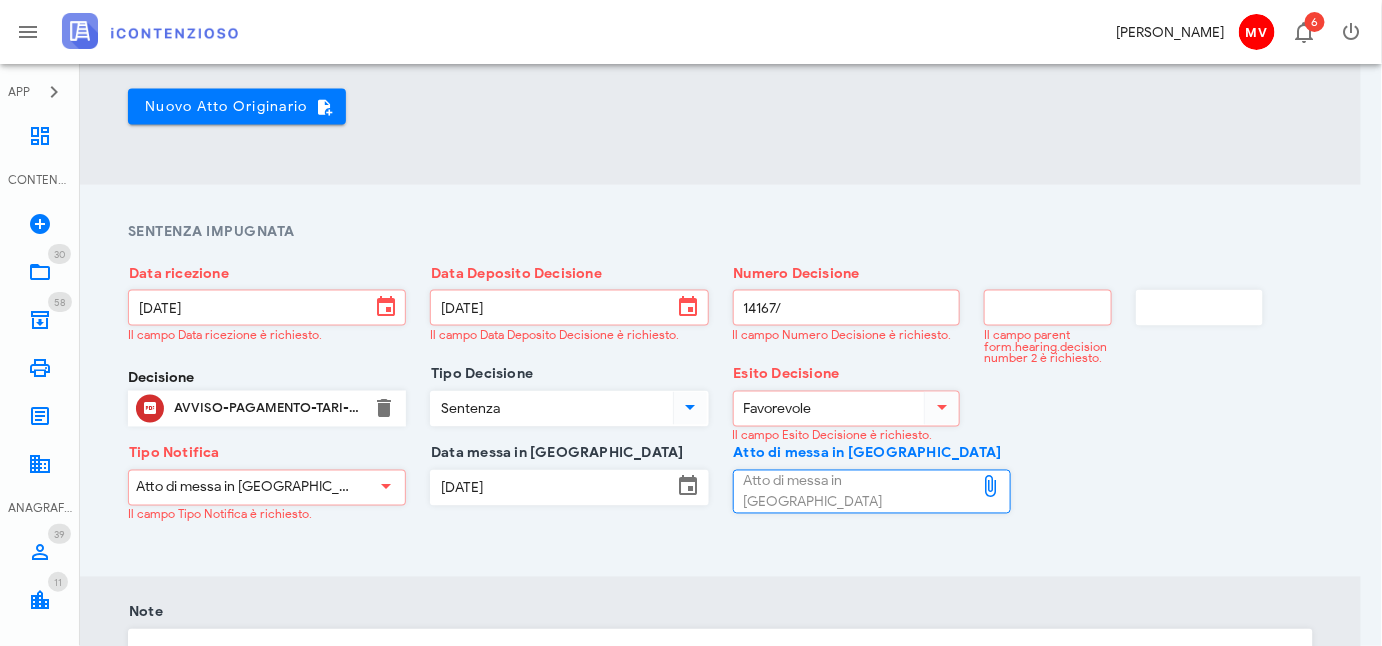 type on "C:\fakepath\AVVISO PAGAMENTO TARI 2025.pdf" 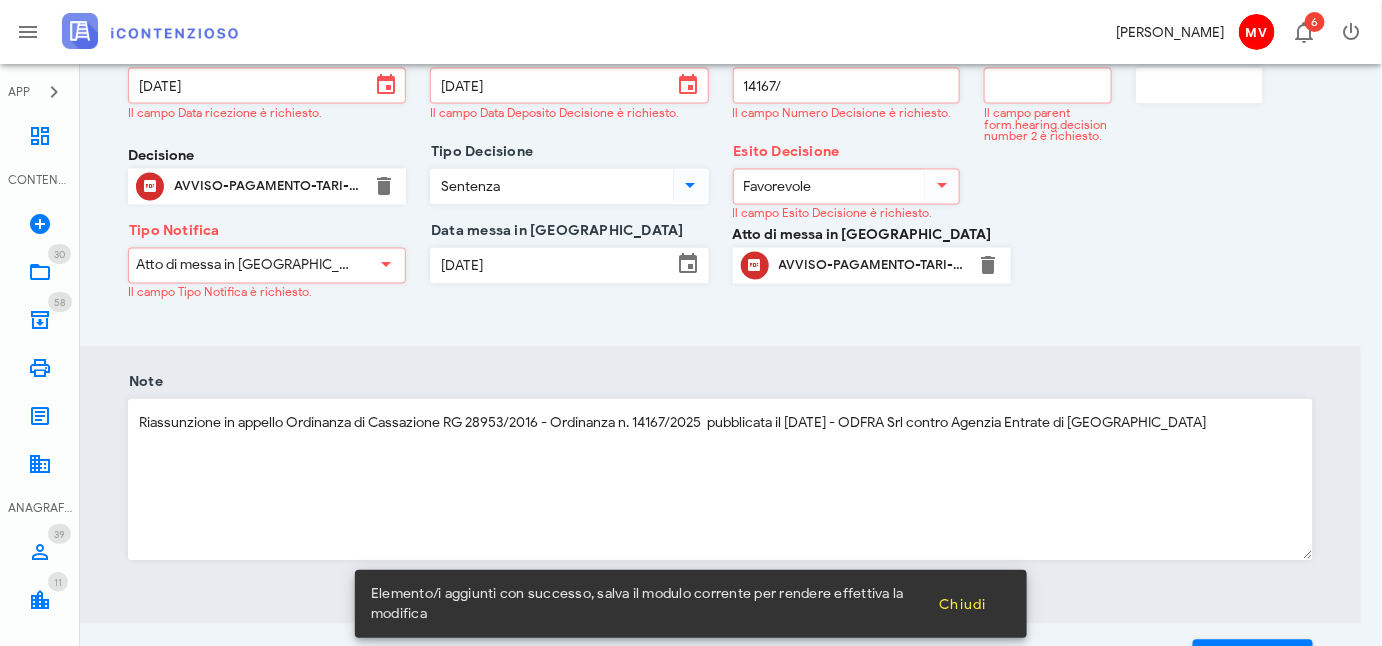 scroll, scrollTop: 1251, scrollLeft: 0, axis: vertical 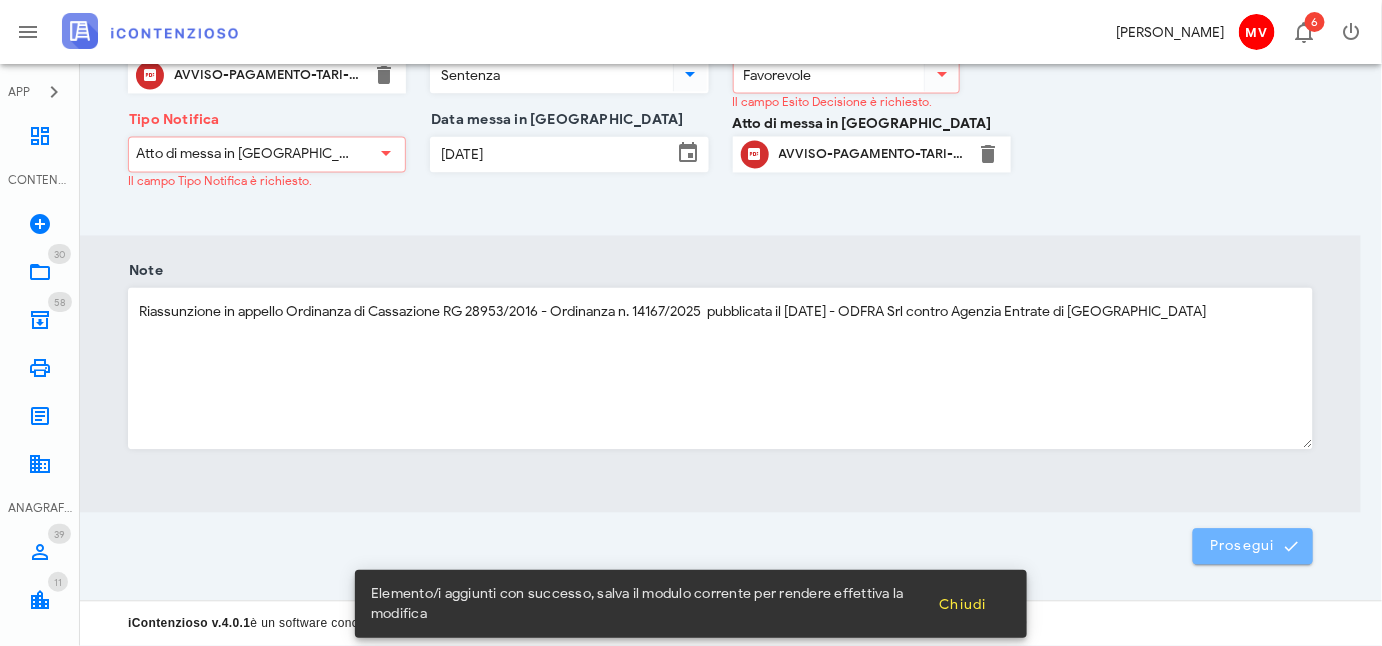 click on "Prosegui" at bounding box center (1253, 547) 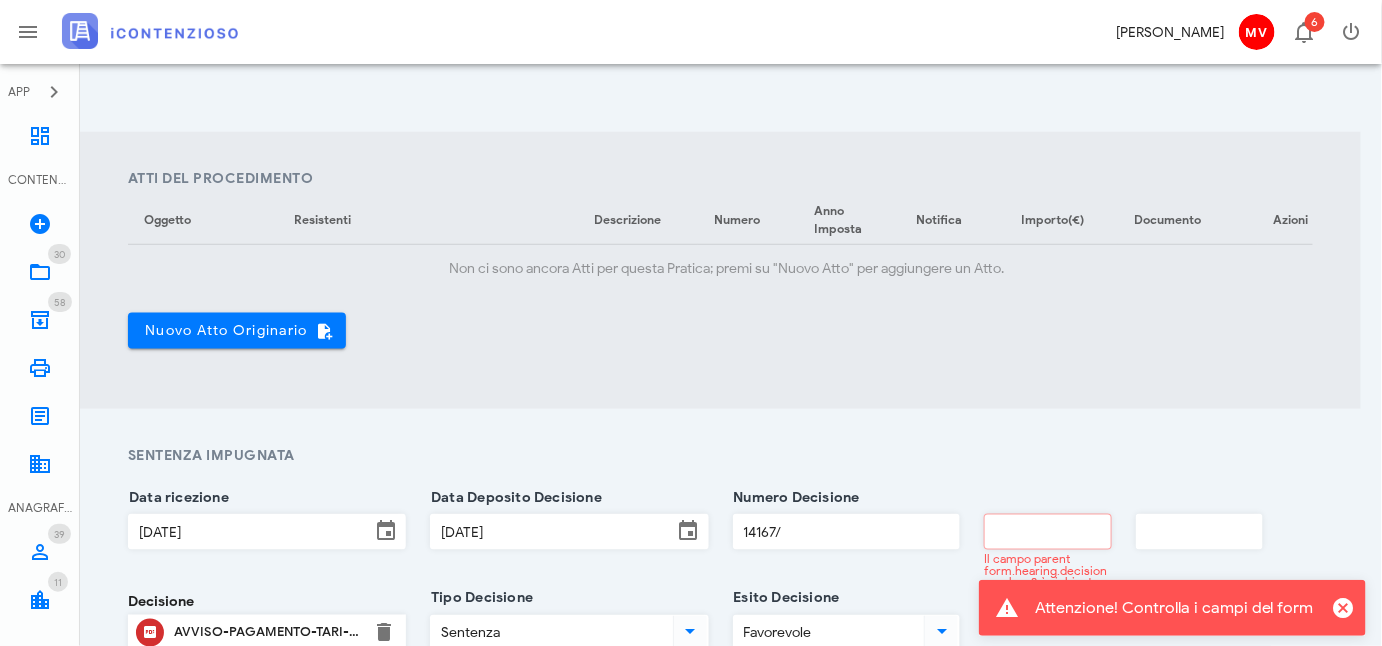 scroll, scrollTop: 727, scrollLeft: 0, axis: vertical 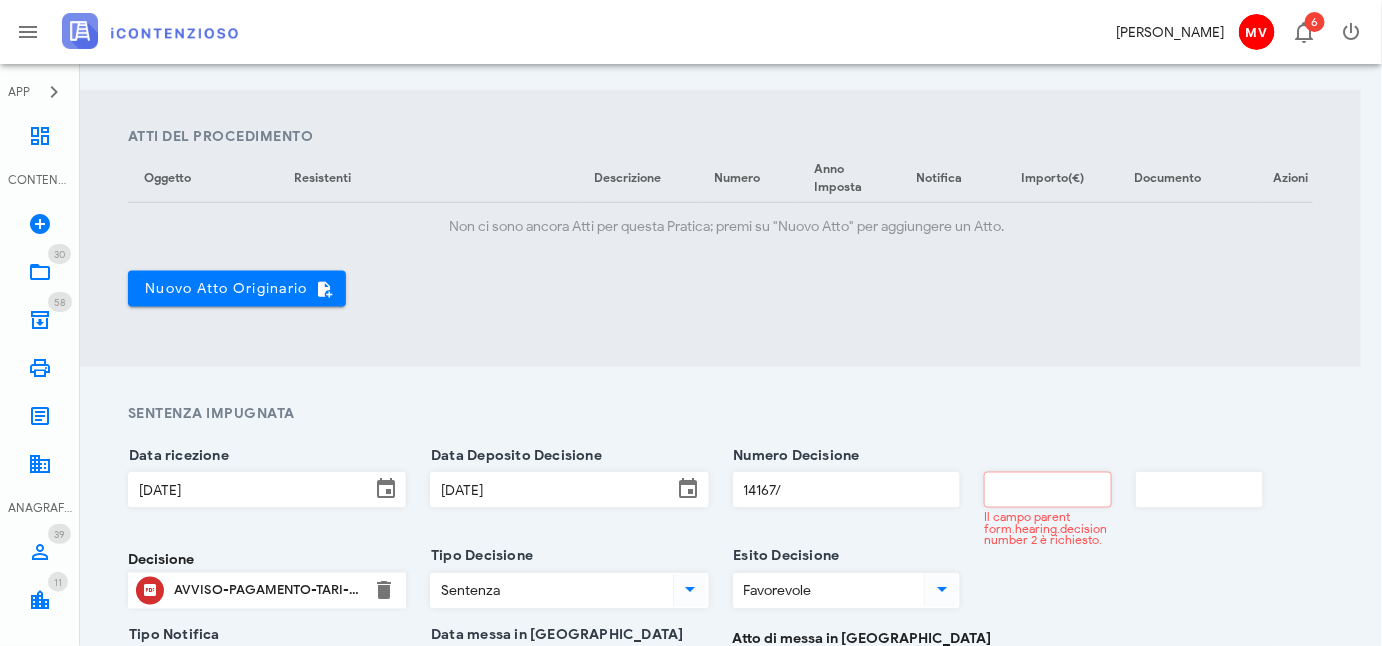 click at bounding box center [1047, 490] 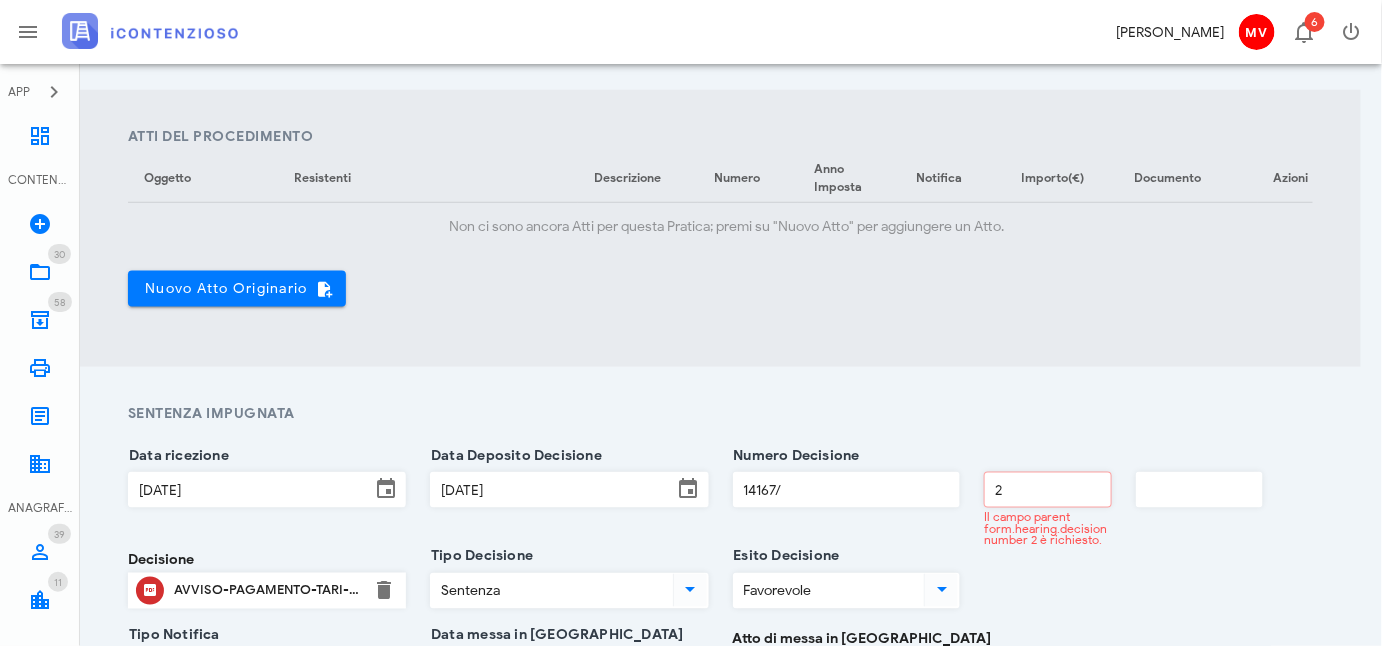type on "2" 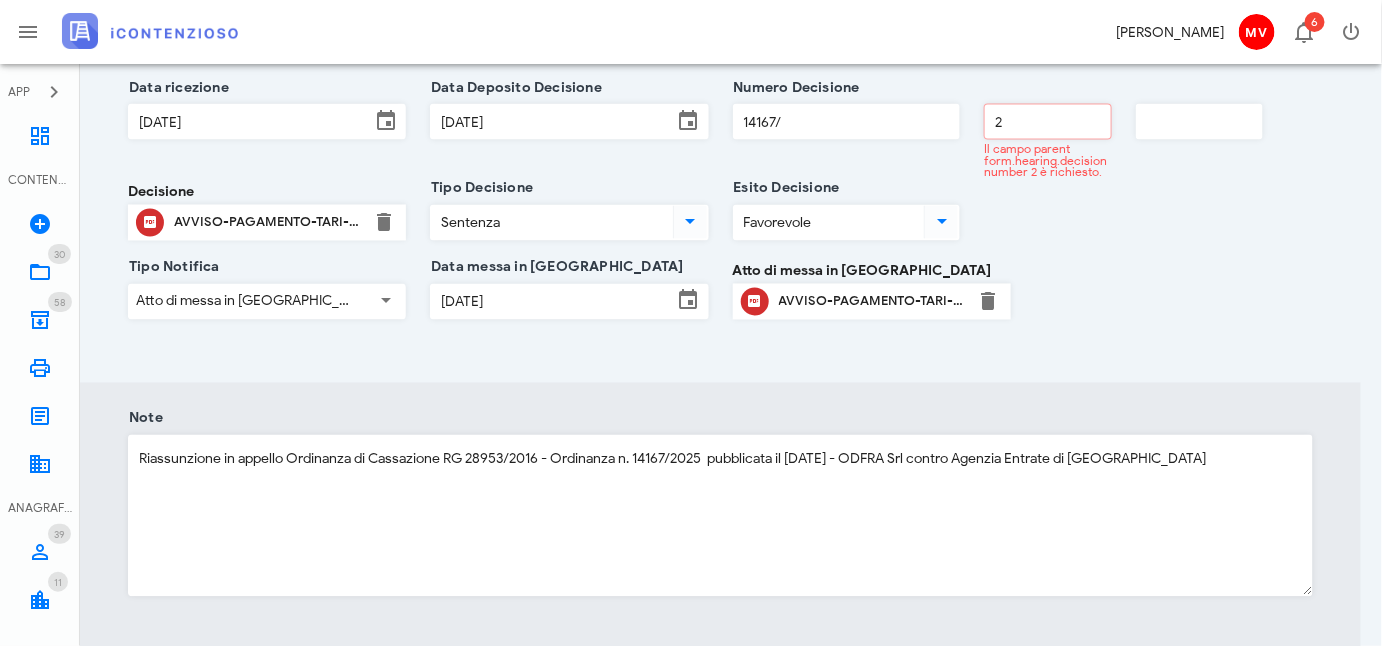 scroll, scrollTop: 1181, scrollLeft: 0, axis: vertical 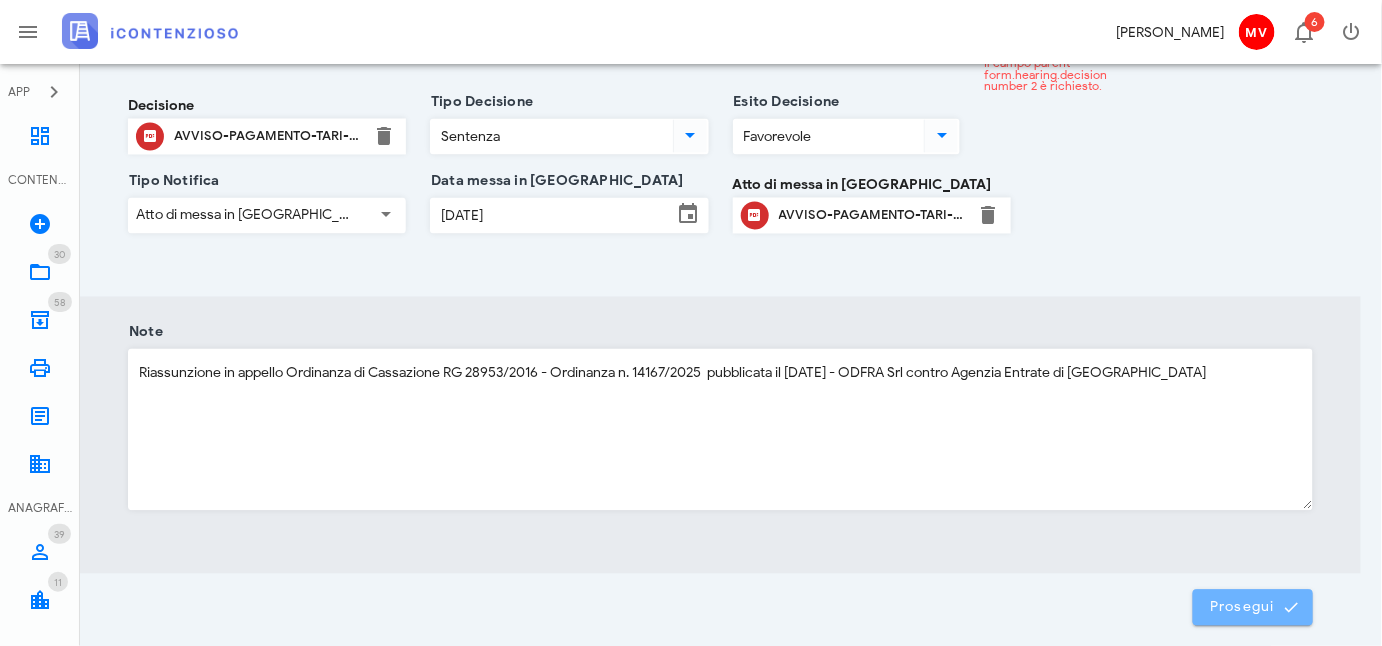 click on "Prosegui" at bounding box center (1253, 608) 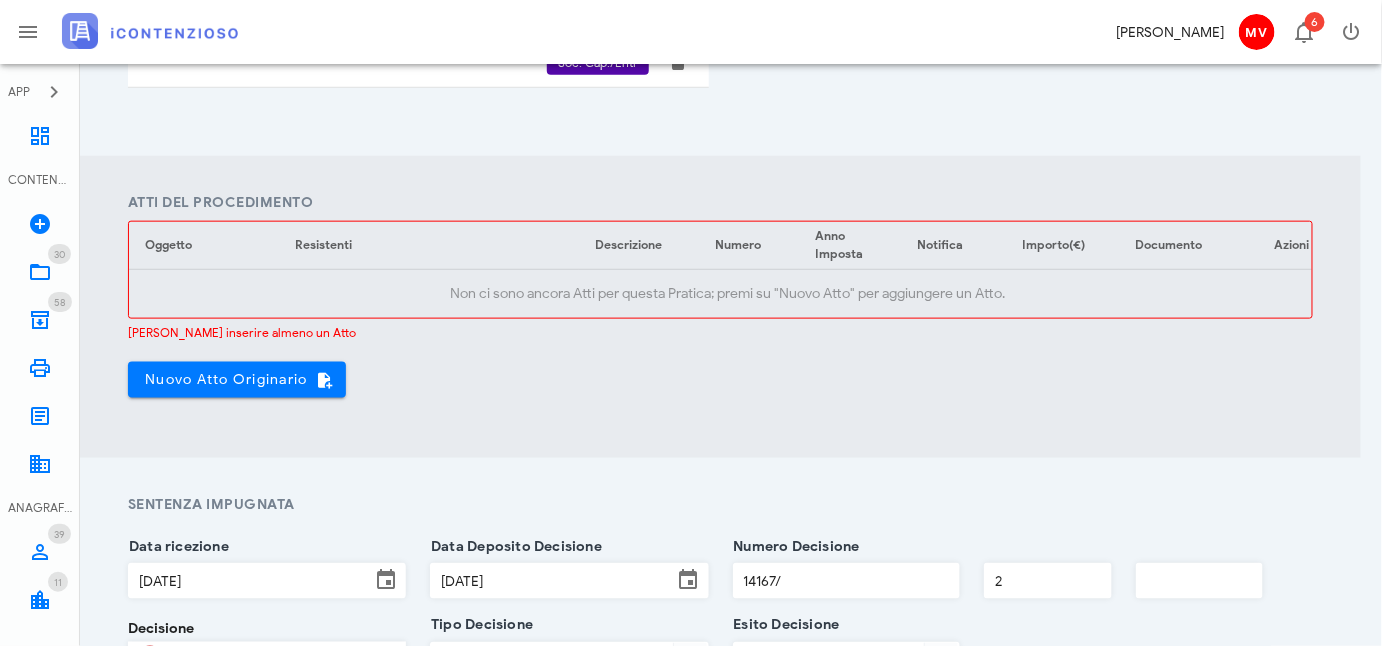 scroll, scrollTop: 618, scrollLeft: 0, axis: vertical 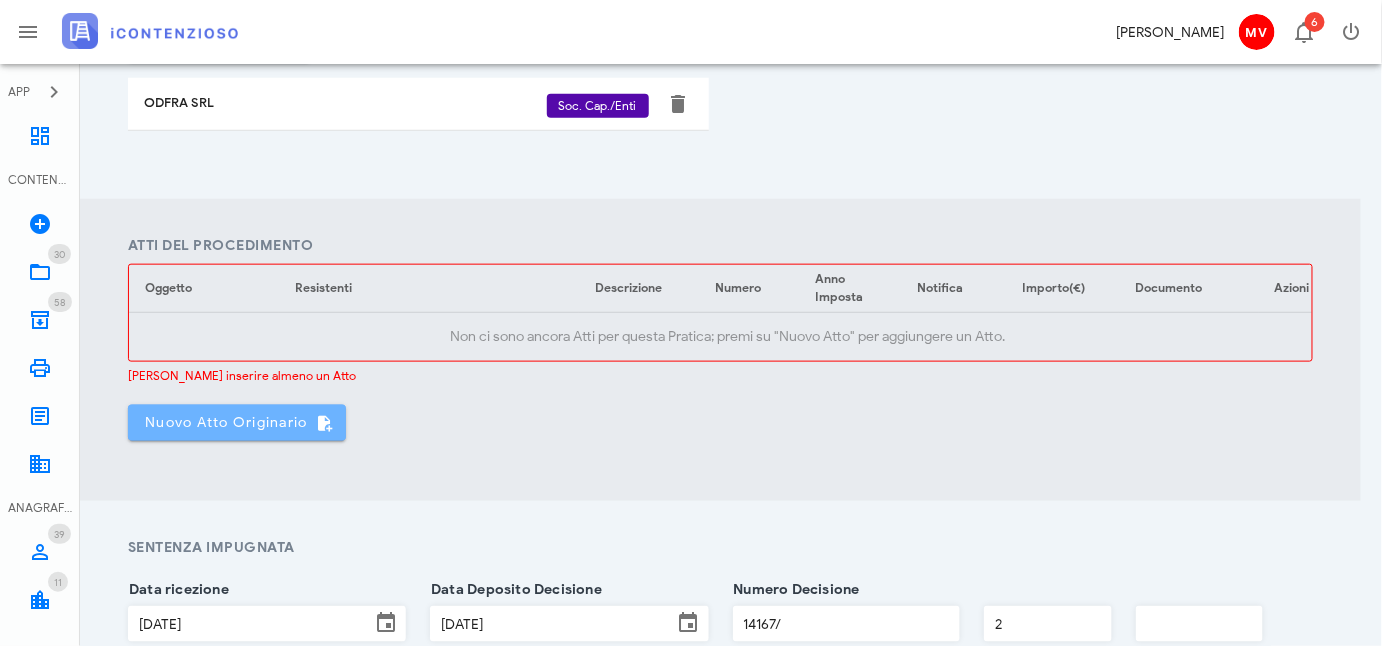 click on "Nuovo Atto Originario" at bounding box center [237, 423] 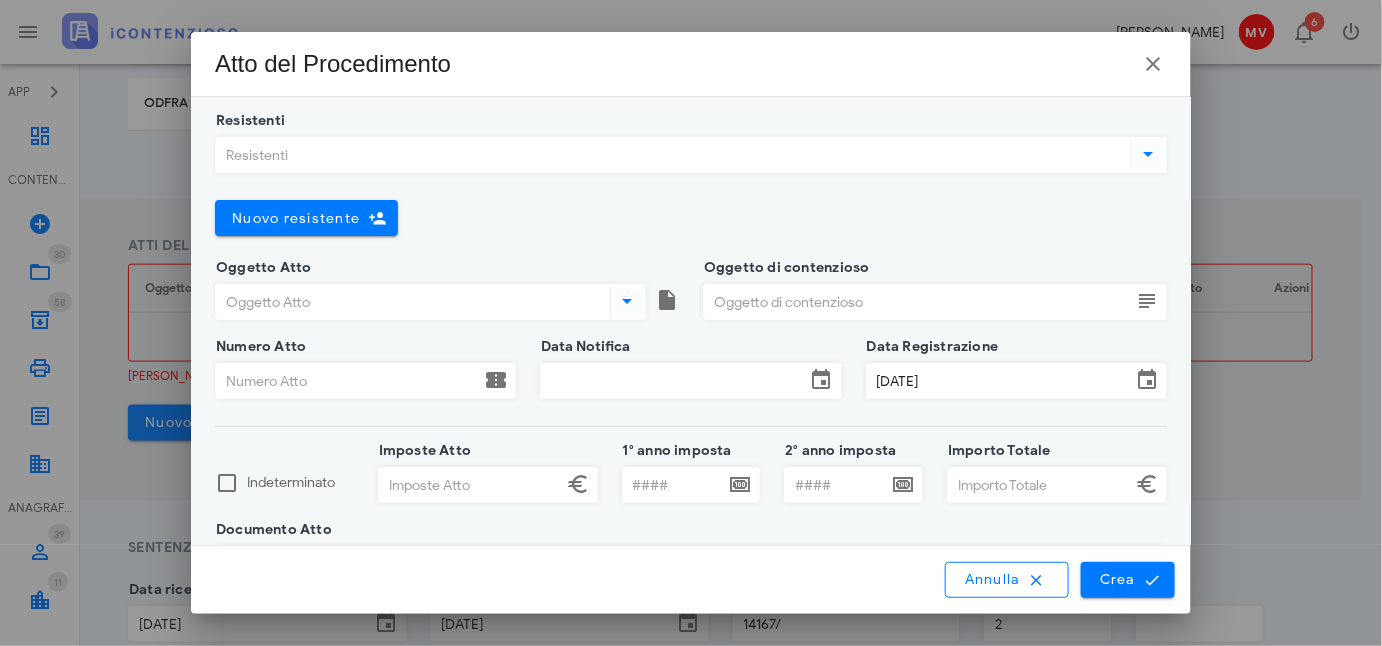 click at bounding box center [628, 301] 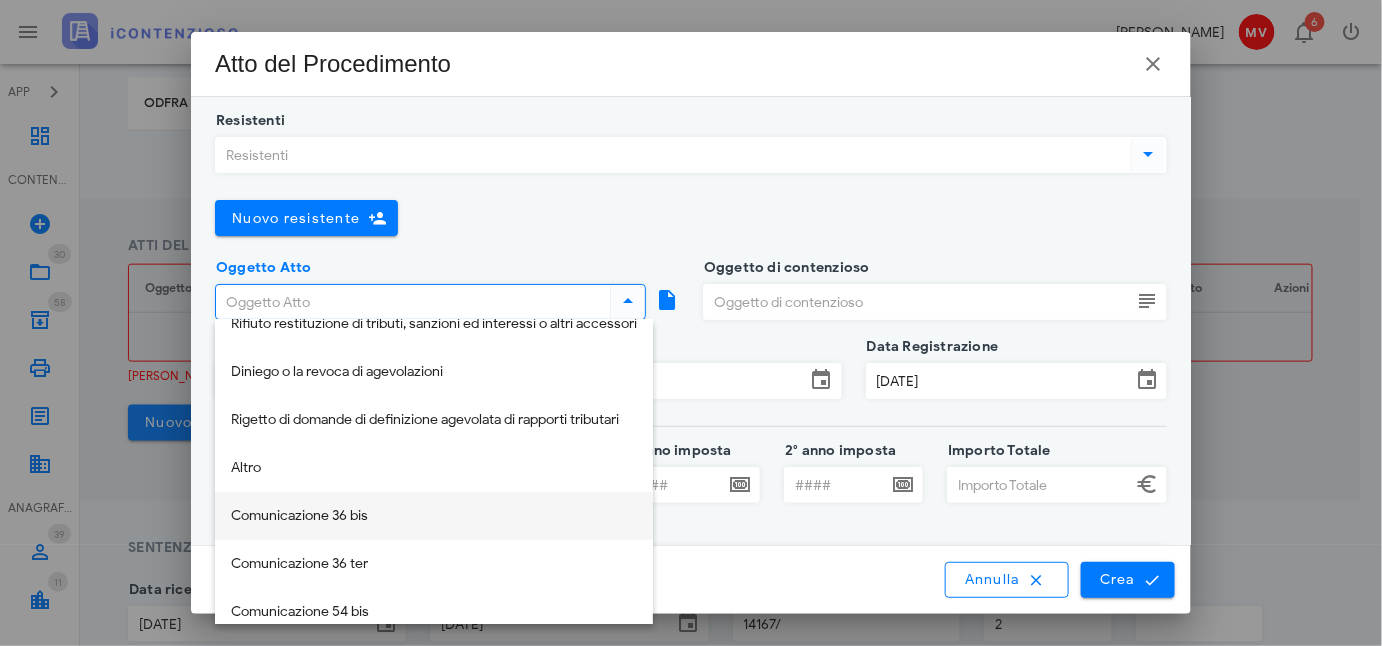 scroll, scrollTop: 432, scrollLeft: 0, axis: vertical 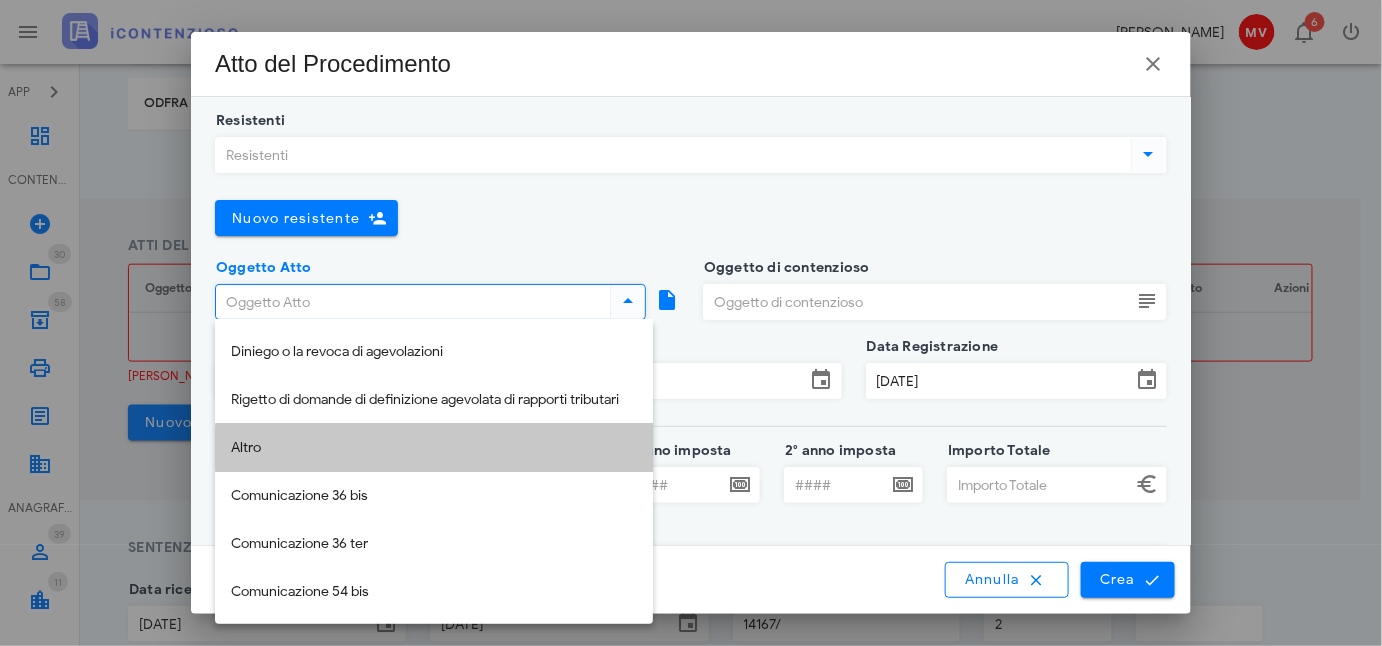 click on "Altro" at bounding box center (434, 448) 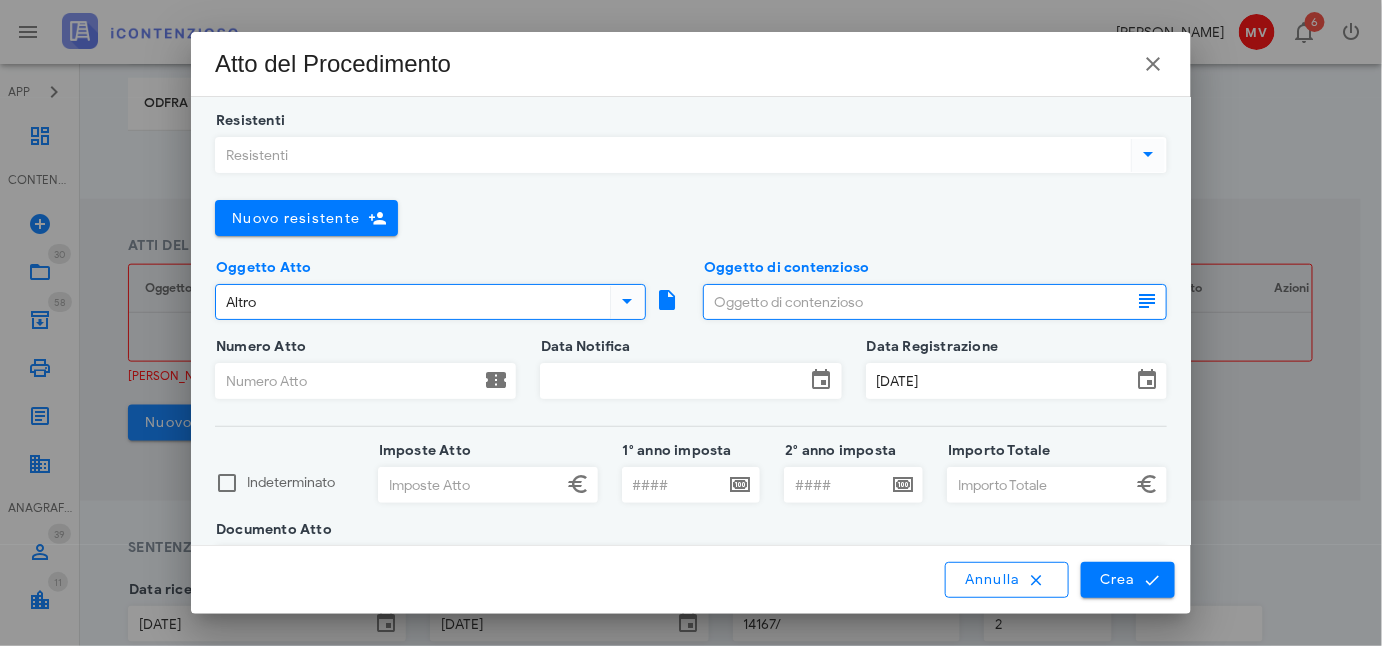 click on "Oggetto di contenzioso" at bounding box center (917, 302) 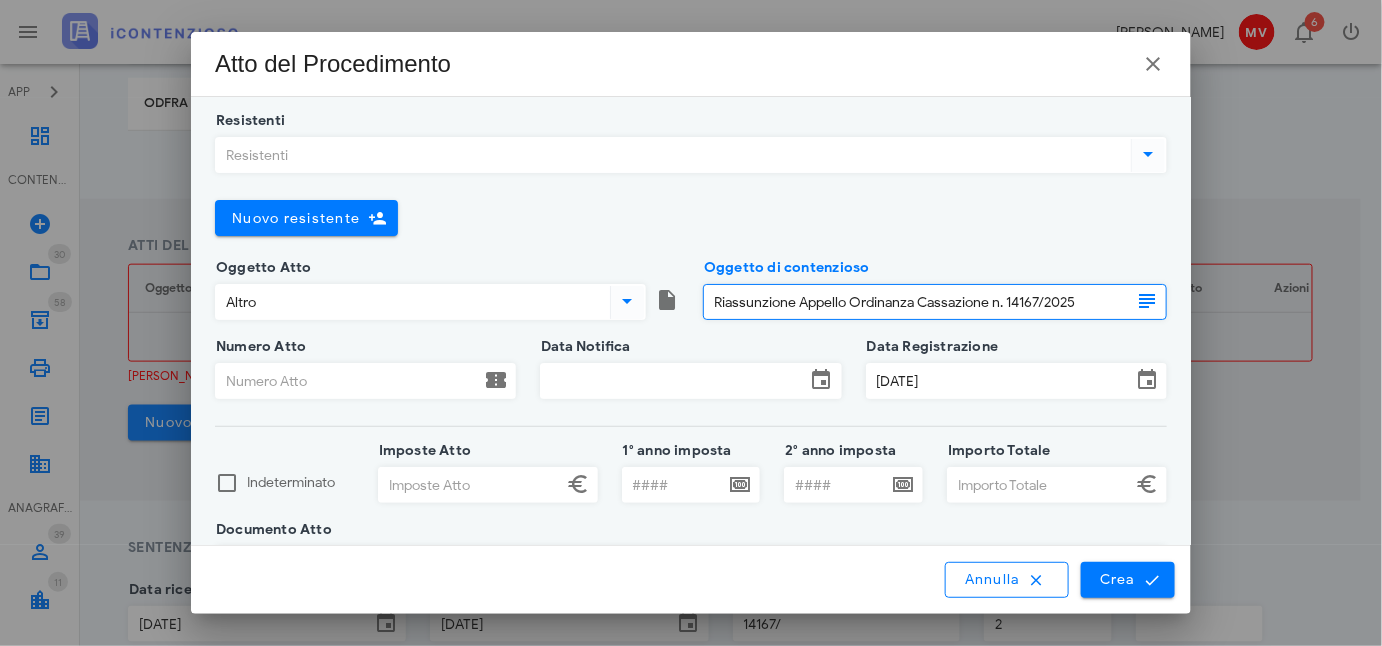 type on "Riassunzione Appello Ordinanza Cassazione n. 14167/2025" 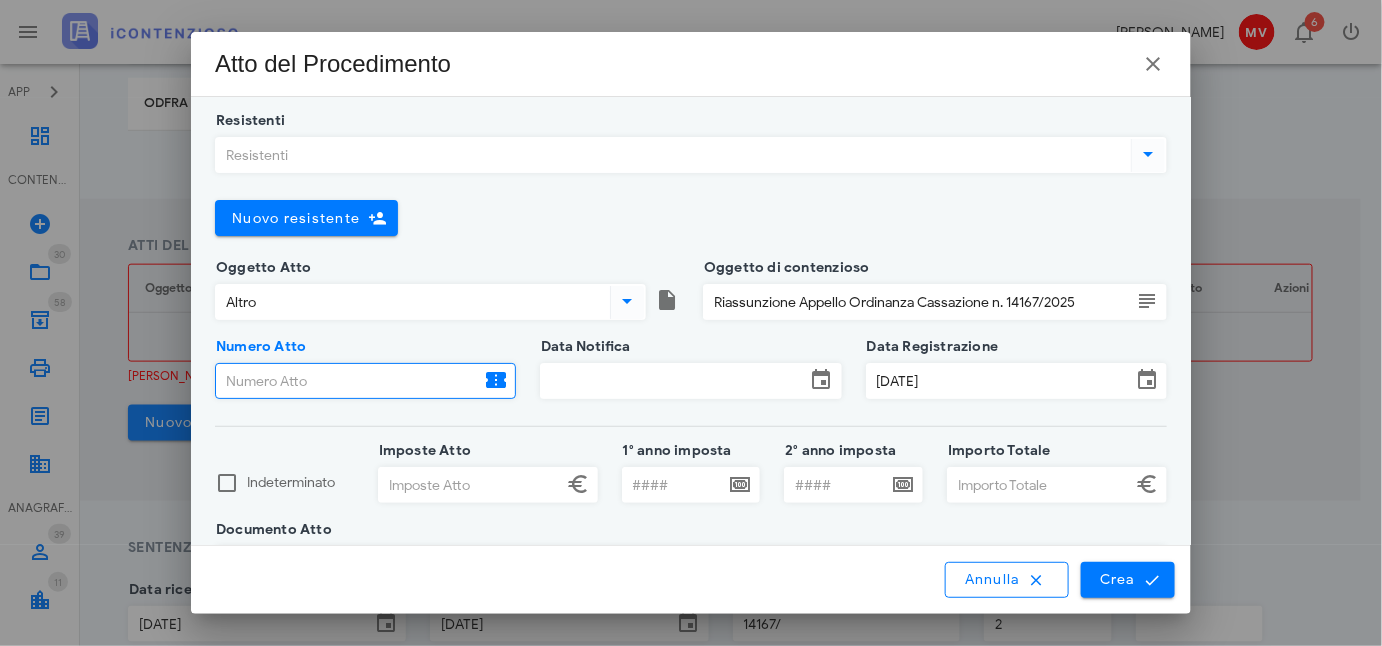 click on "Numero Atto" at bounding box center (348, 381) 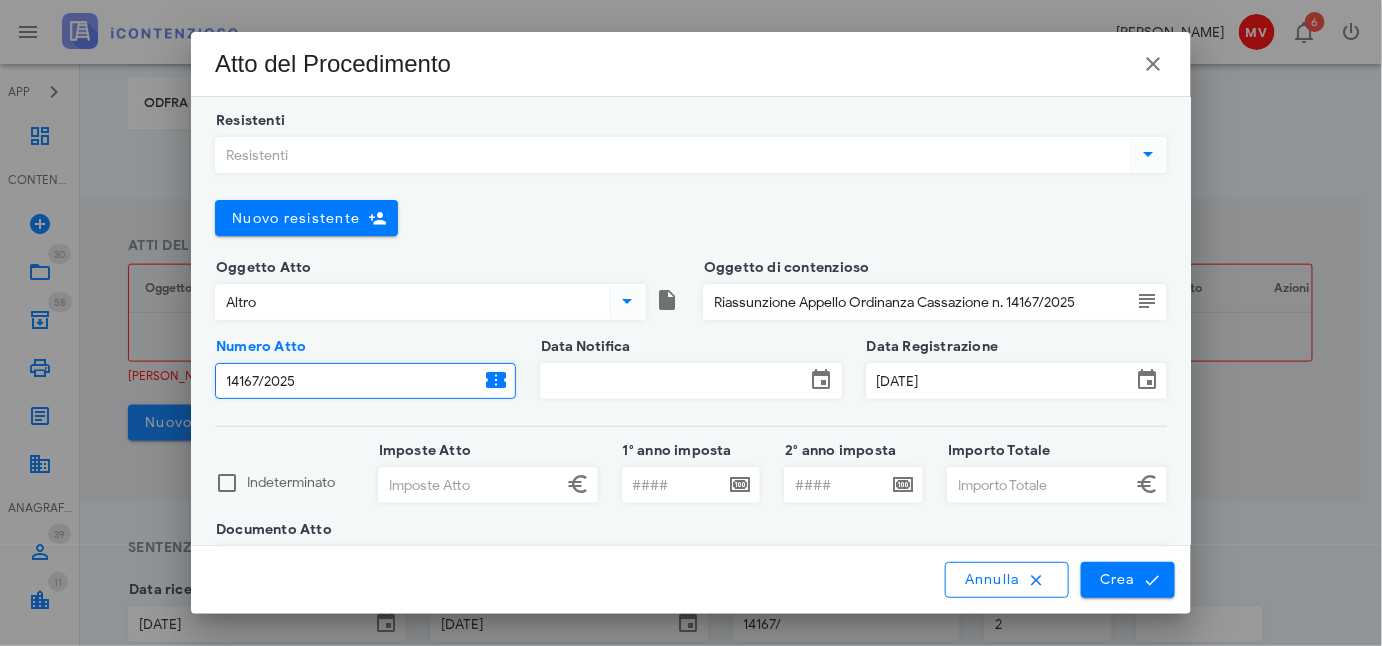 type on "14167/2025" 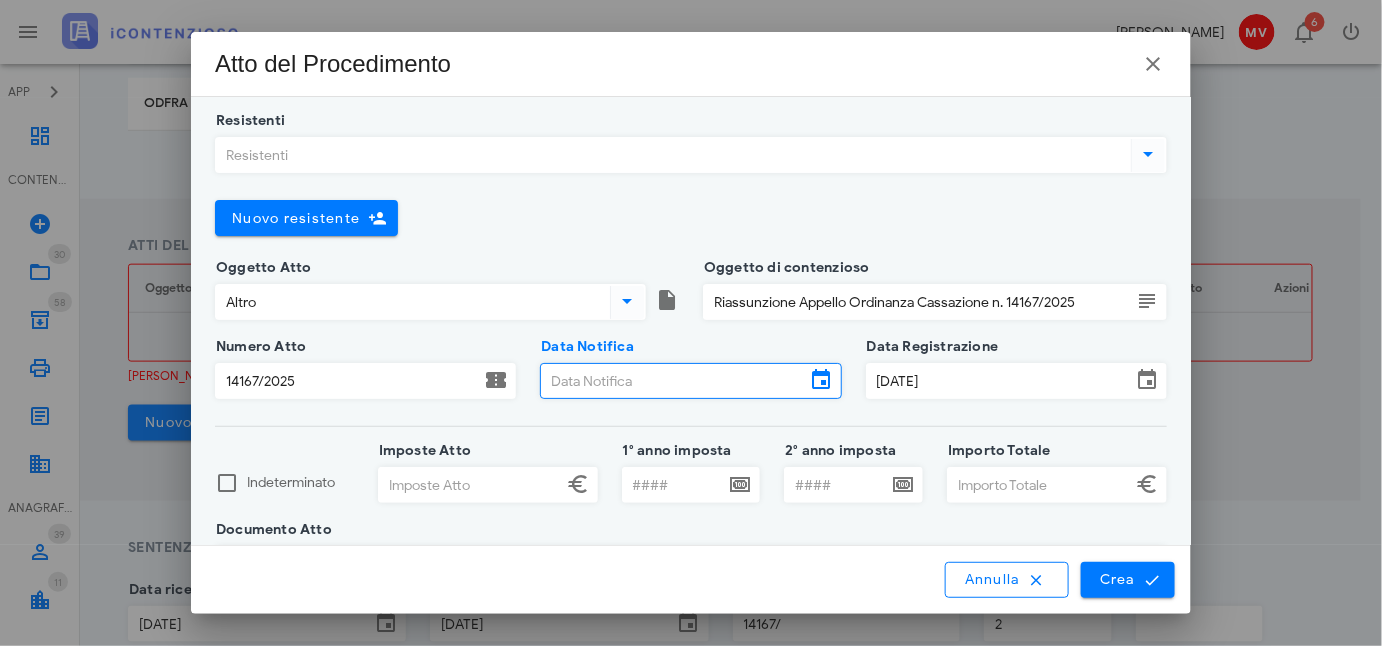 click on "Data Notifica" at bounding box center [673, 381] 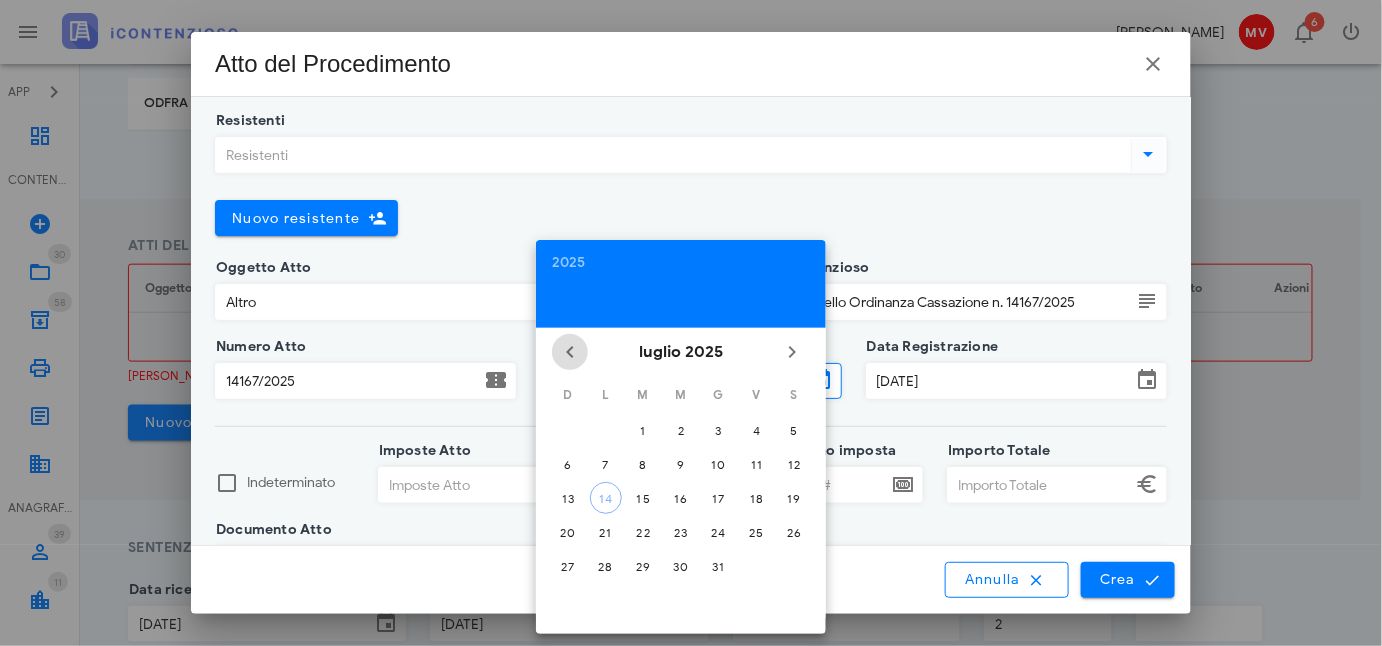 click at bounding box center [570, 352] 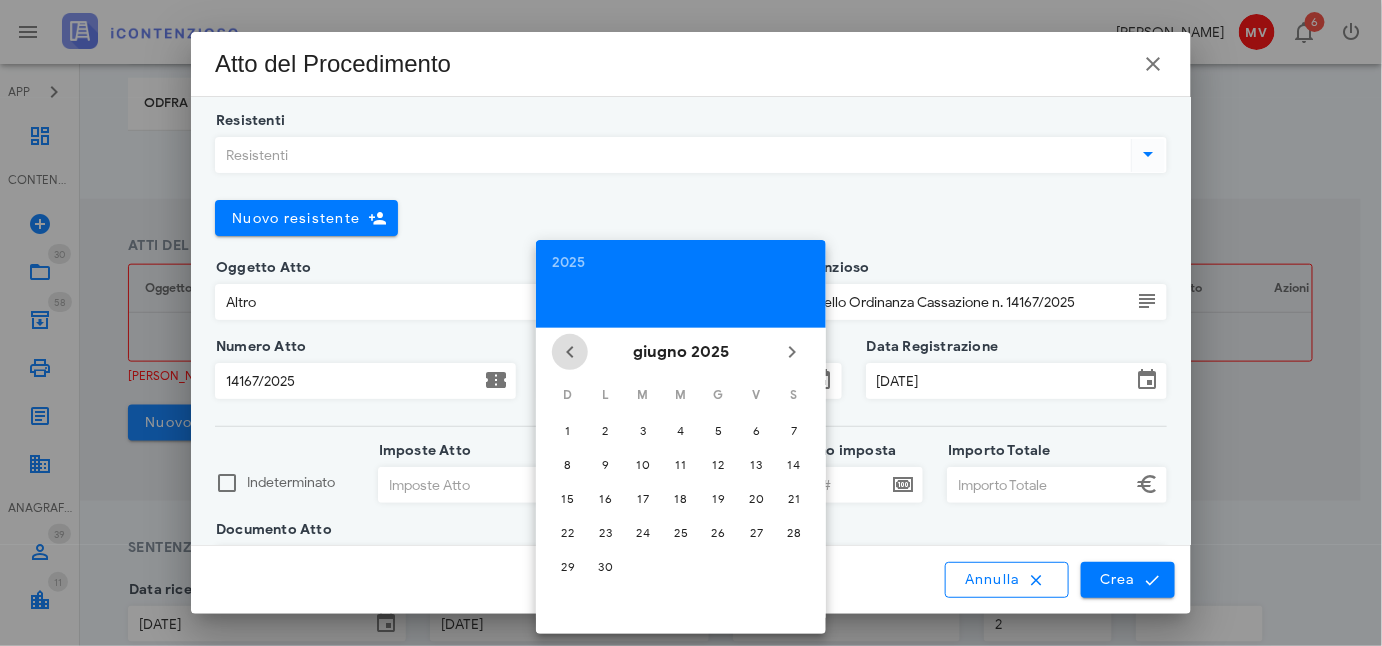 click at bounding box center (570, 352) 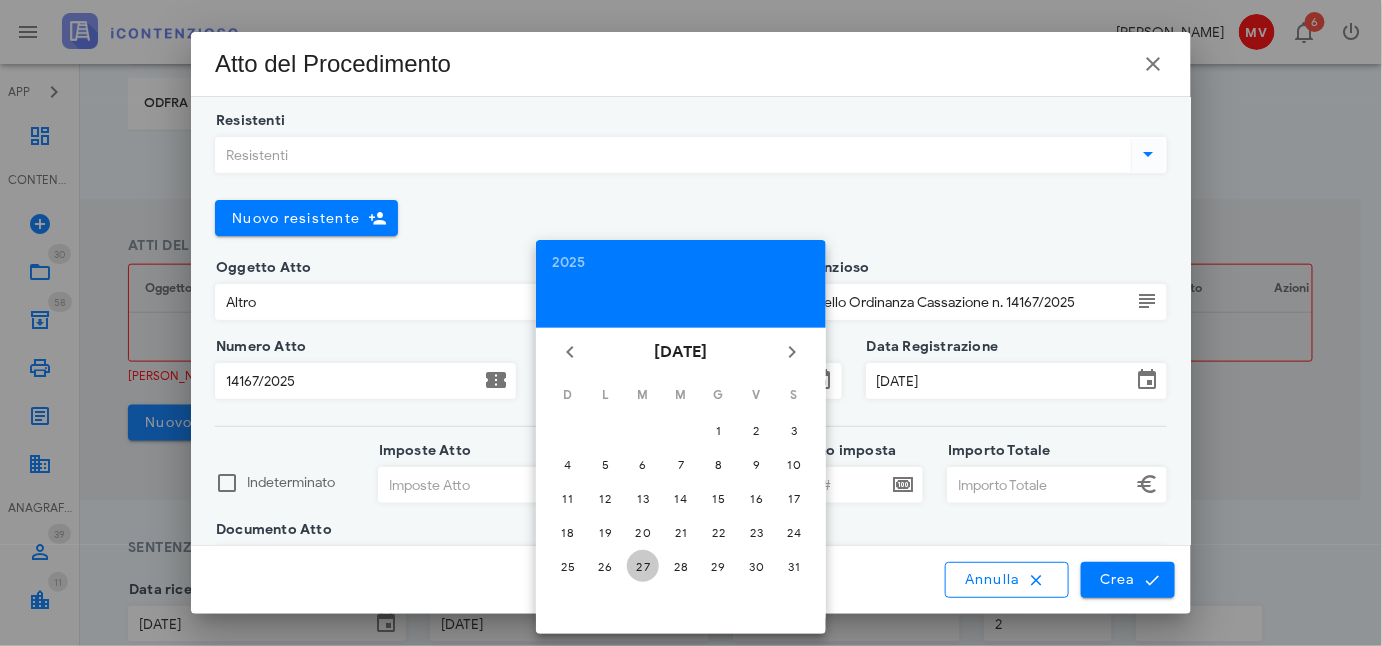 click on "27" at bounding box center (643, 566) 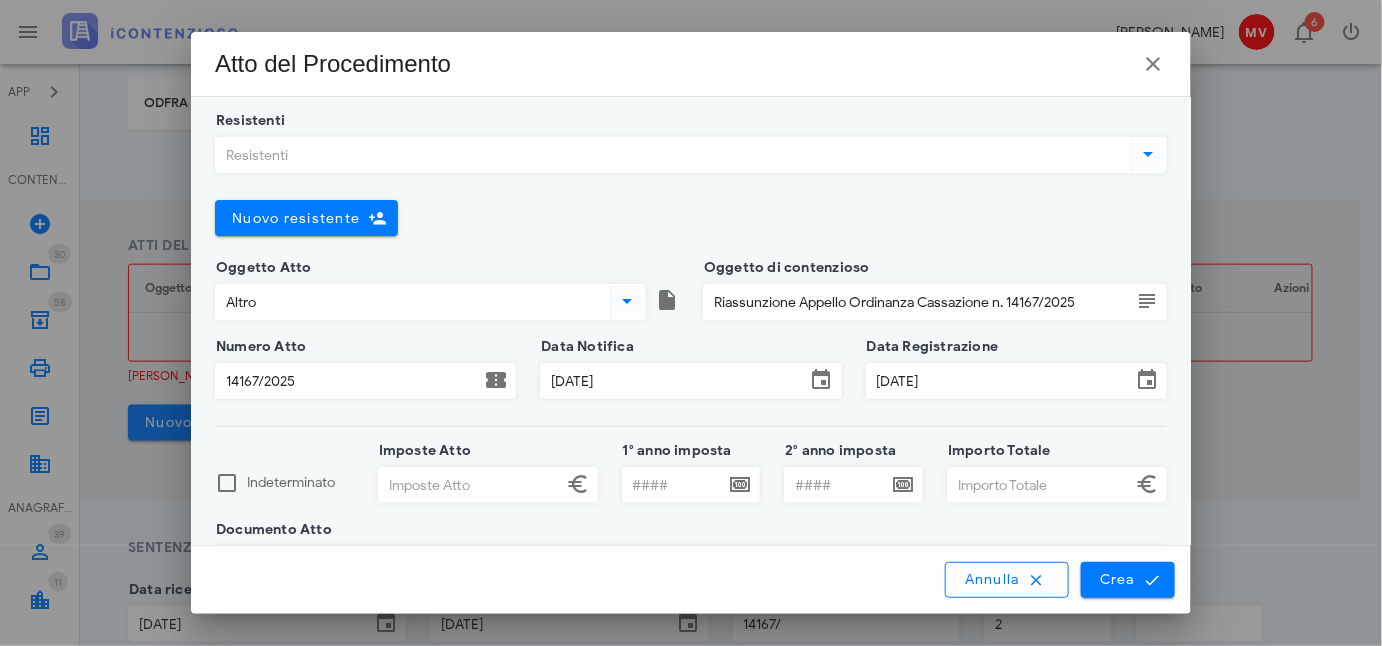 click on "Imposte Atto" at bounding box center [470, 485] 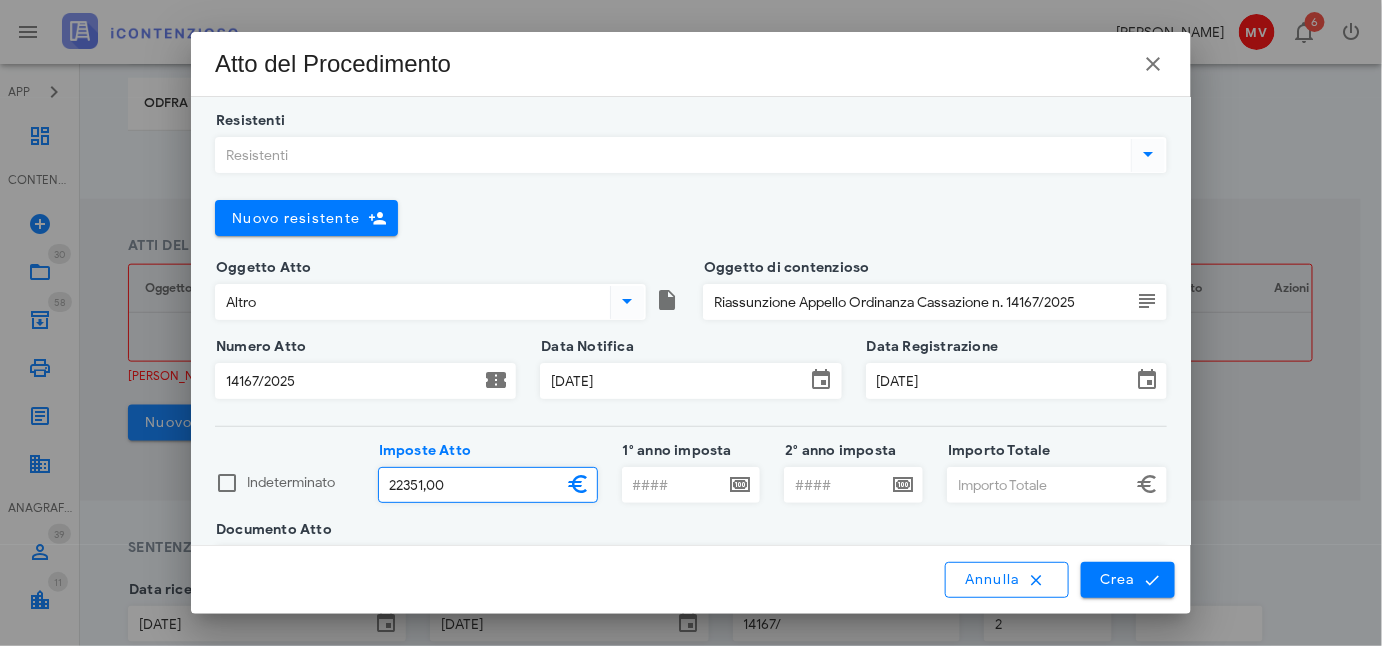 type on "22.351,00" 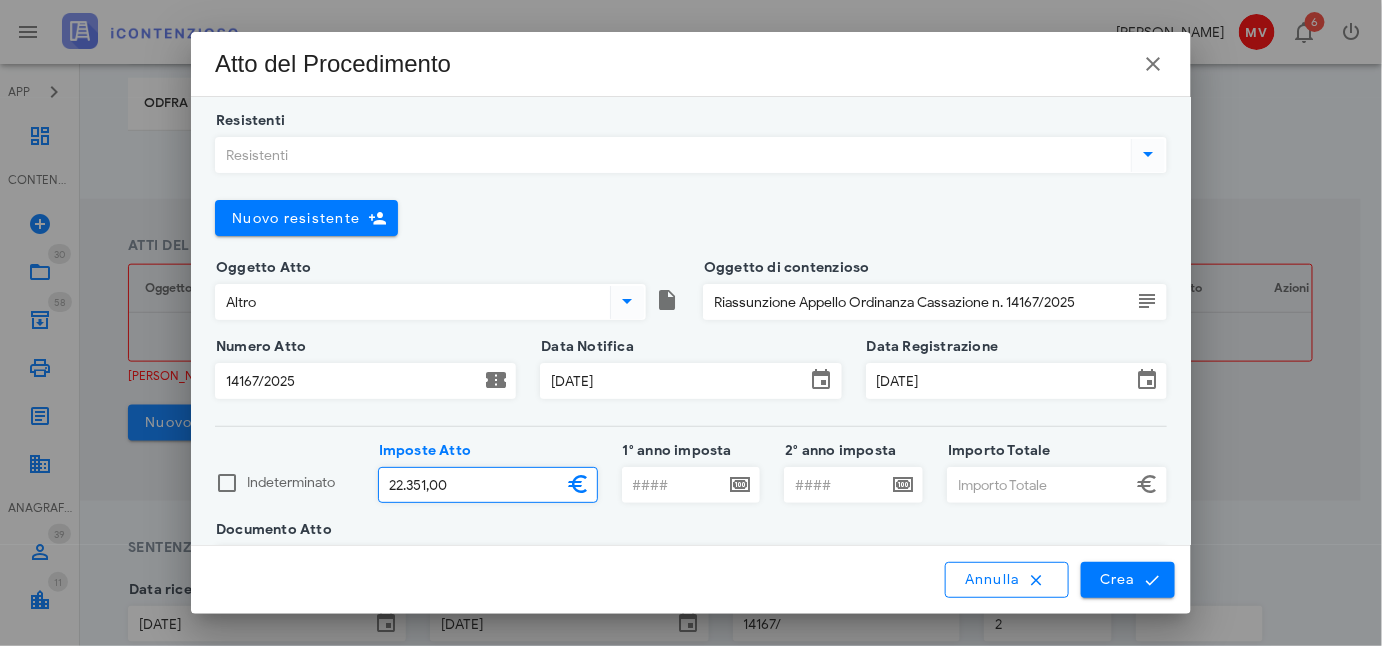 click on "Importo Totale" at bounding box center (1039, 485) 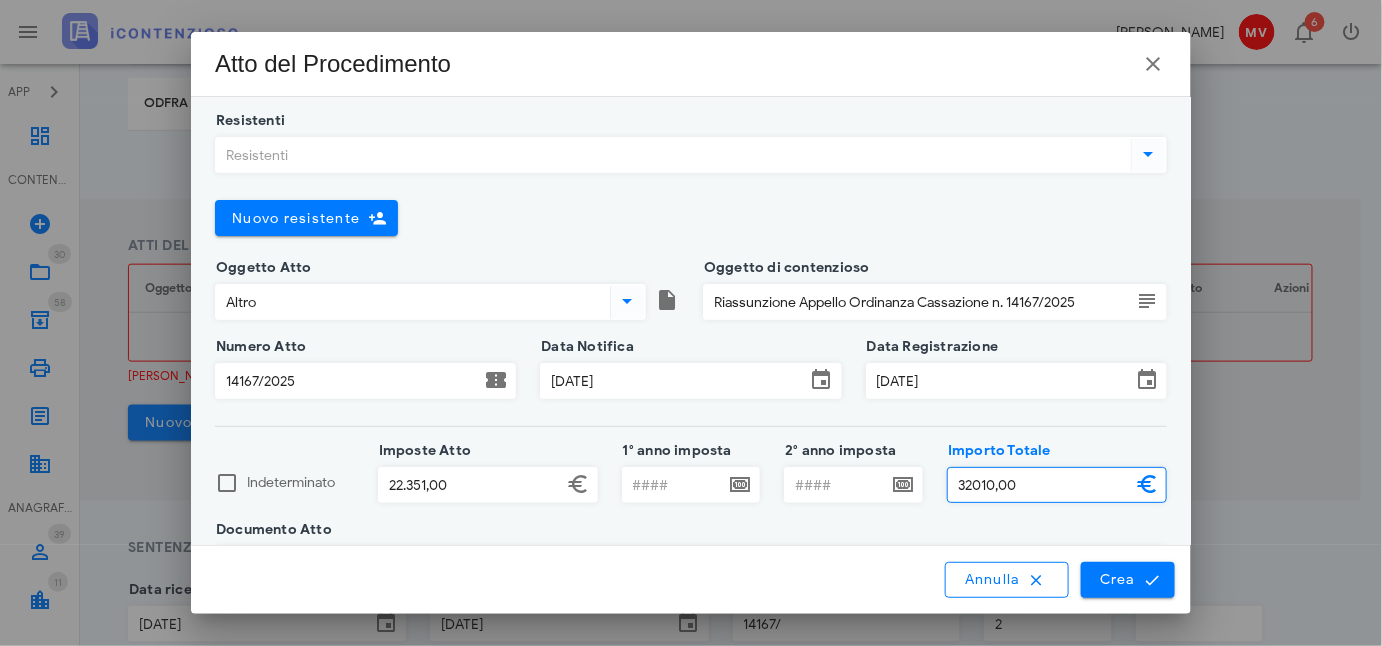 scroll, scrollTop: 58, scrollLeft: 0, axis: vertical 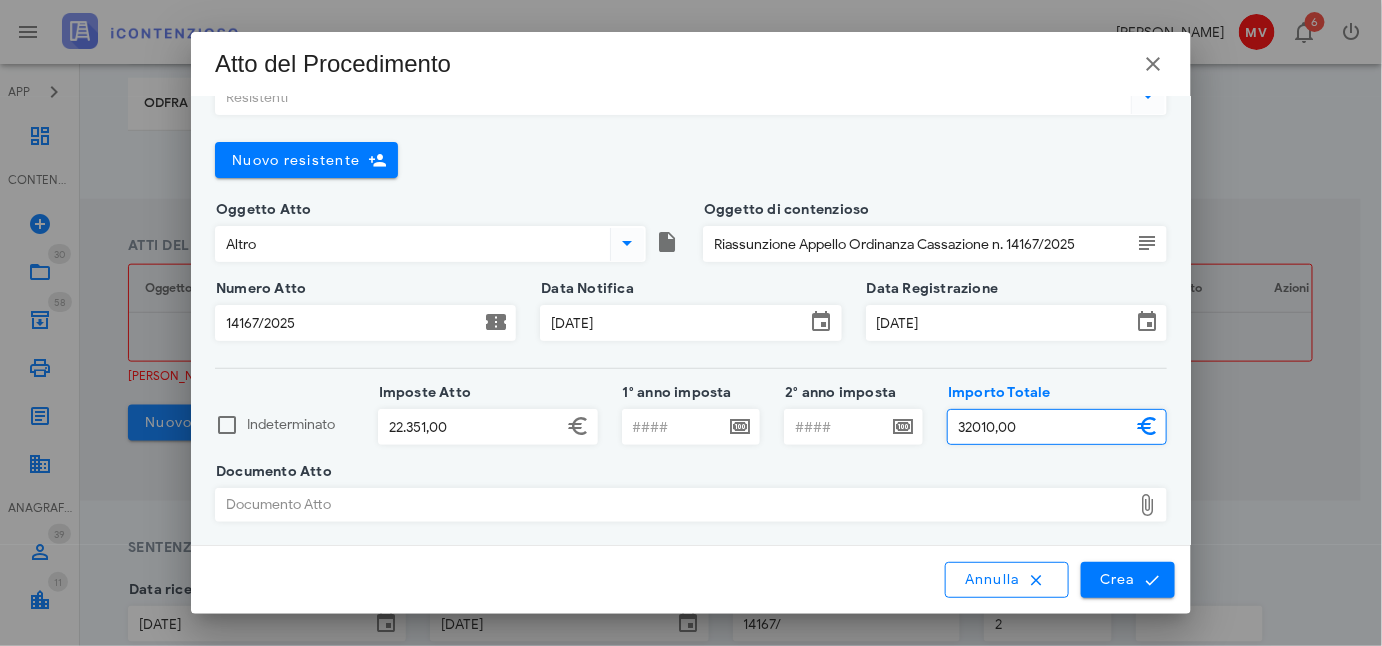 click on "Documento Atto" at bounding box center [673, 505] 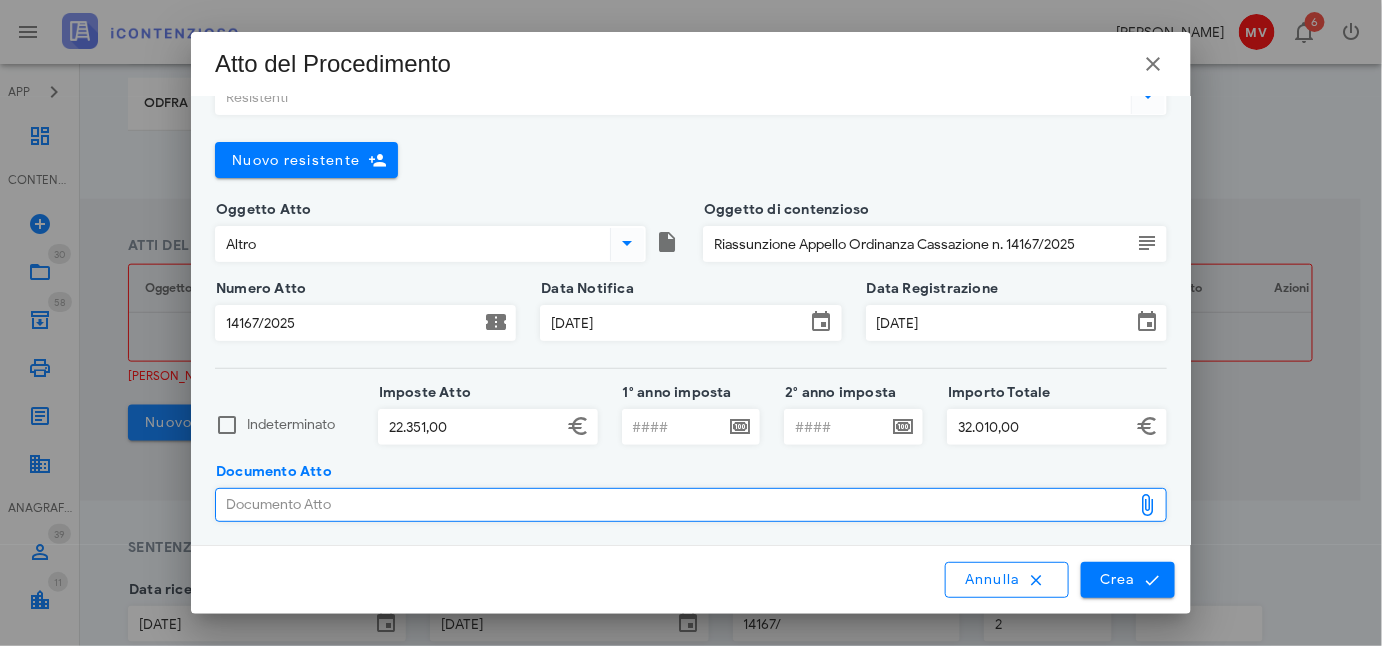 type on "C:\fakepath\AVVISO PAGAMENTO TARI 2025.pdf" 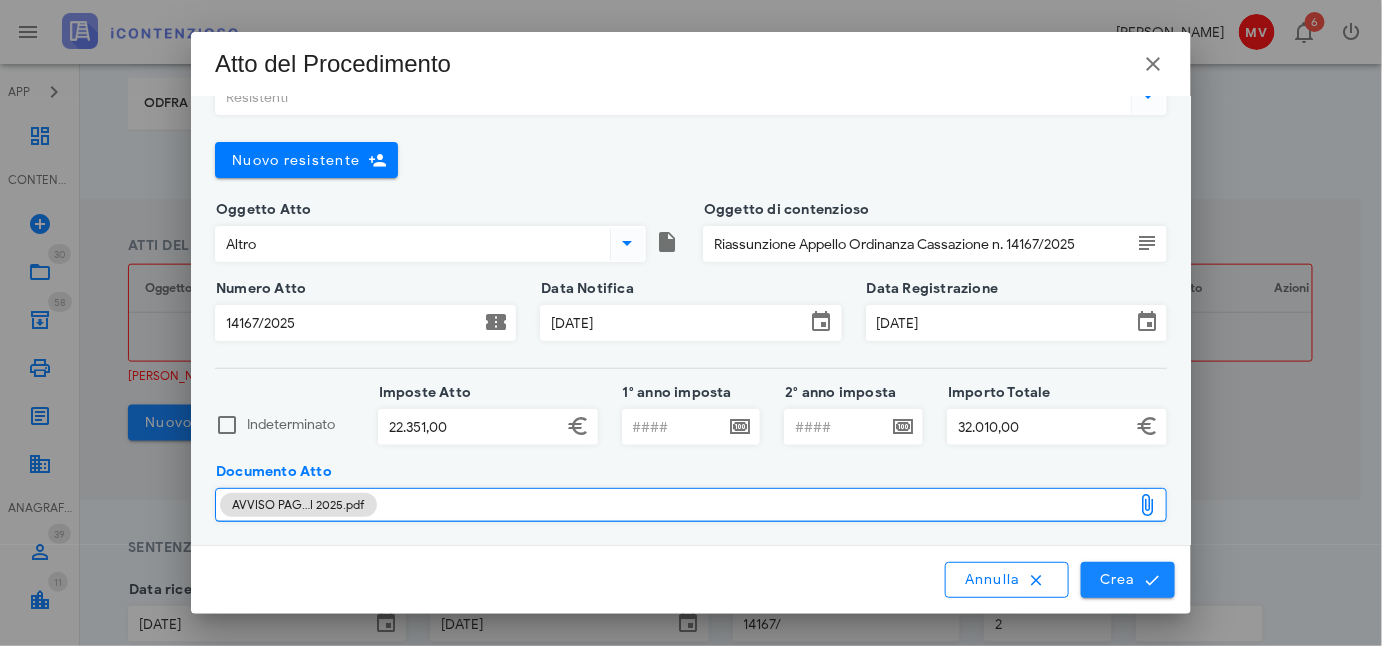 type 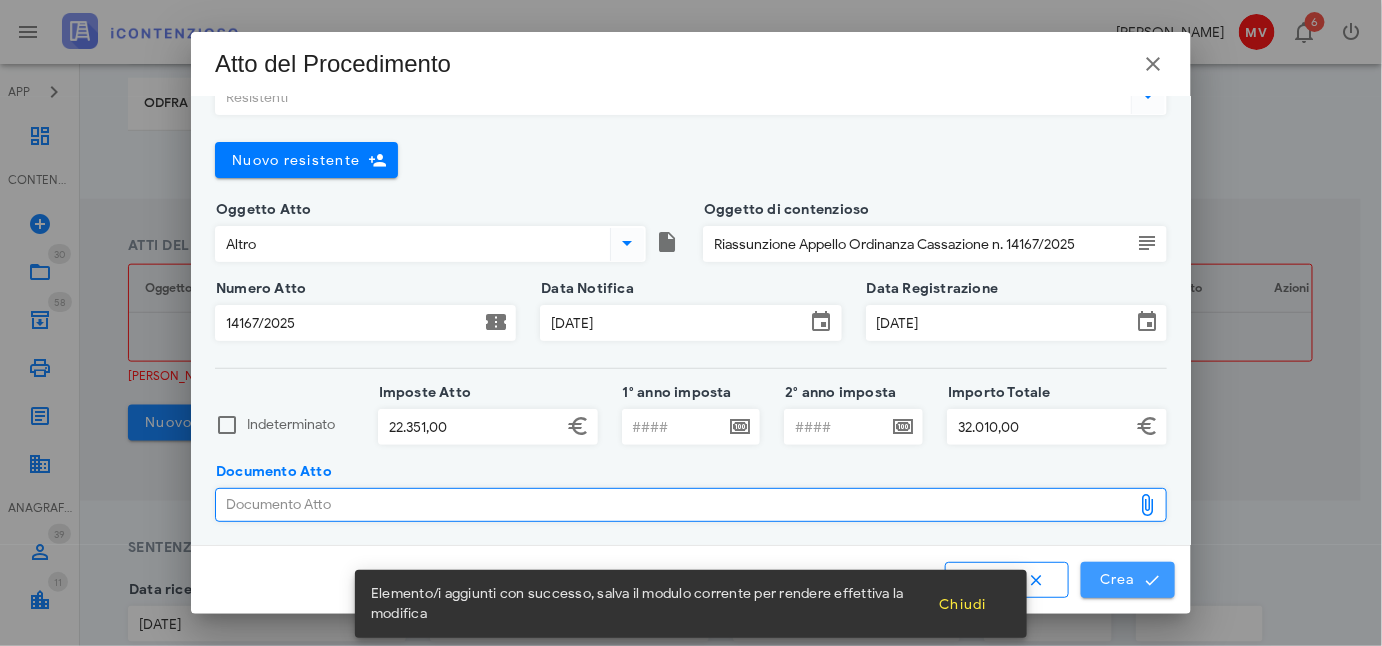 click on "Crea" at bounding box center [1128, 580] 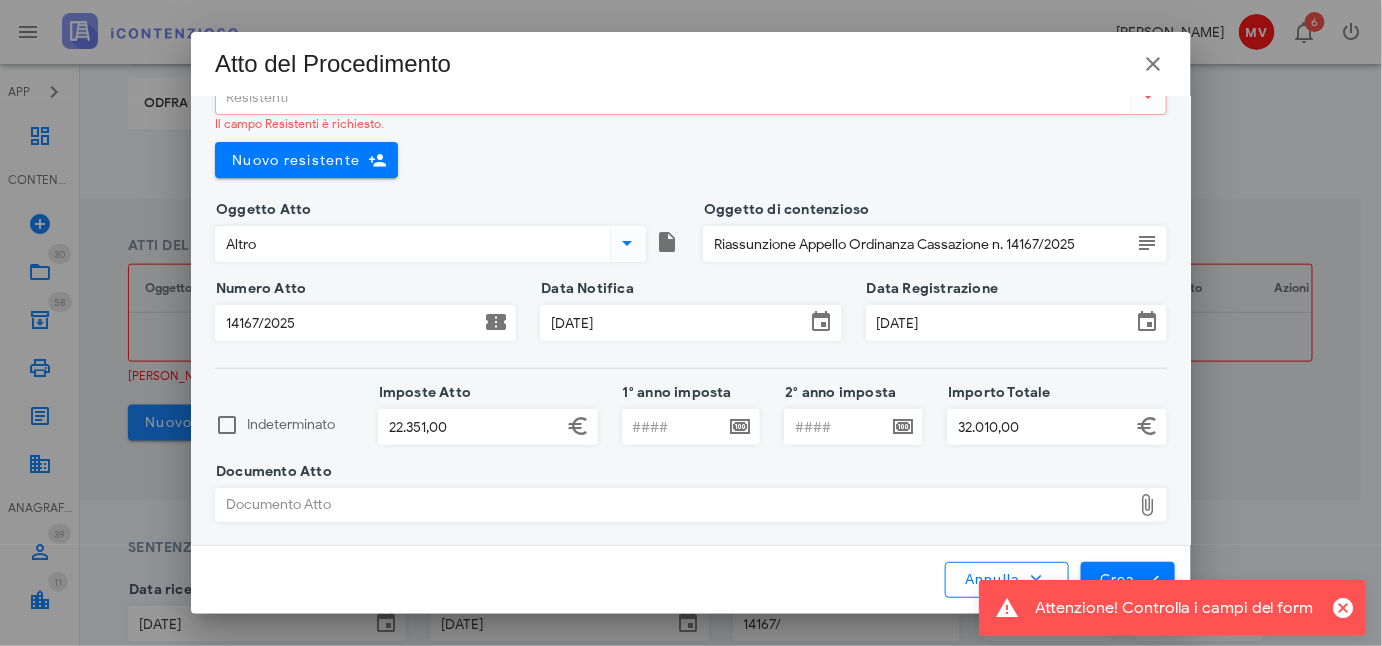 scroll, scrollTop: 109, scrollLeft: 0, axis: vertical 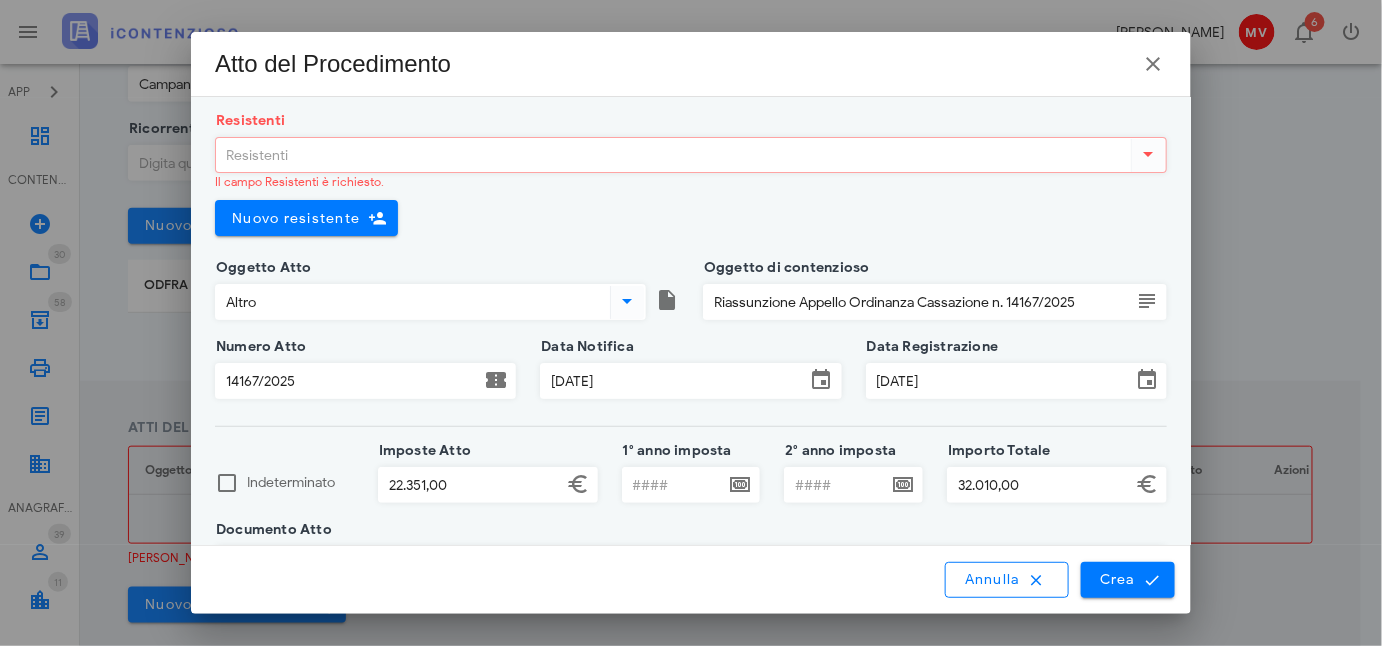 click at bounding box center [1149, 154] 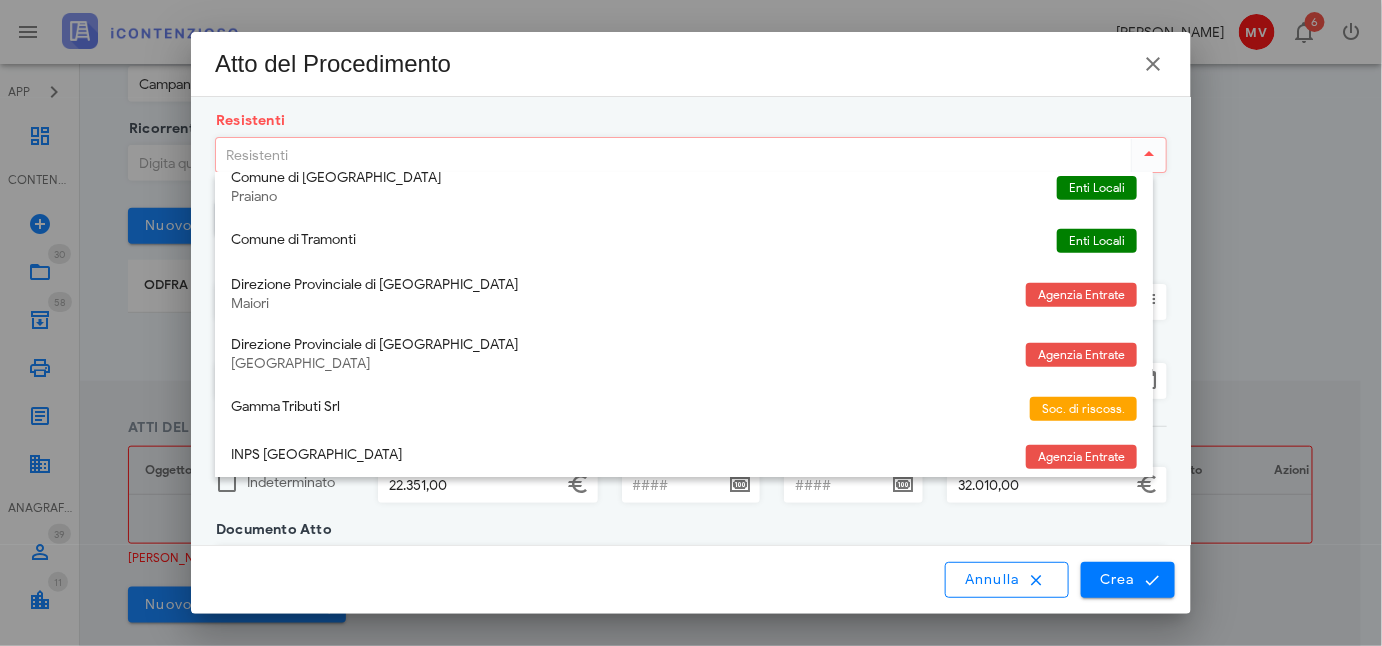 scroll, scrollTop: 309, scrollLeft: 0, axis: vertical 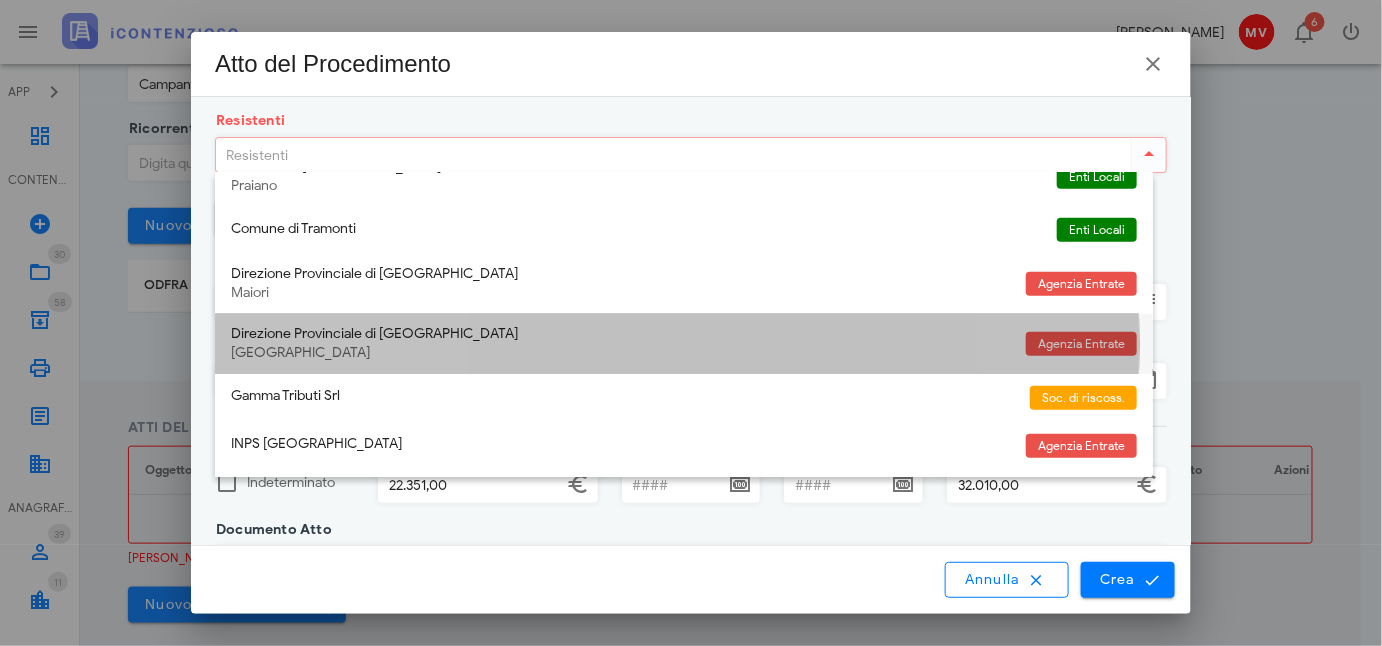 click on "Direzione Provinciale di Salerno" at bounding box center (620, 334) 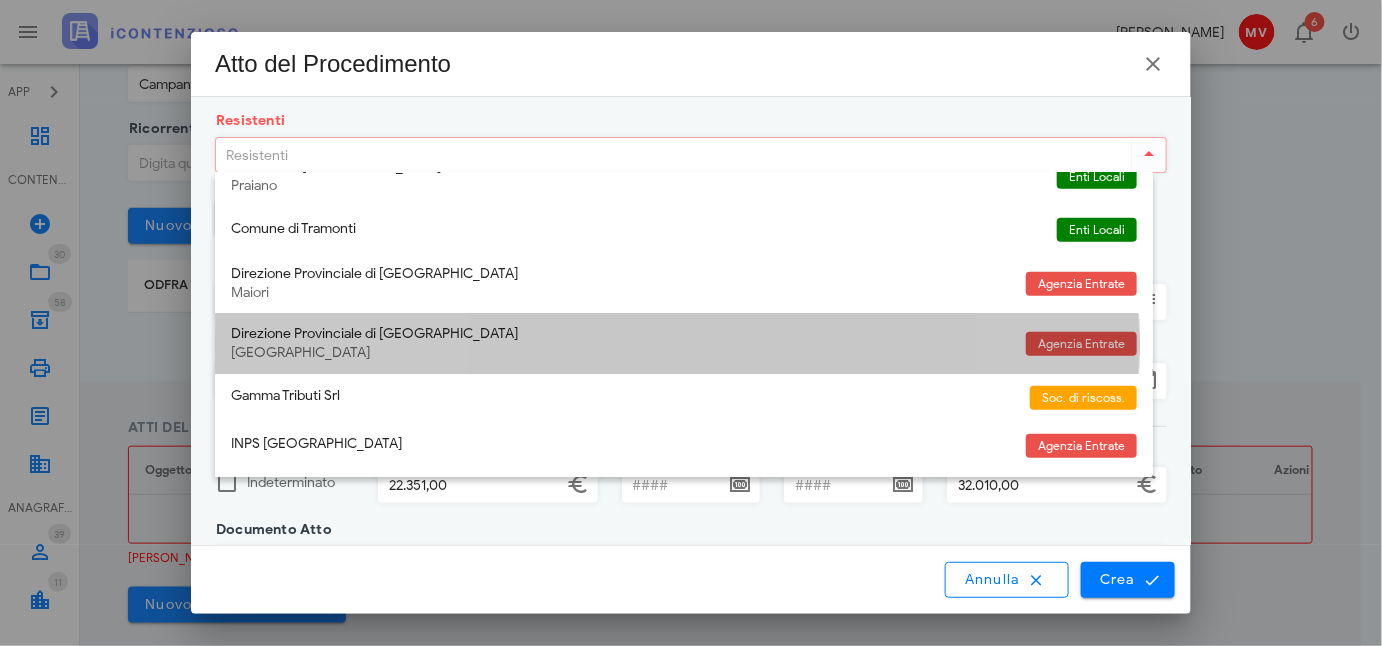 type 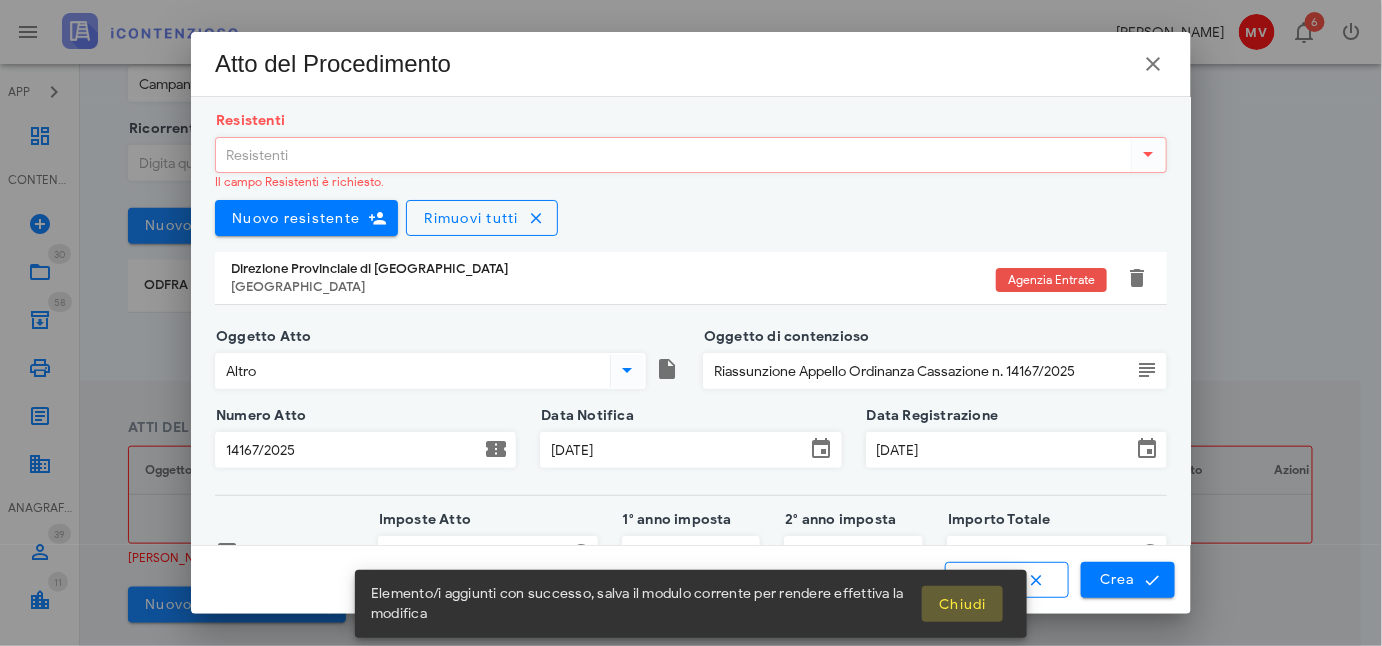 click on "Chiudi" at bounding box center (962, 604) 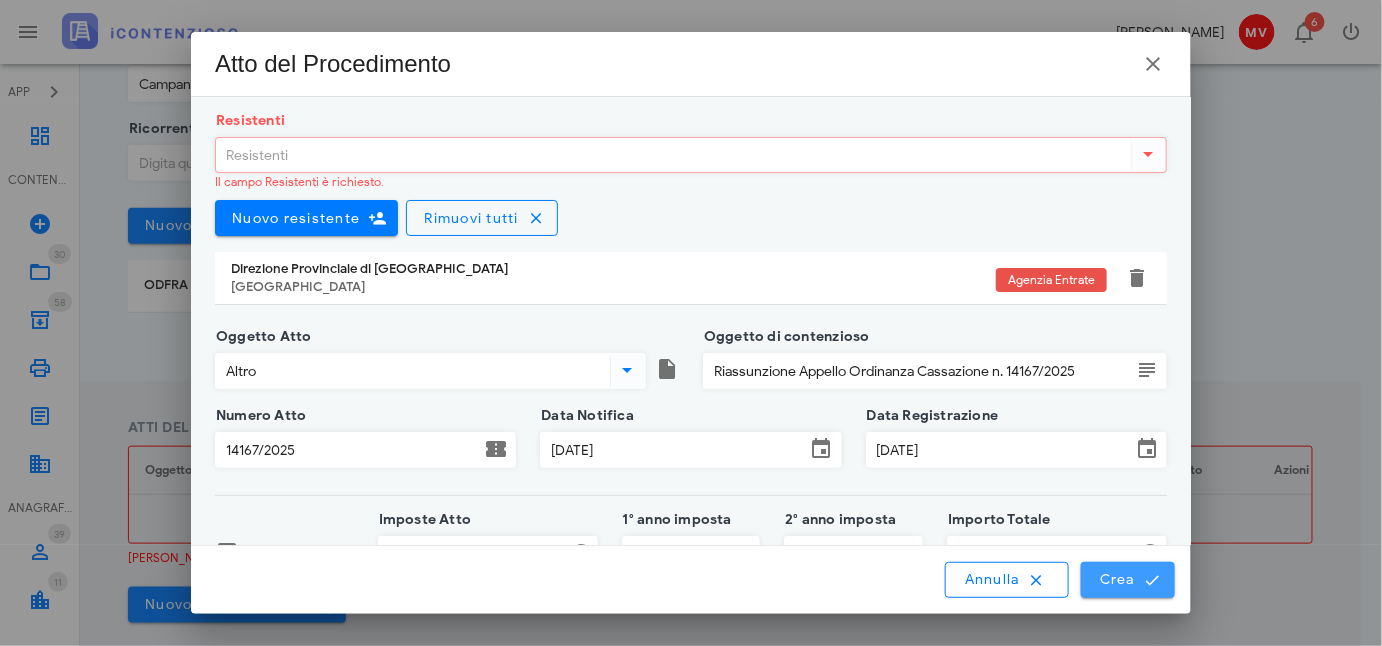 click on "Crea" at bounding box center (1128, 580) 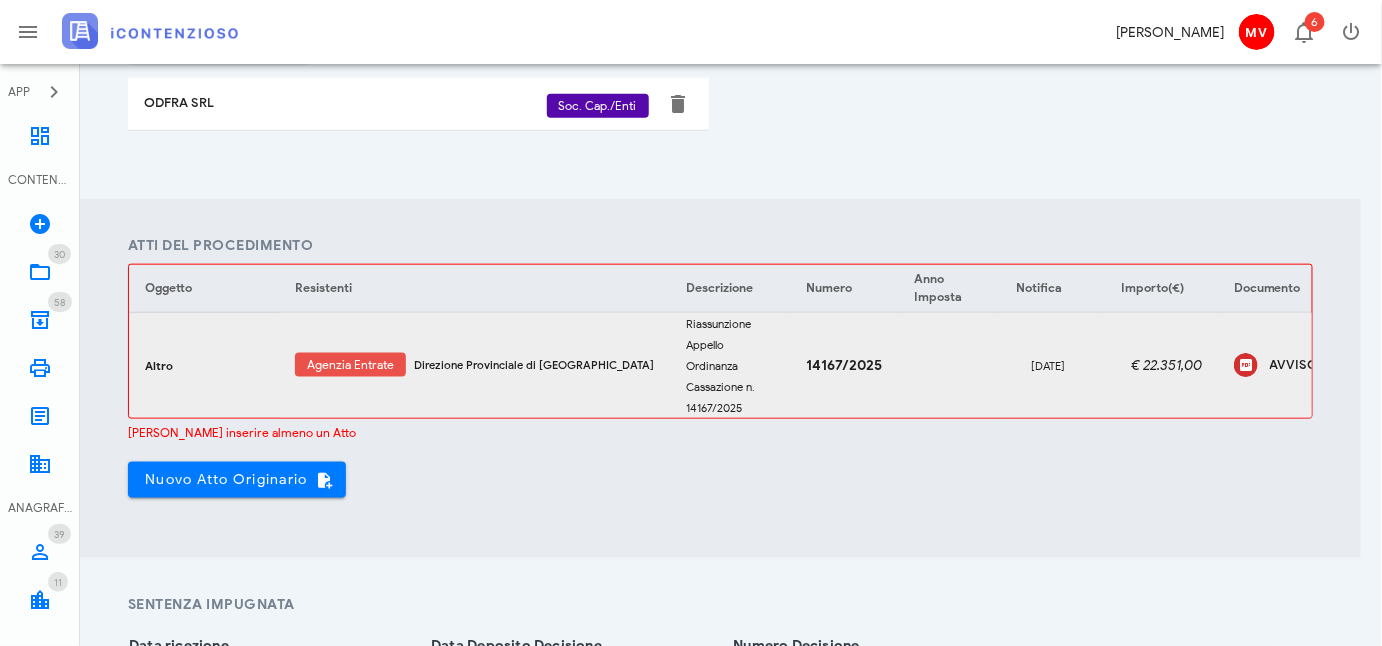 scroll, scrollTop: 709, scrollLeft: 0, axis: vertical 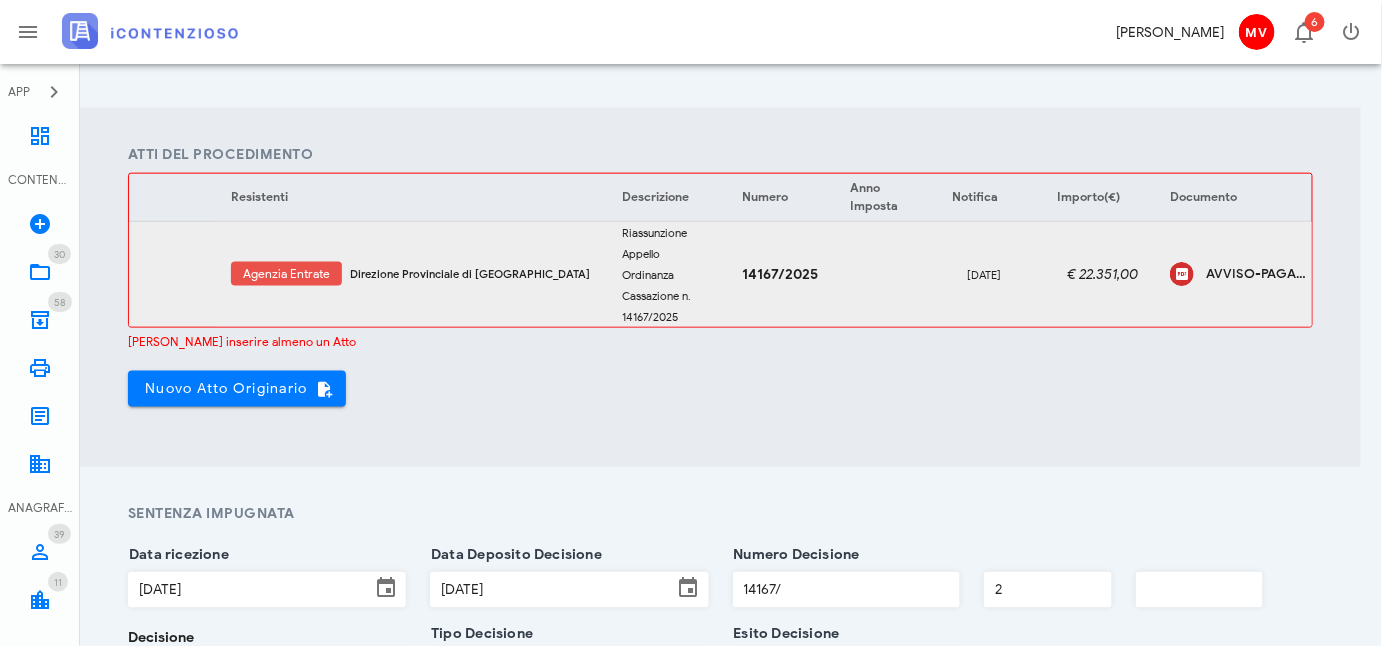 click at bounding box center [1360, 274] 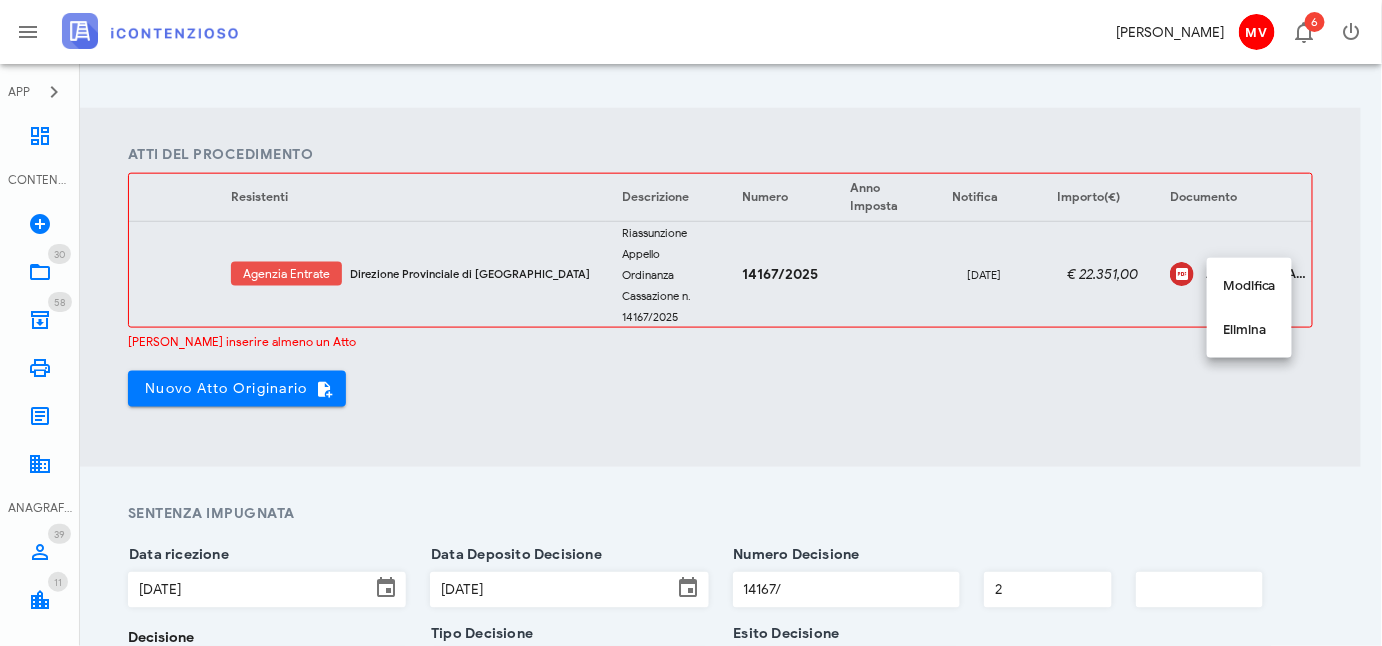 click on "Atti del Procedimento Oggetto Resistenti Descrizione Numero Anno Imposta Notifica Importo(€) Documento Azioni Altro Agenzia Entrate Direzione Provinciale di Salerno Riassunzione Appello Ordinanza Cassazione n. 14167/2025 14167/2025 27/05/2025 € 22.351,00 AVVISO-PAGAMENTO-TARI-2025 Devi inserire almeno un Atto  Nuovo Atto Originario" at bounding box center [720, 287] 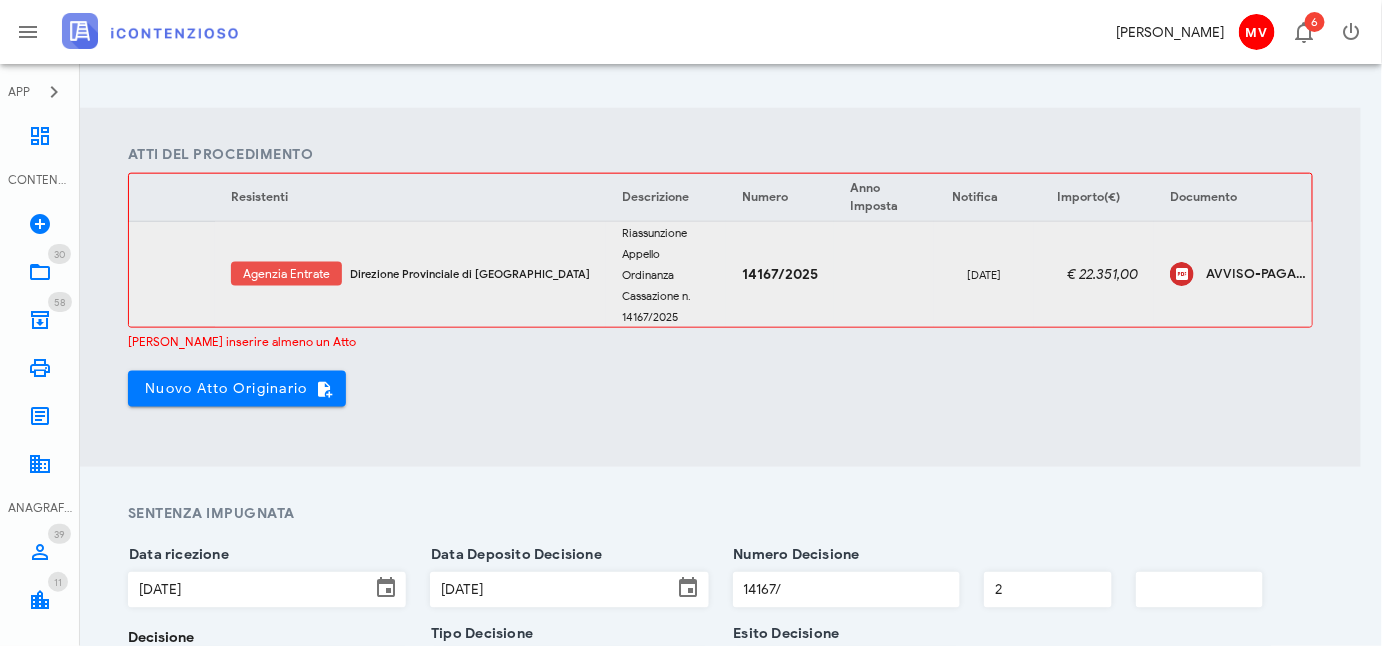 click at bounding box center (1360, 274) 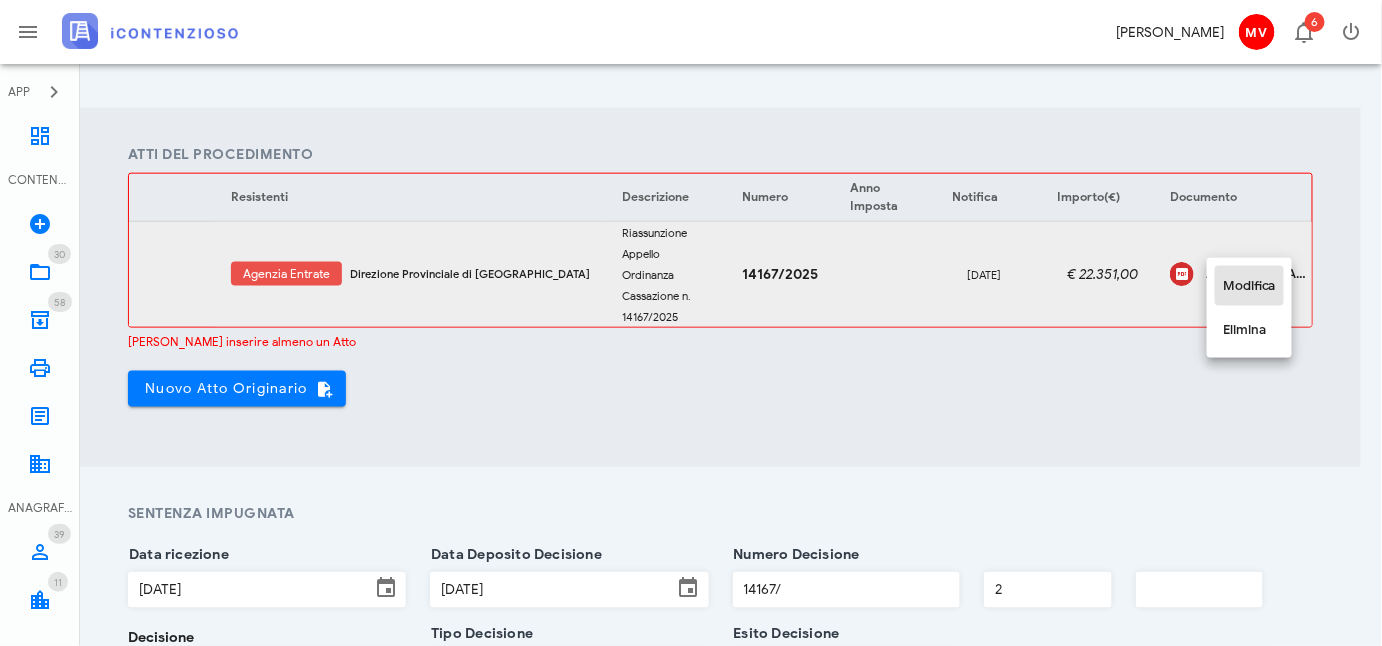 click on "Modifica" at bounding box center (1249, 286) 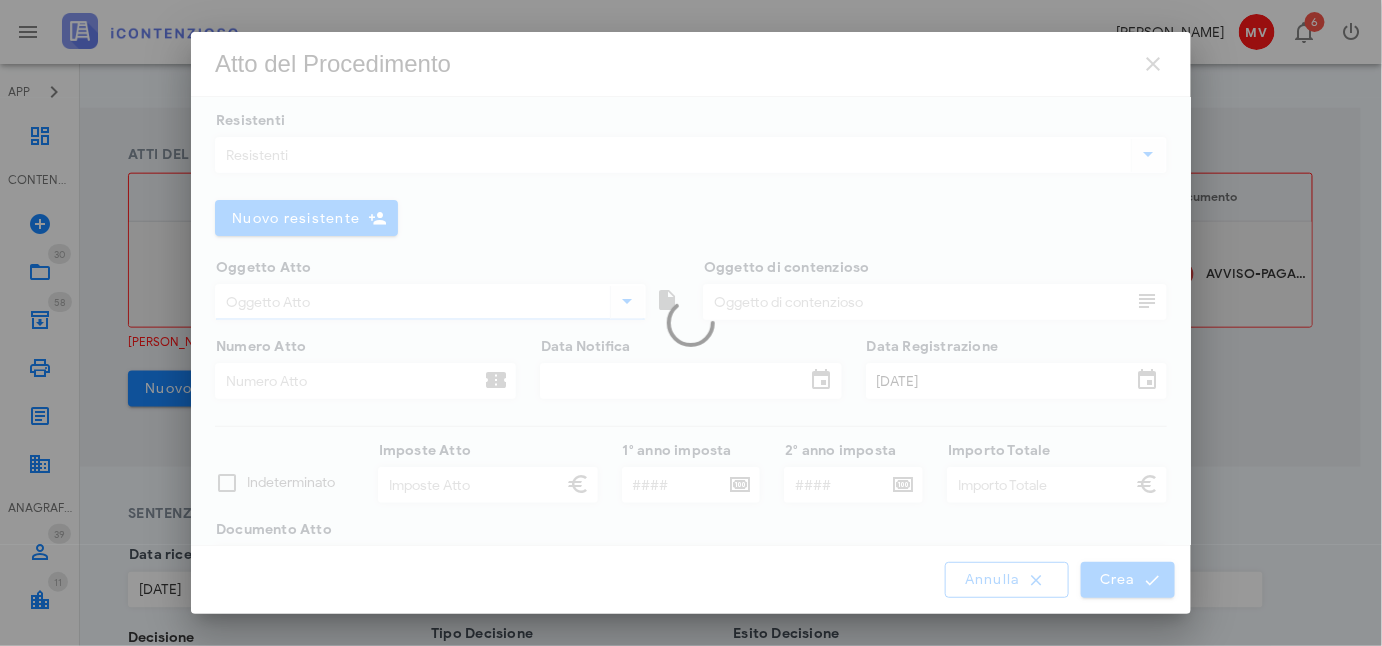 type on "Altro" 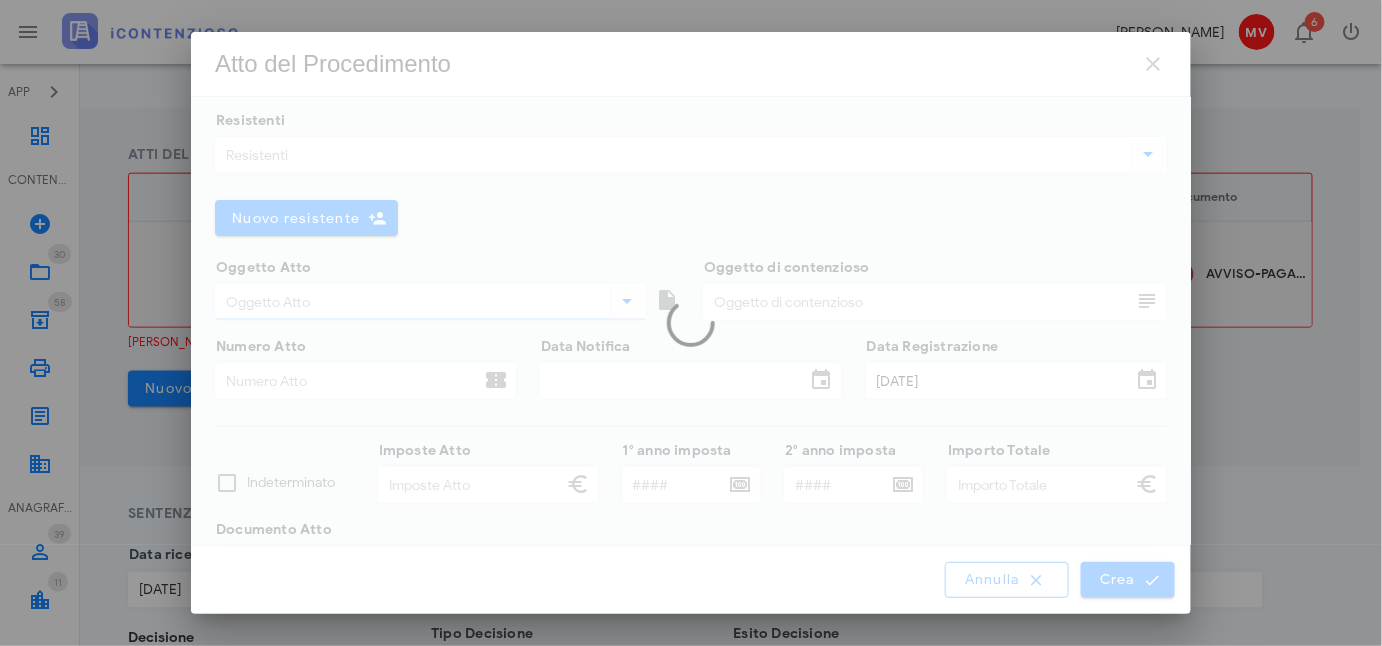 type on "Riassunzione Appello Ordinanza Cassazione n. 14167/2025" 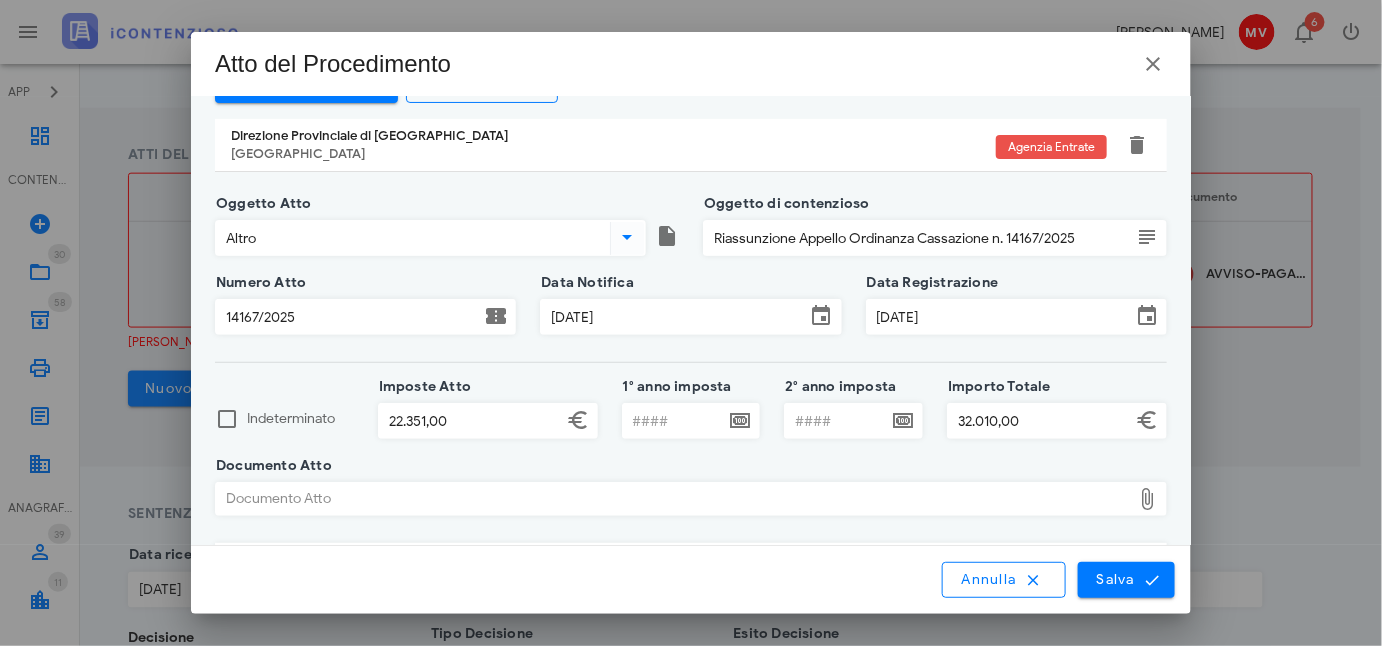 scroll, scrollTop: 178, scrollLeft: 0, axis: vertical 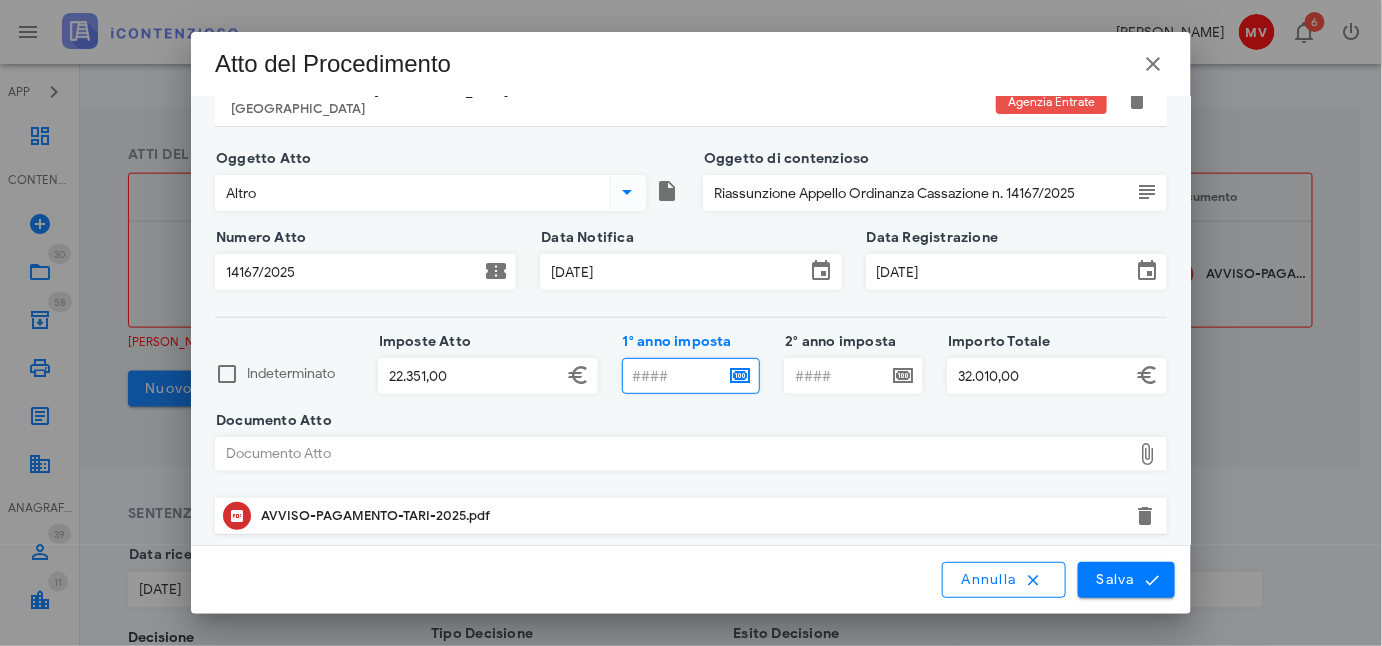 click on "1° anno imposta" at bounding box center (674, 376) 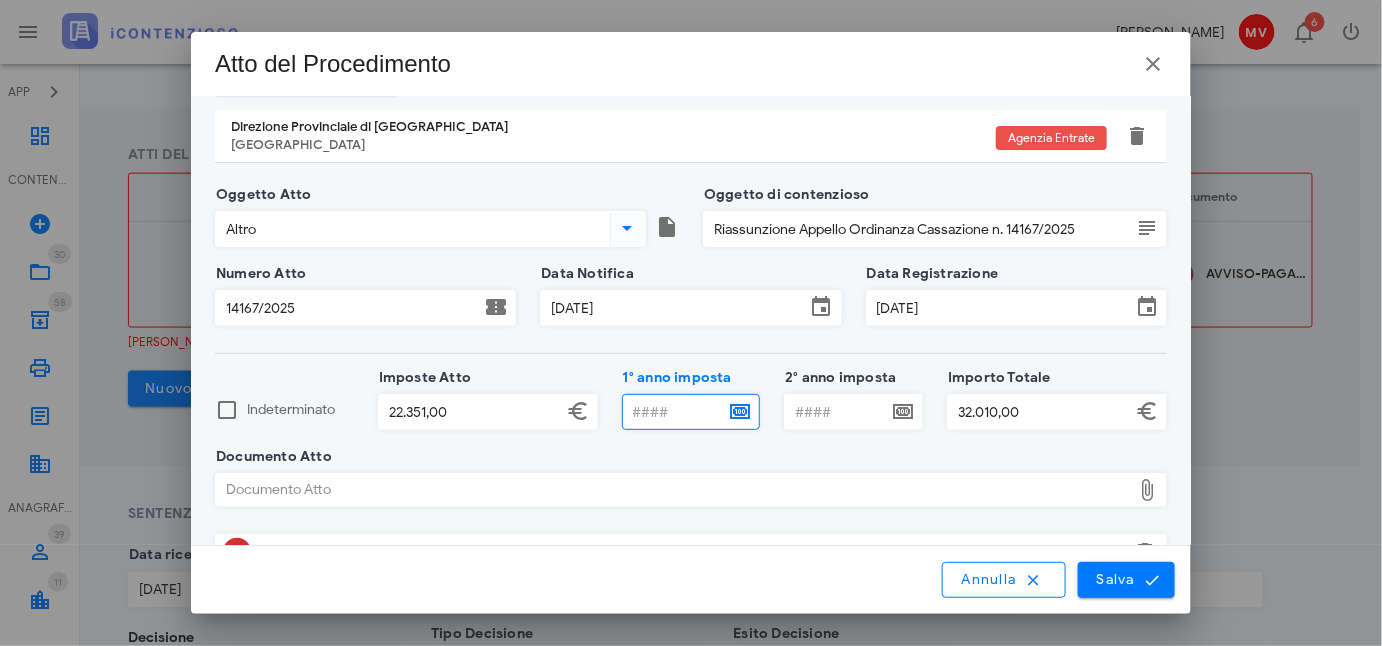 scroll, scrollTop: 178, scrollLeft: 0, axis: vertical 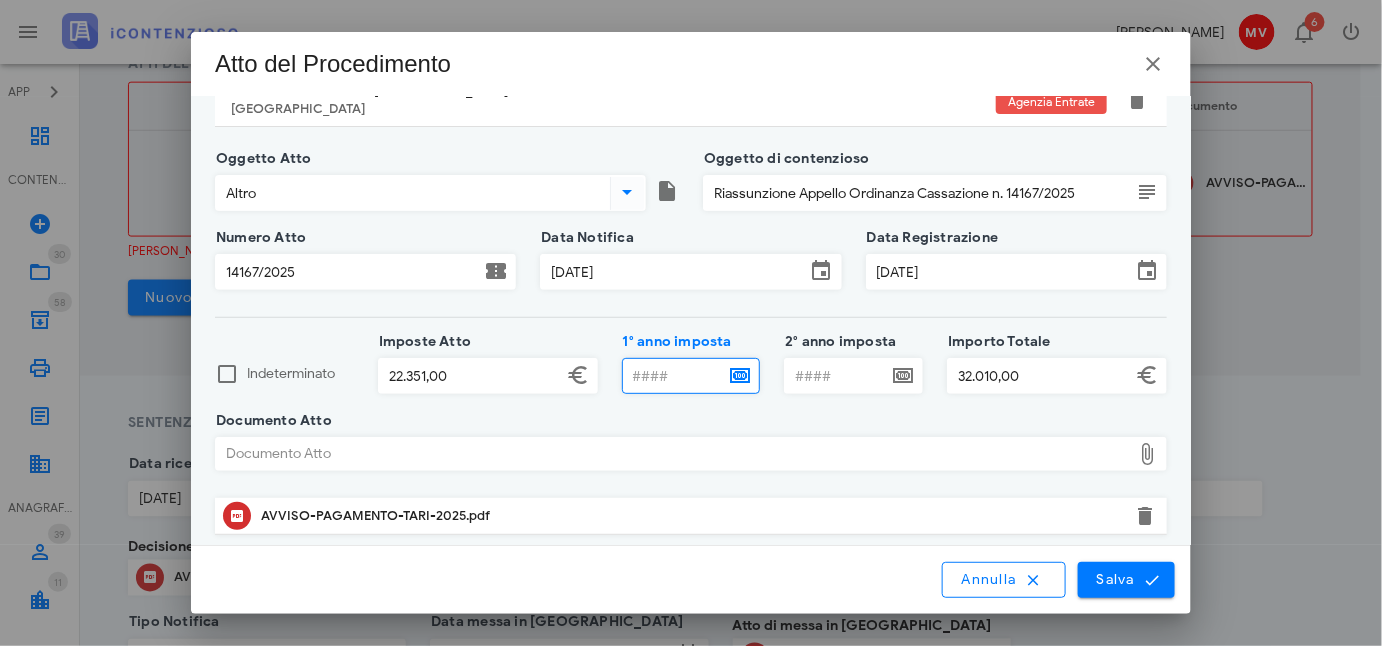 click on "Documento Atto" at bounding box center [673, 454] 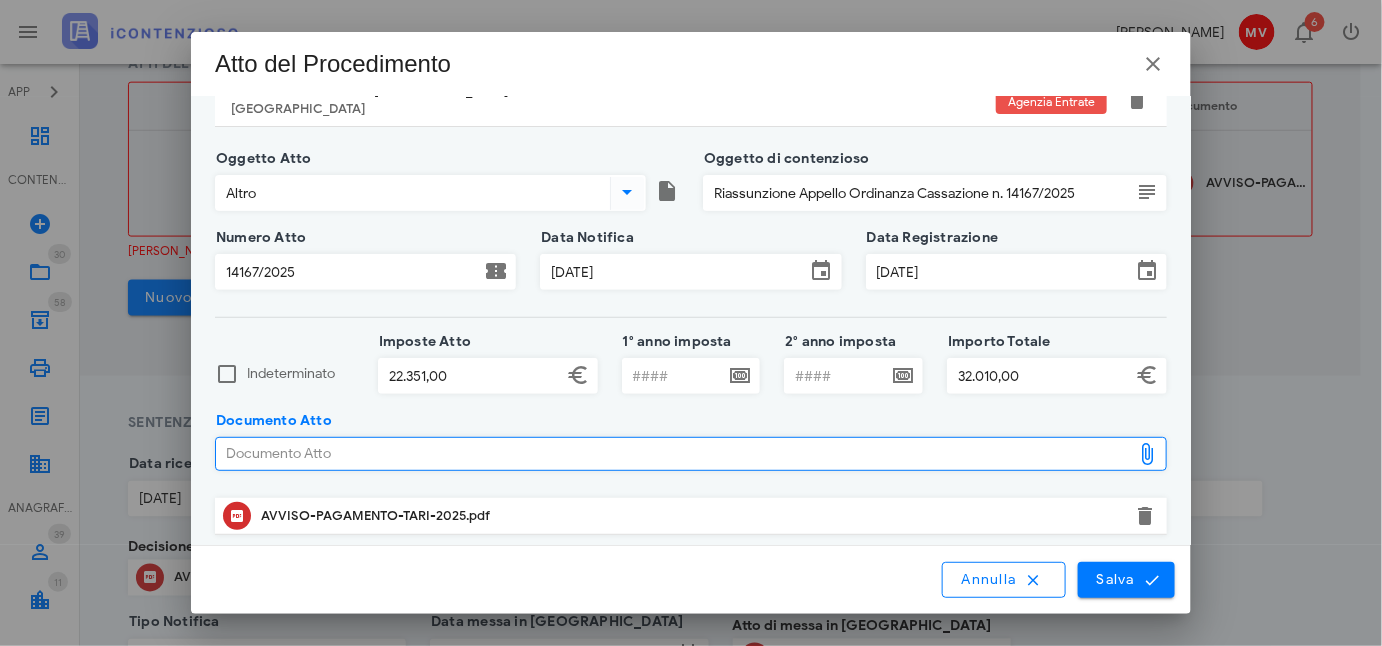 type on "C:\fakepath\AVVISO PAGAMENTO TARI 2025.pdf" 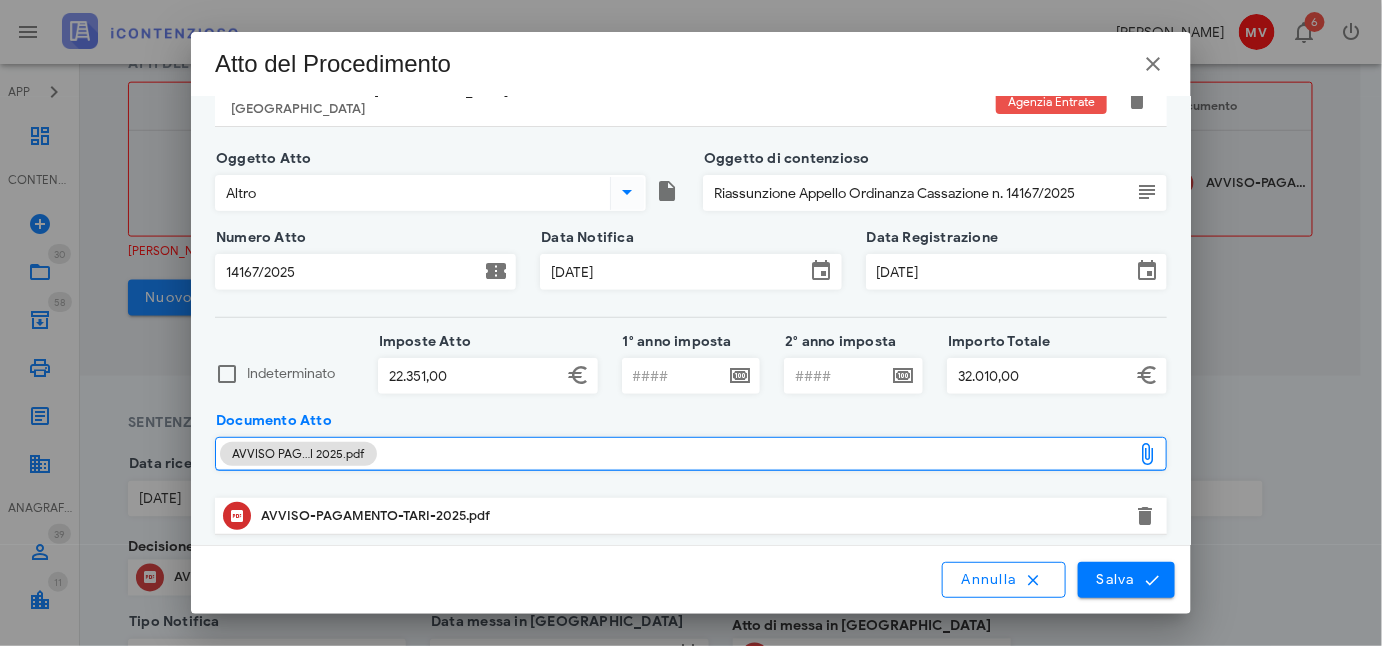 type 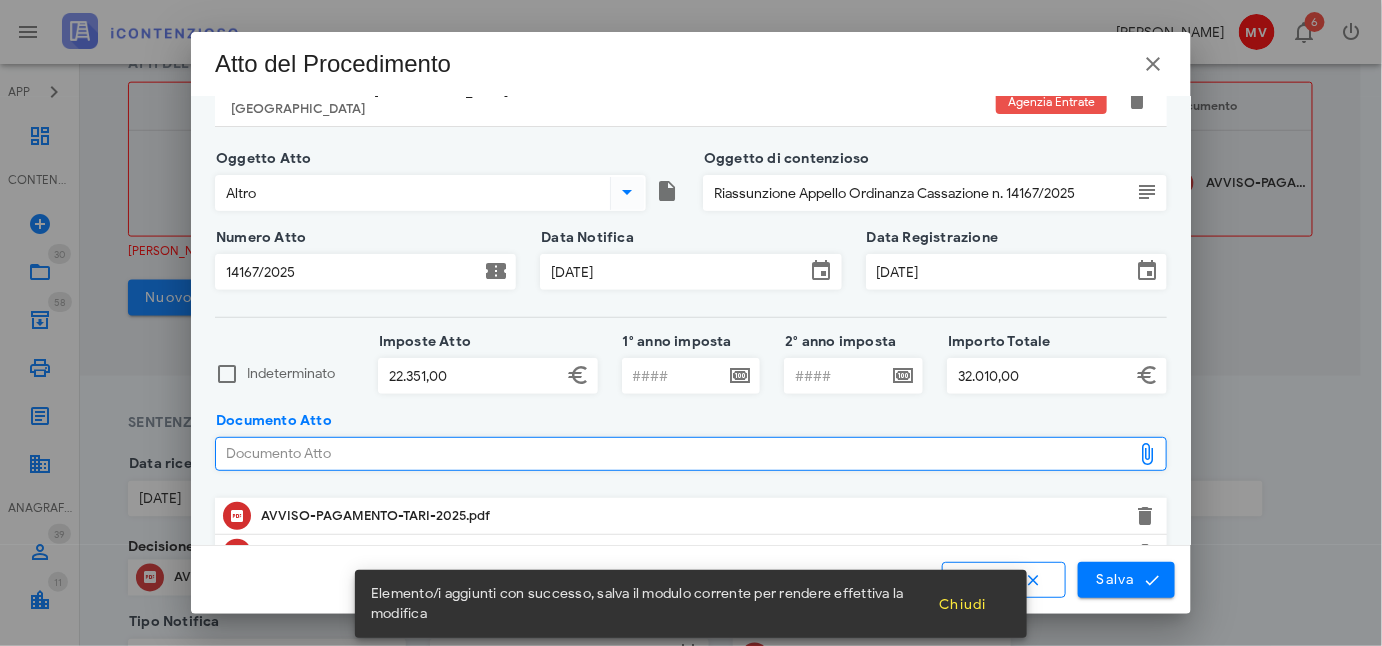 scroll, scrollTop: 215, scrollLeft: 0, axis: vertical 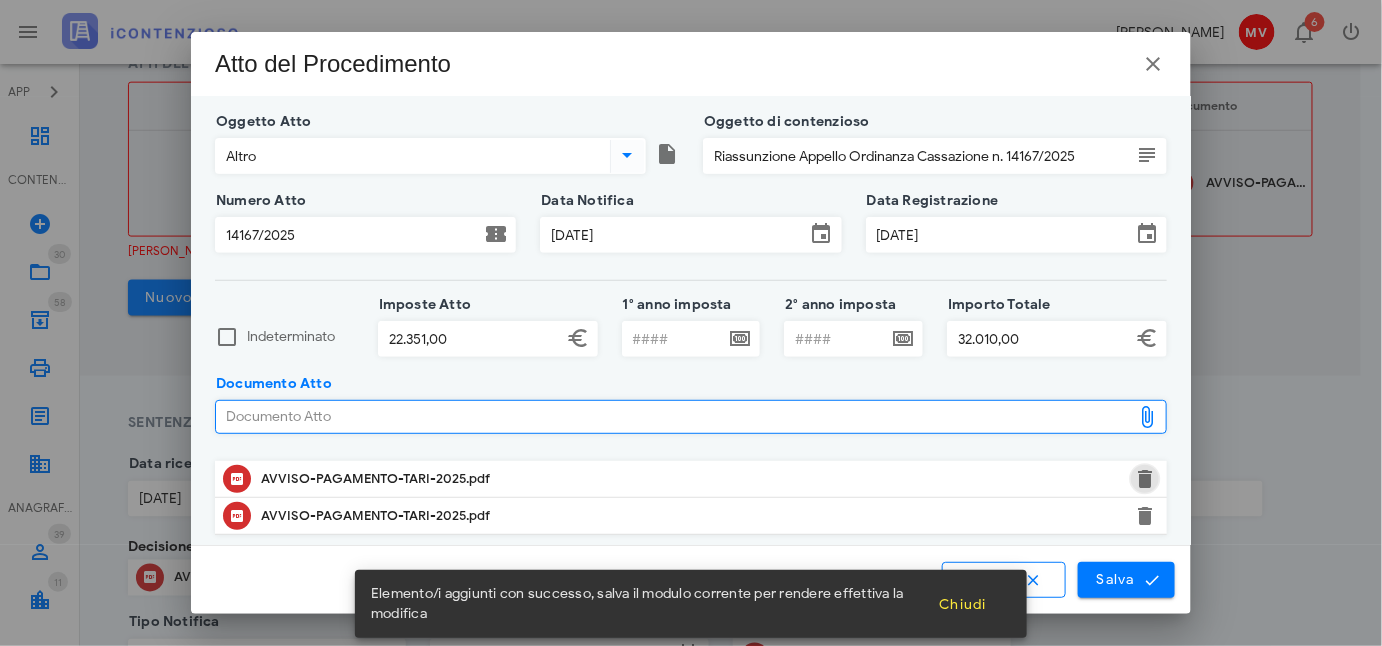 click at bounding box center (1145, 479) 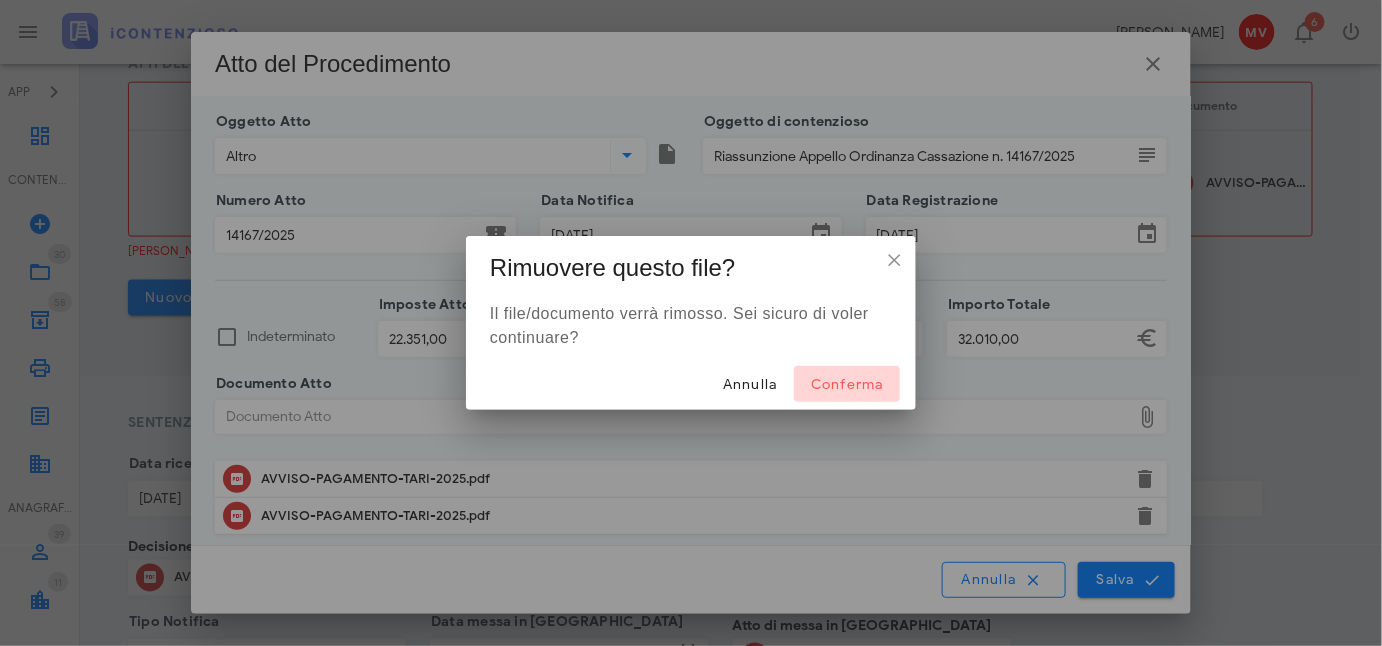 click on "Conferma" at bounding box center [847, 384] 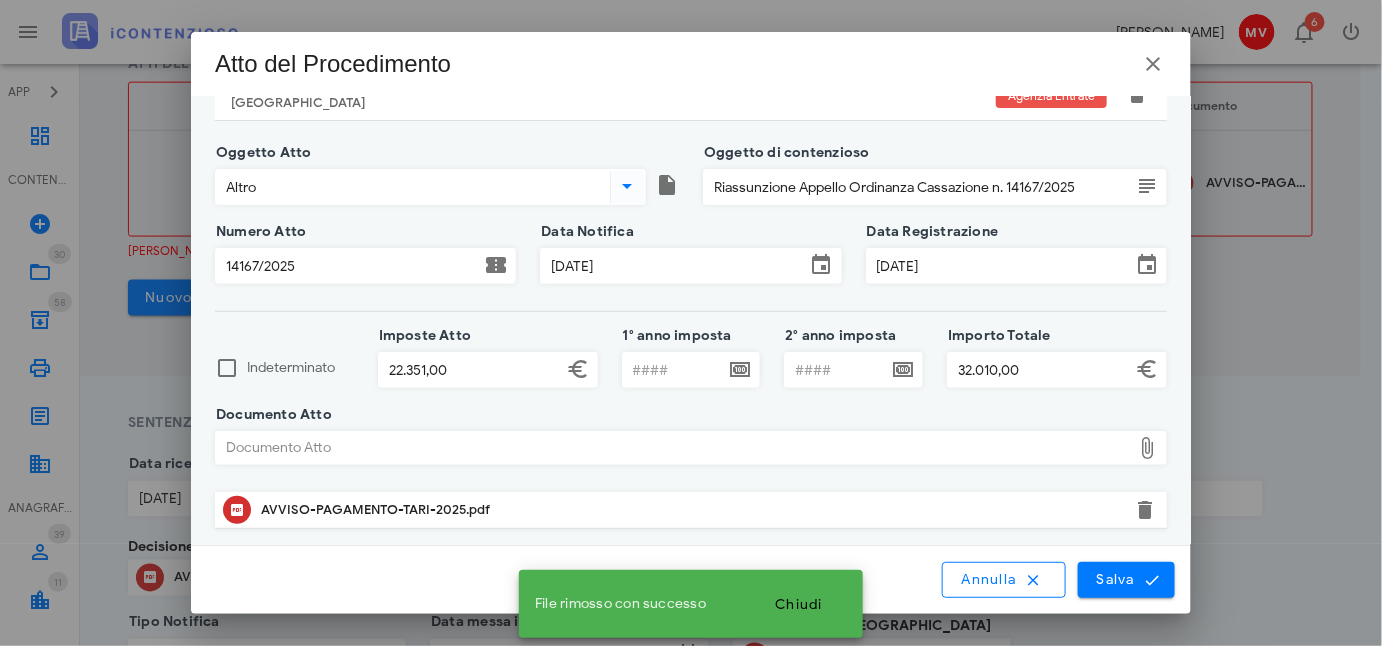 scroll, scrollTop: 178, scrollLeft: 0, axis: vertical 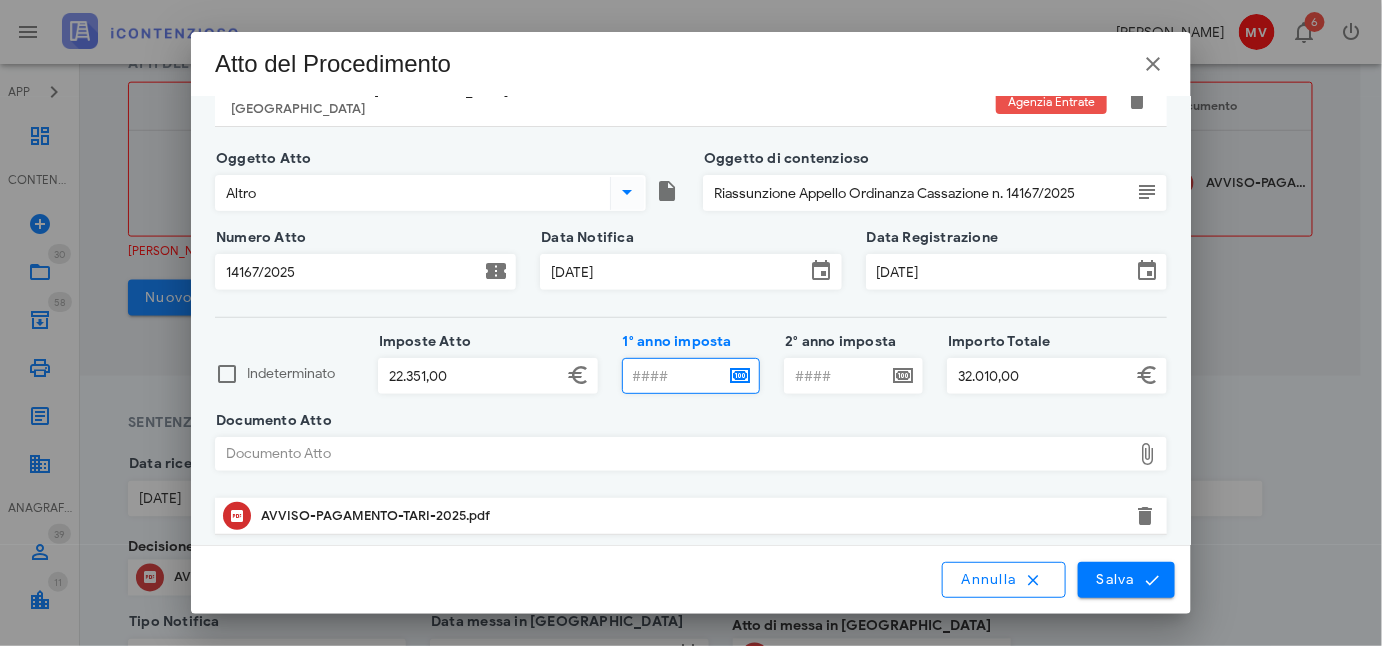 click on "1° anno imposta" at bounding box center (674, 376) 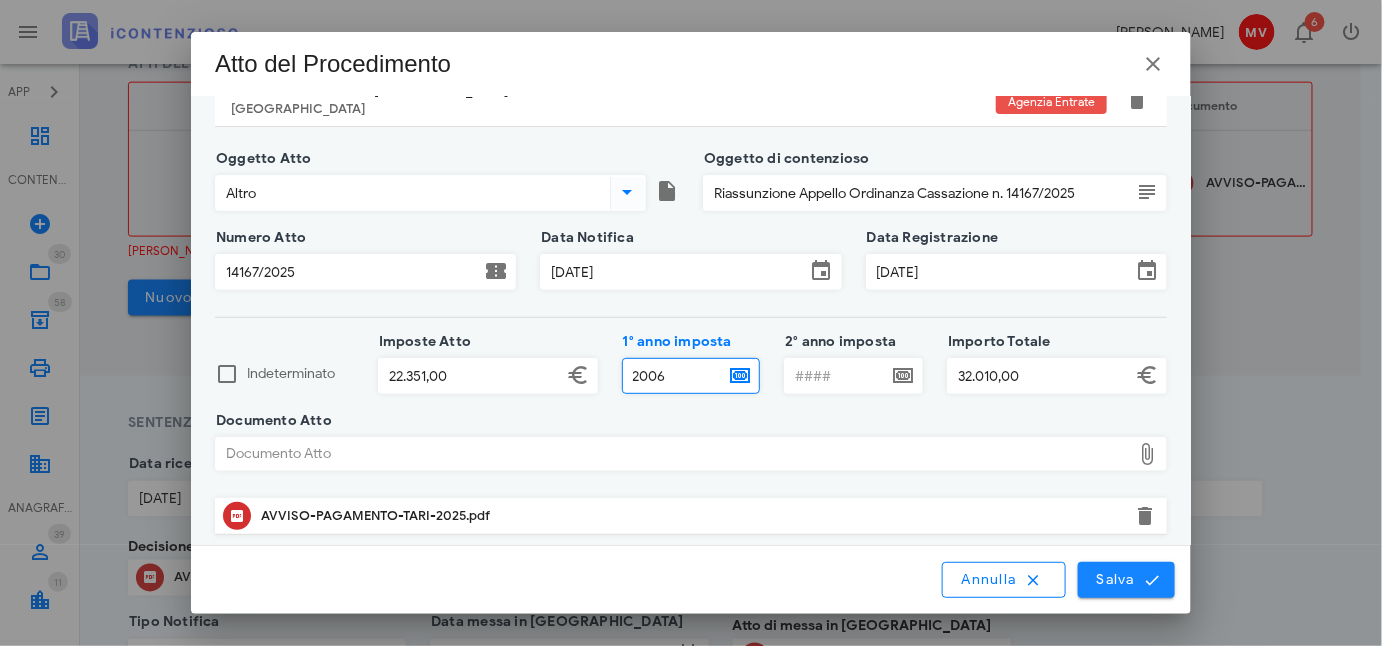 type on "2006" 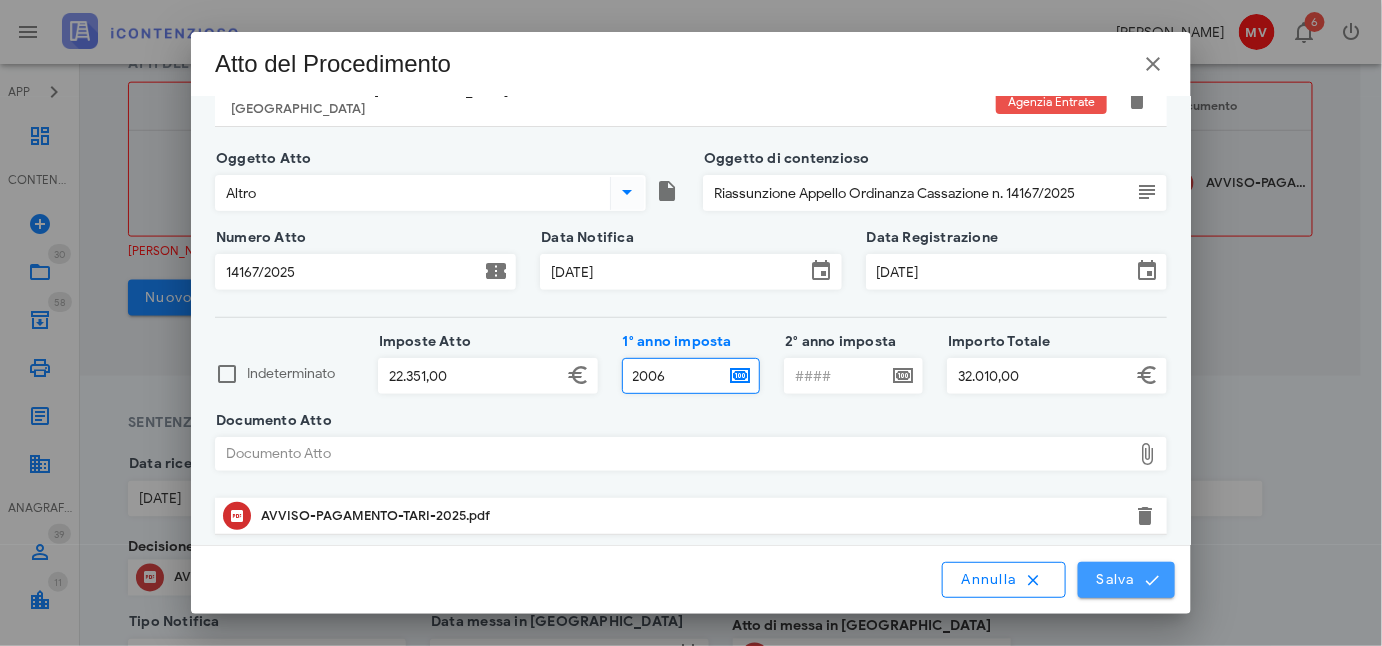 click on "Salva" at bounding box center [1127, 580] 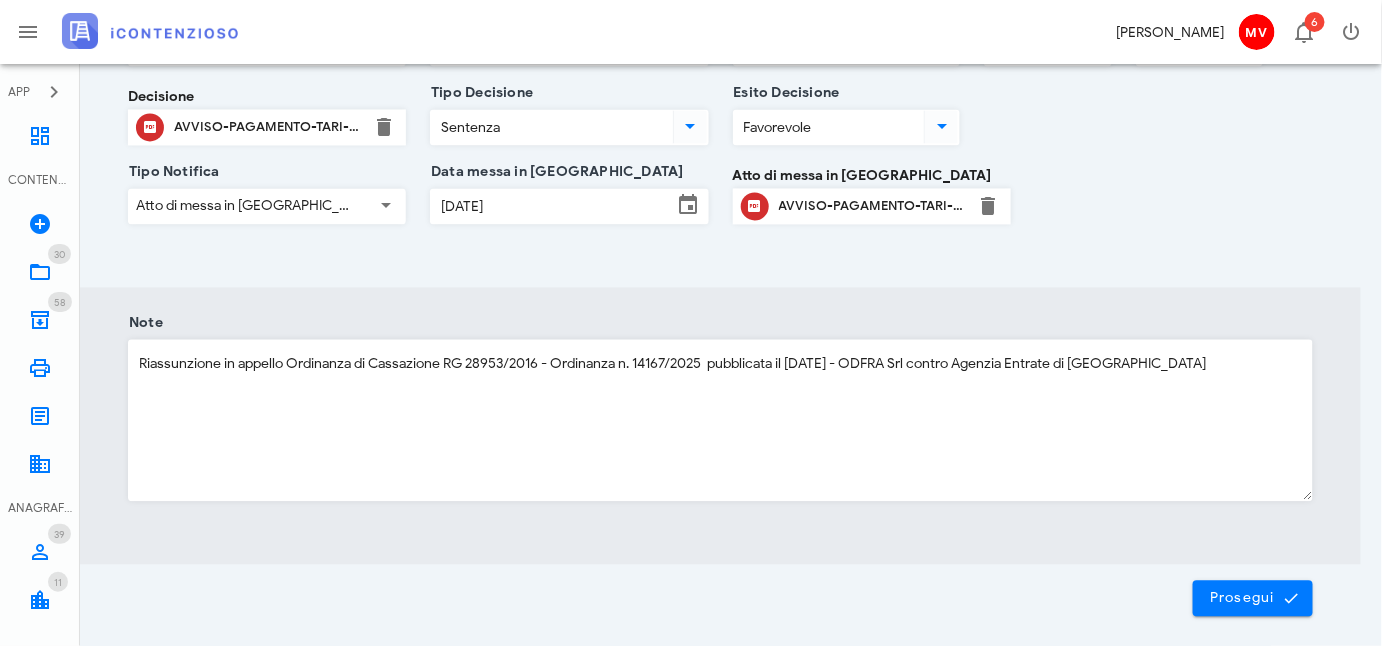 scroll, scrollTop: 1254, scrollLeft: 0, axis: vertical 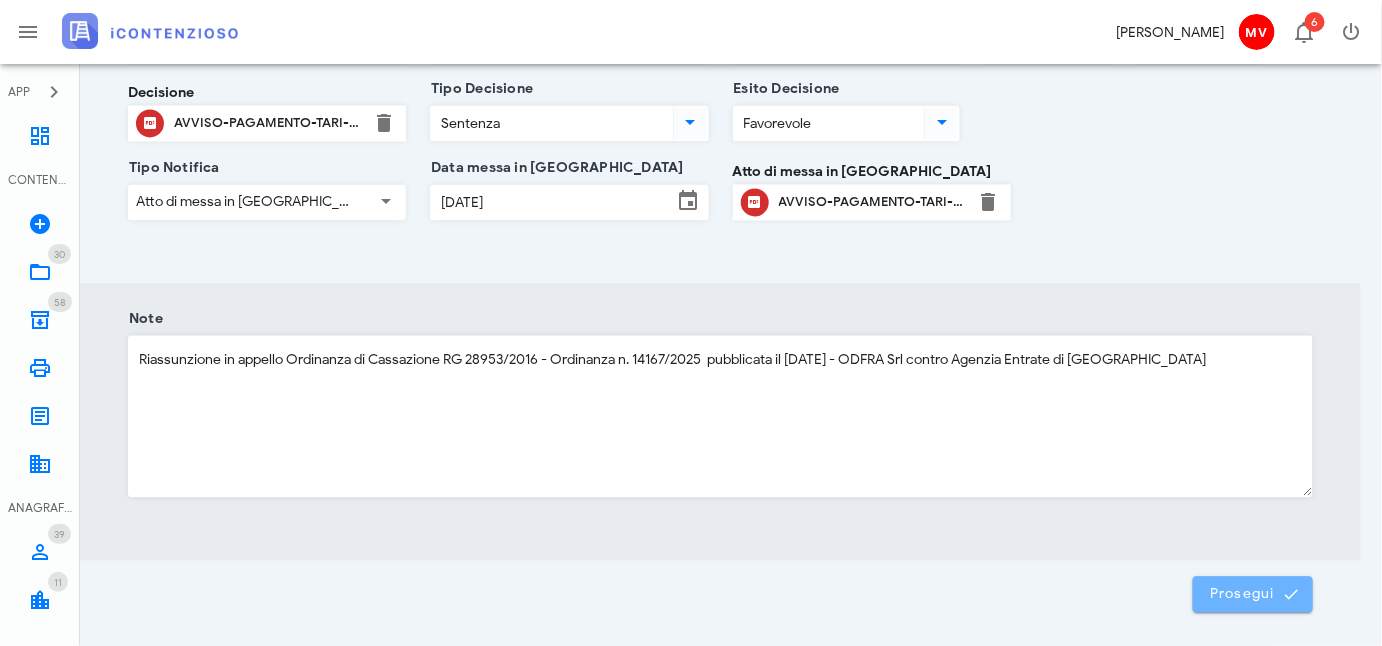 click on "Prosegui" at bounding box center [1253, 595] 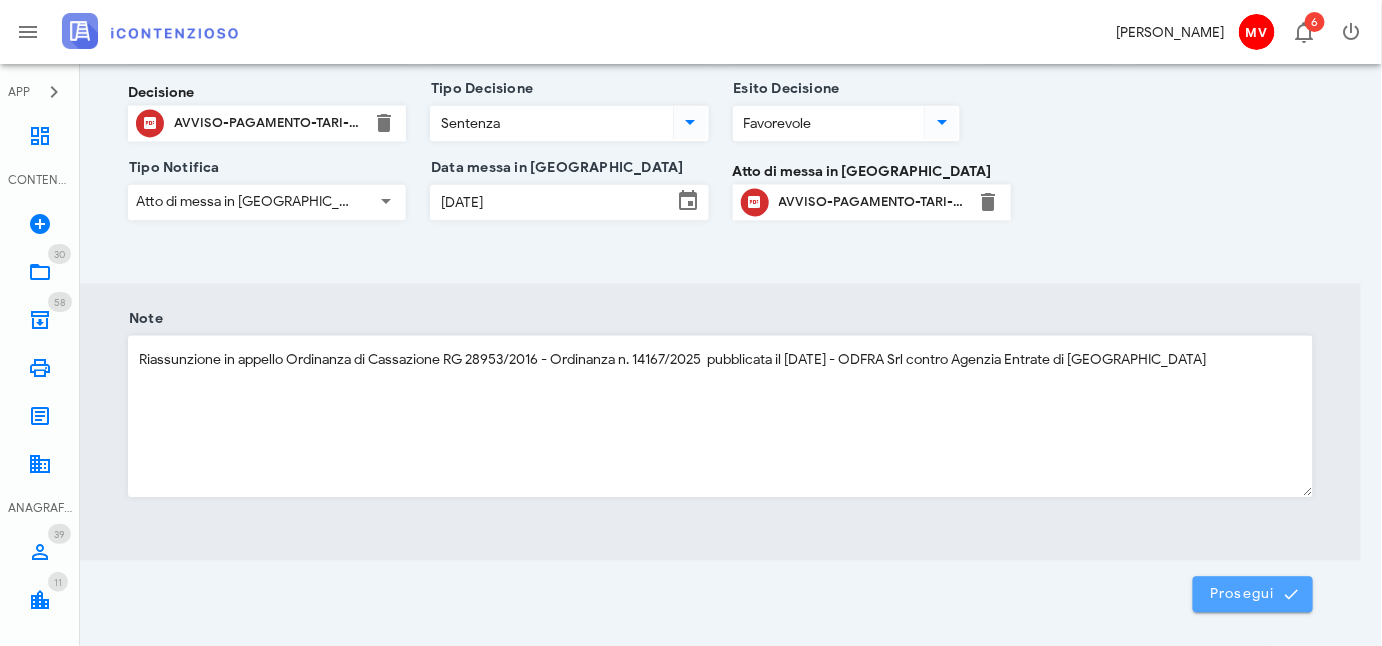 scroll, scrollTop: 0, scrollLeft: 62, axis: horizontal 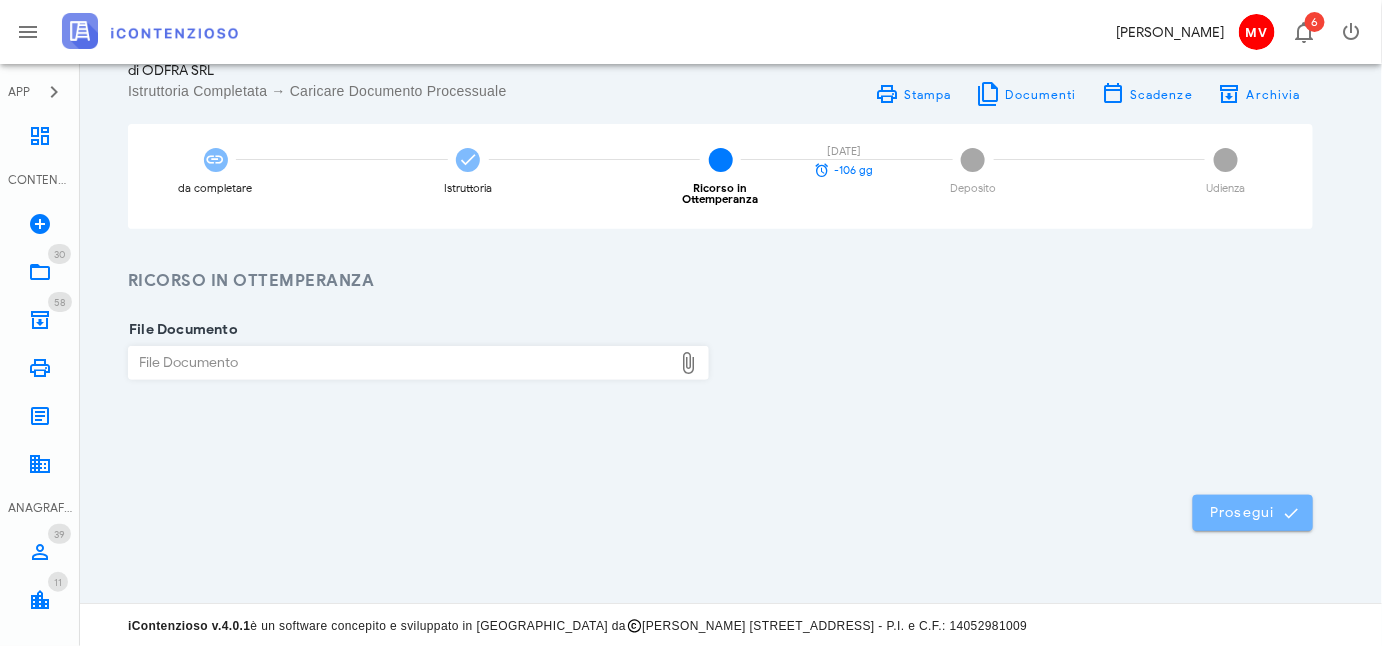 click on "Prosegui" at bounding box center [1253, 513] 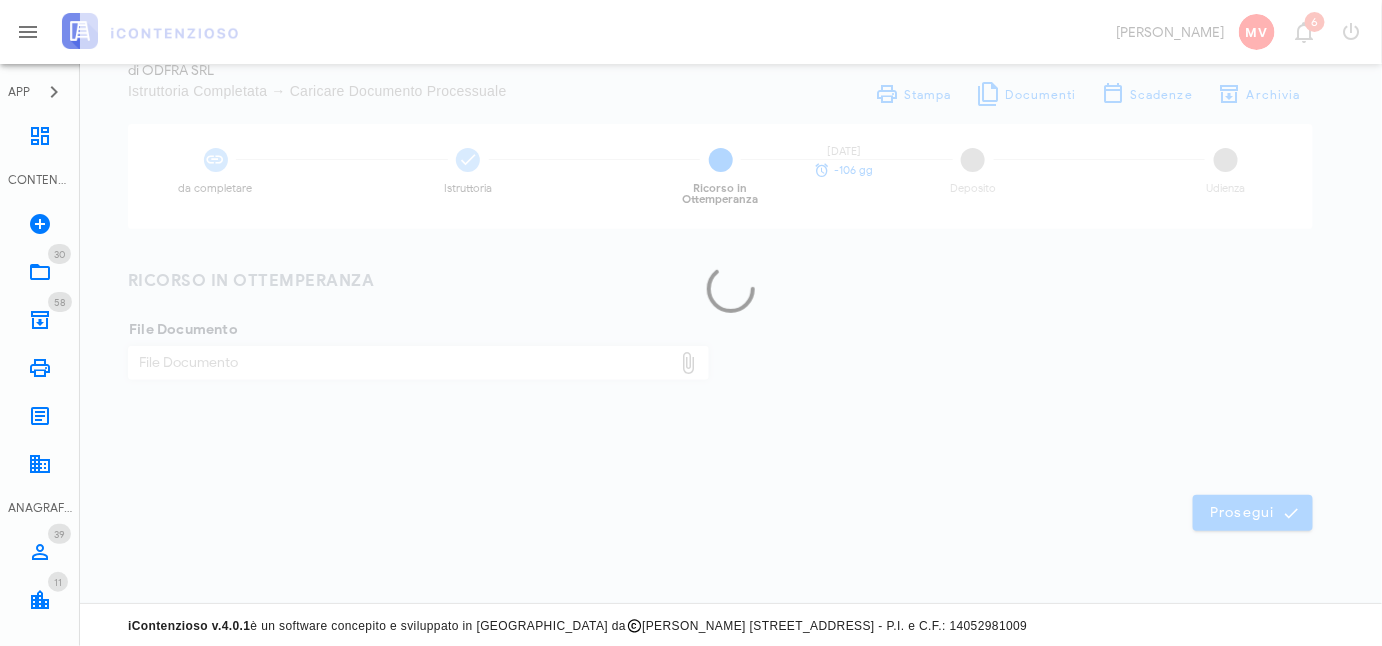 scroll, scrollTop: 0, scrollLeft: 0, axis: both 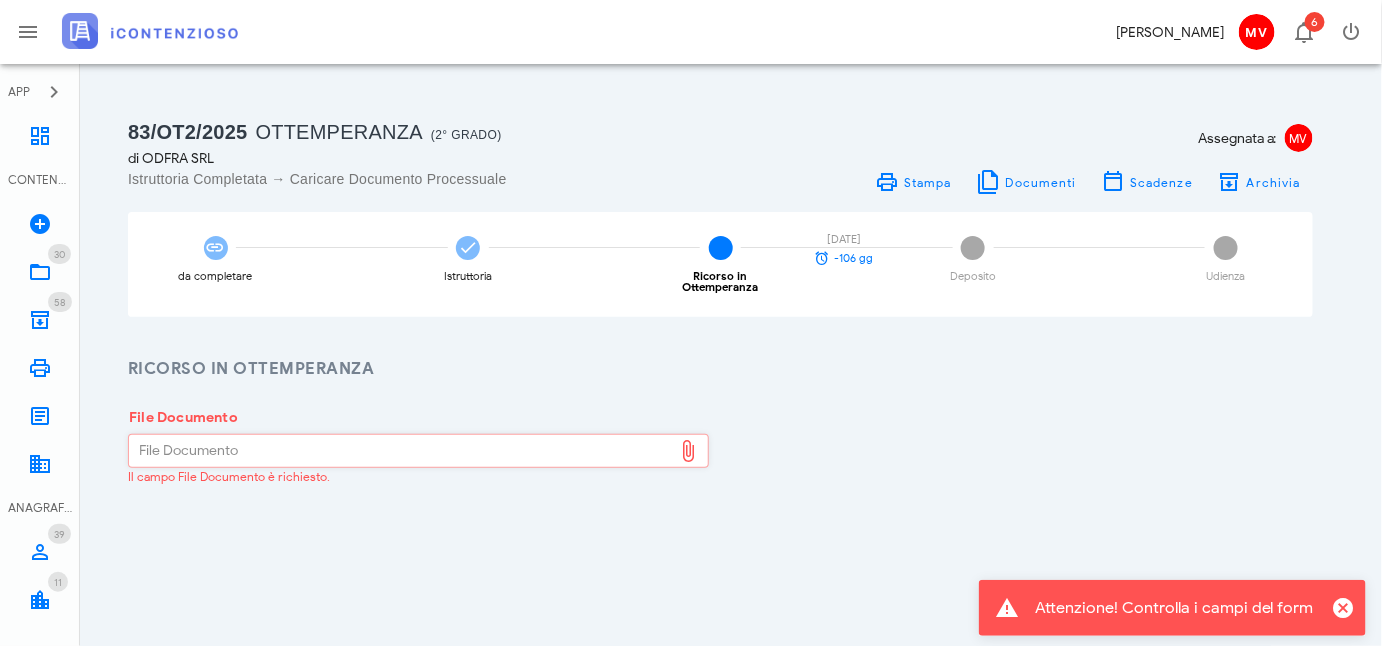 click on "Ricorso in Ottemperanza" at bounding box center [720, 369] 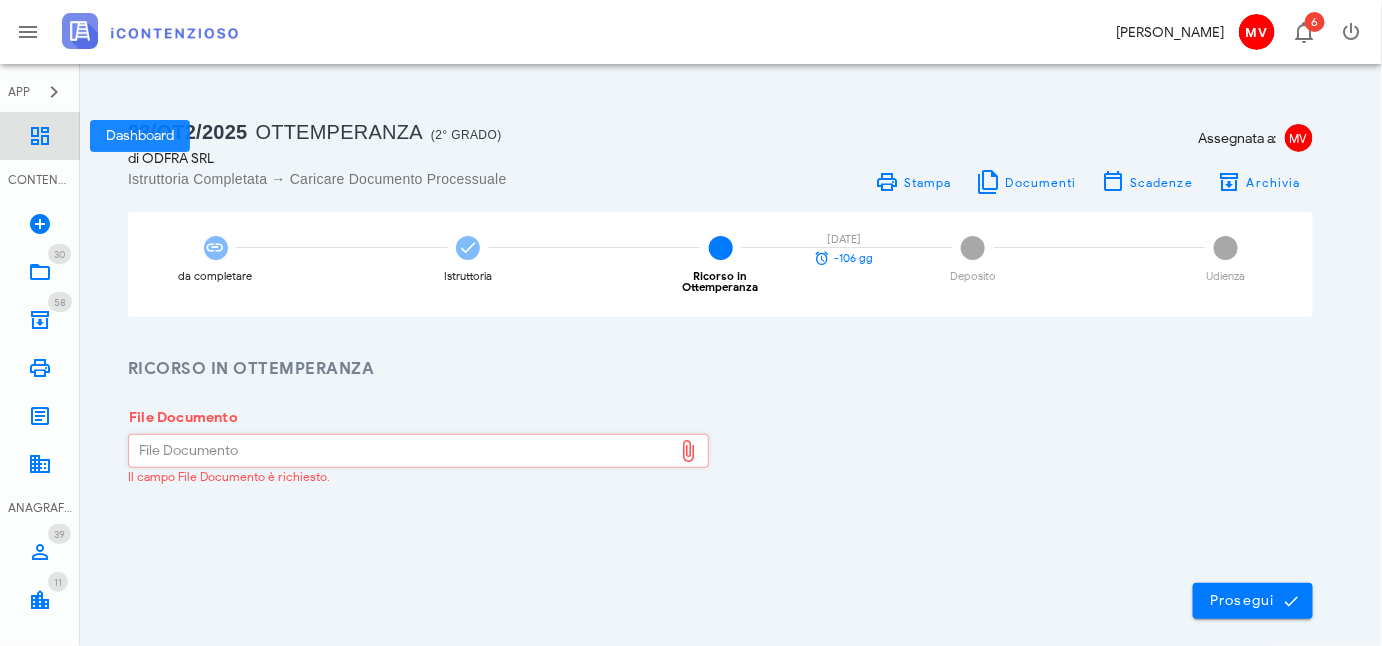 click at bounding box center [40, 136] 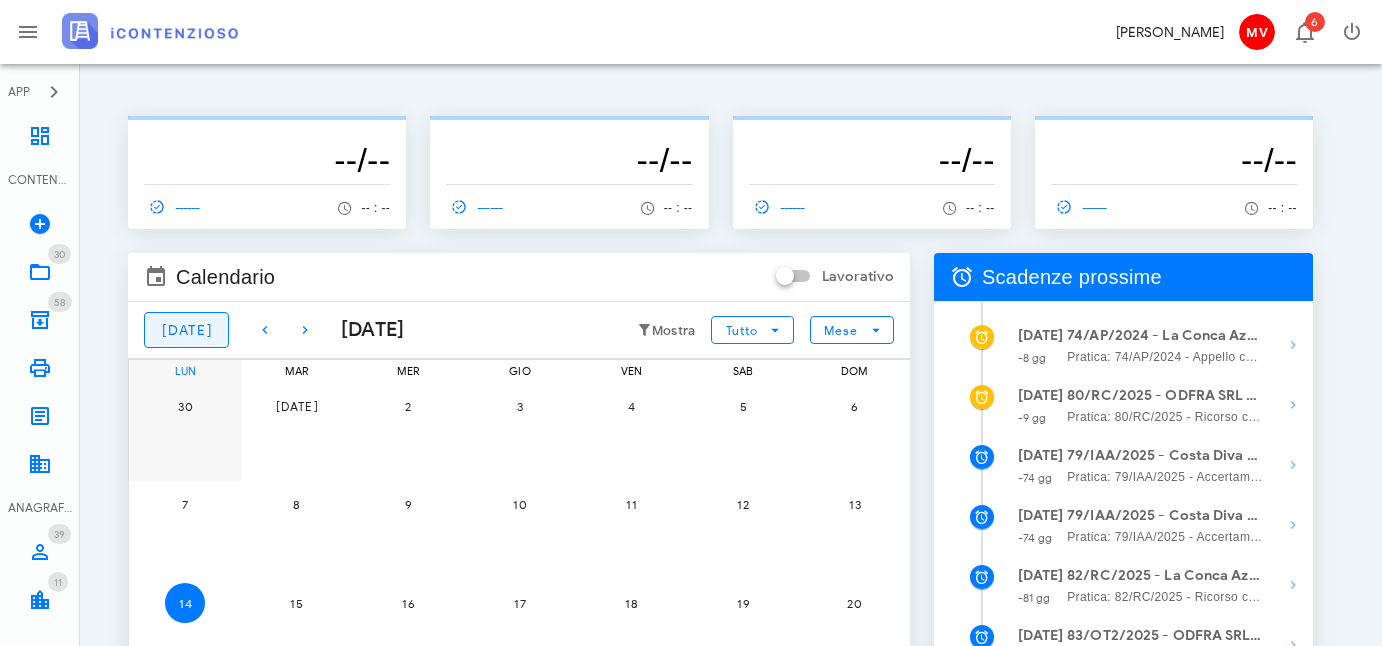 scroll, scrollTop: 0, scrollLeft: 0, axis: both 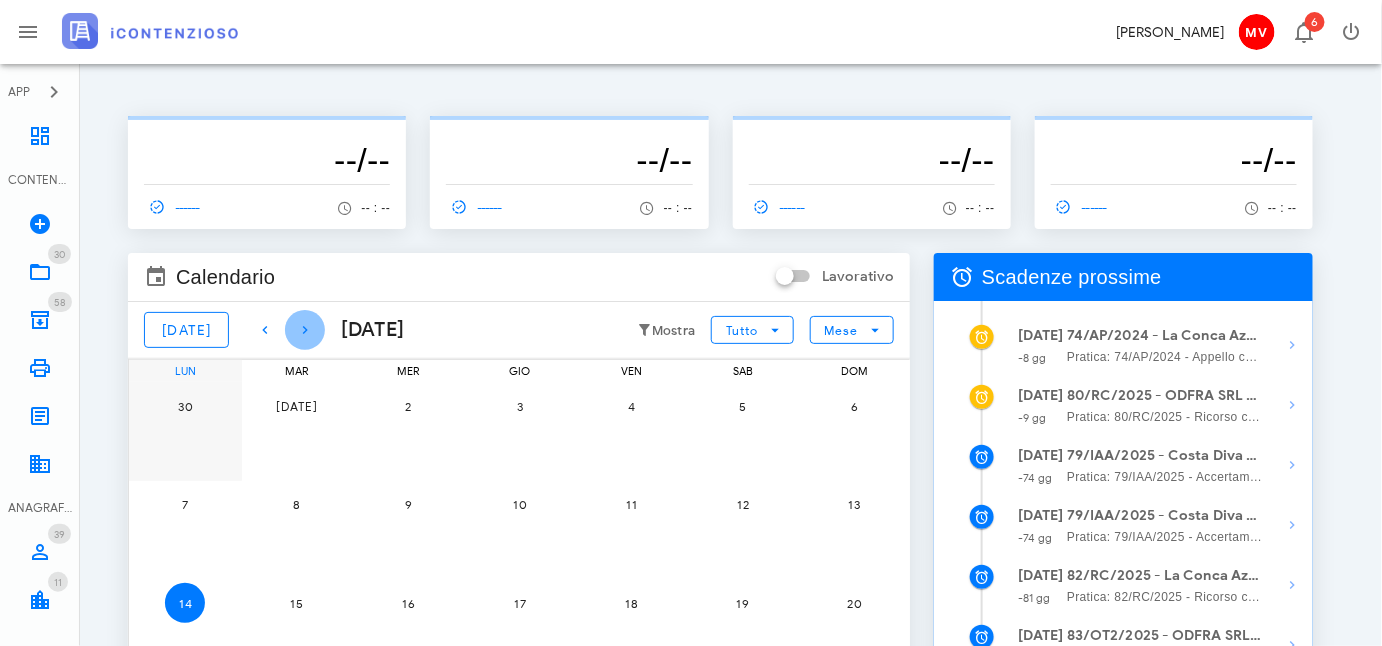 click at bounding box center (305, 330) 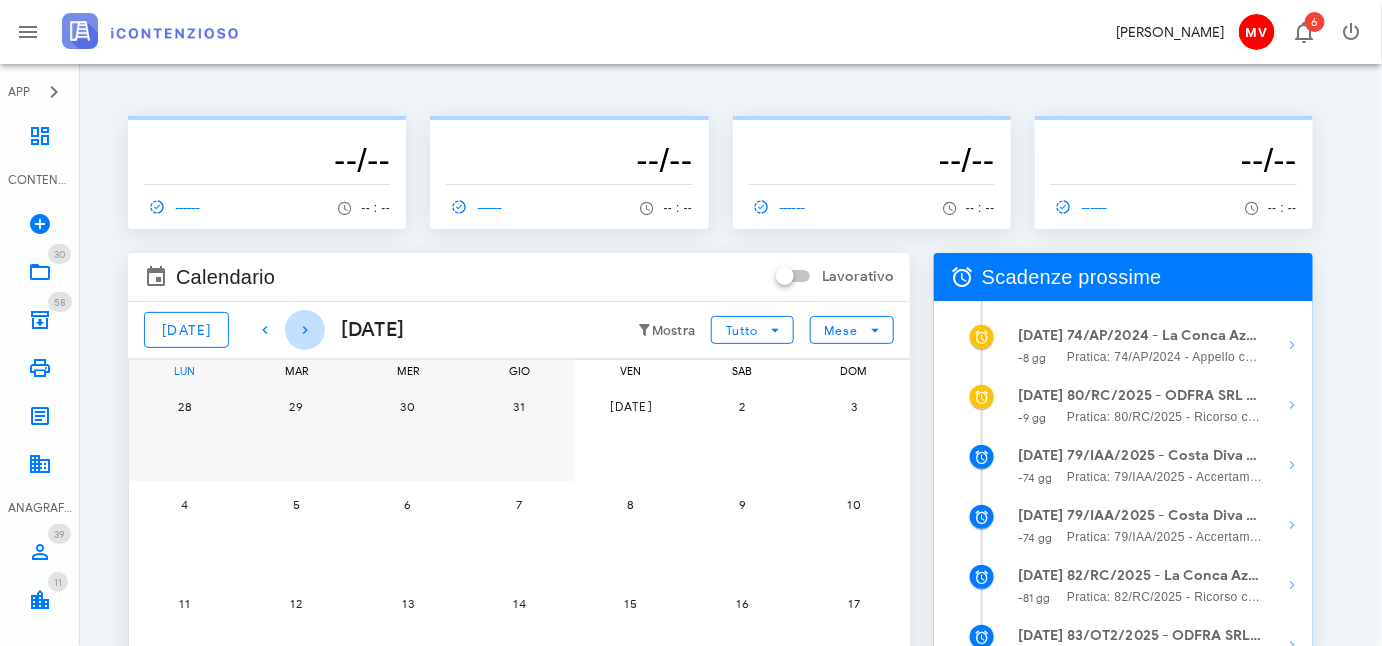 click at bounding box center [305, 330] 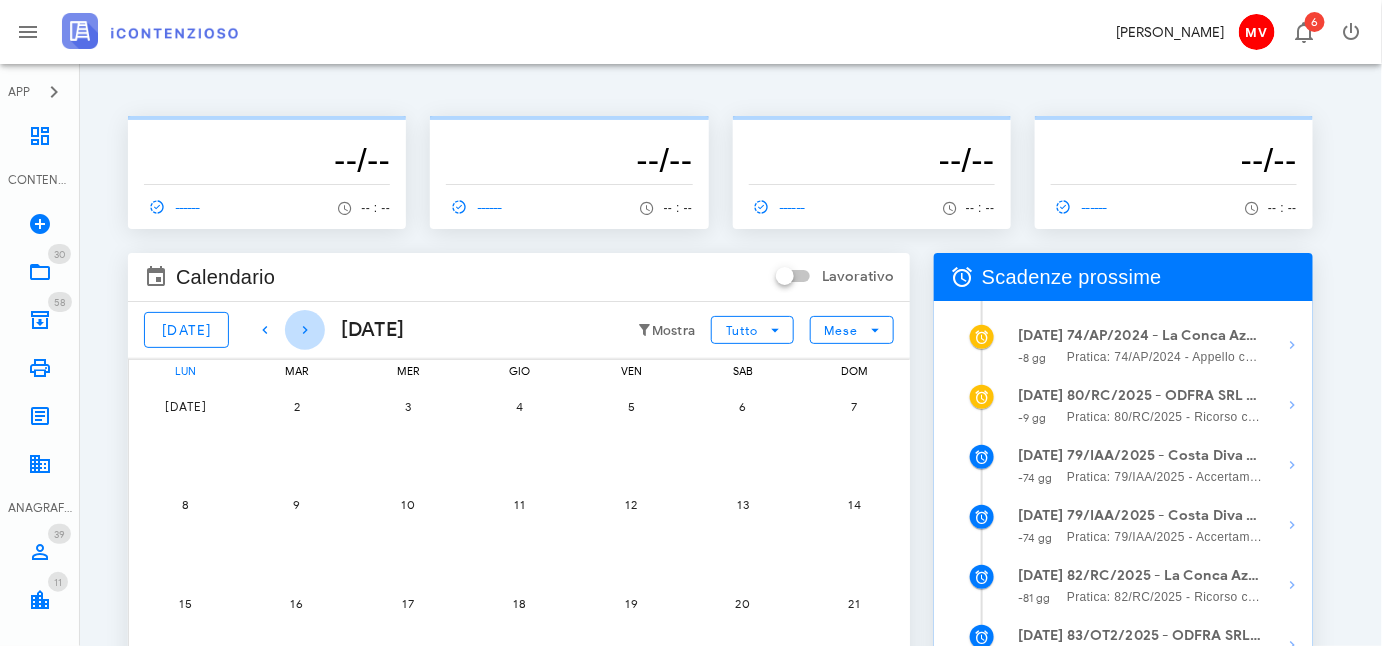 click at bounding box center (305, 330) 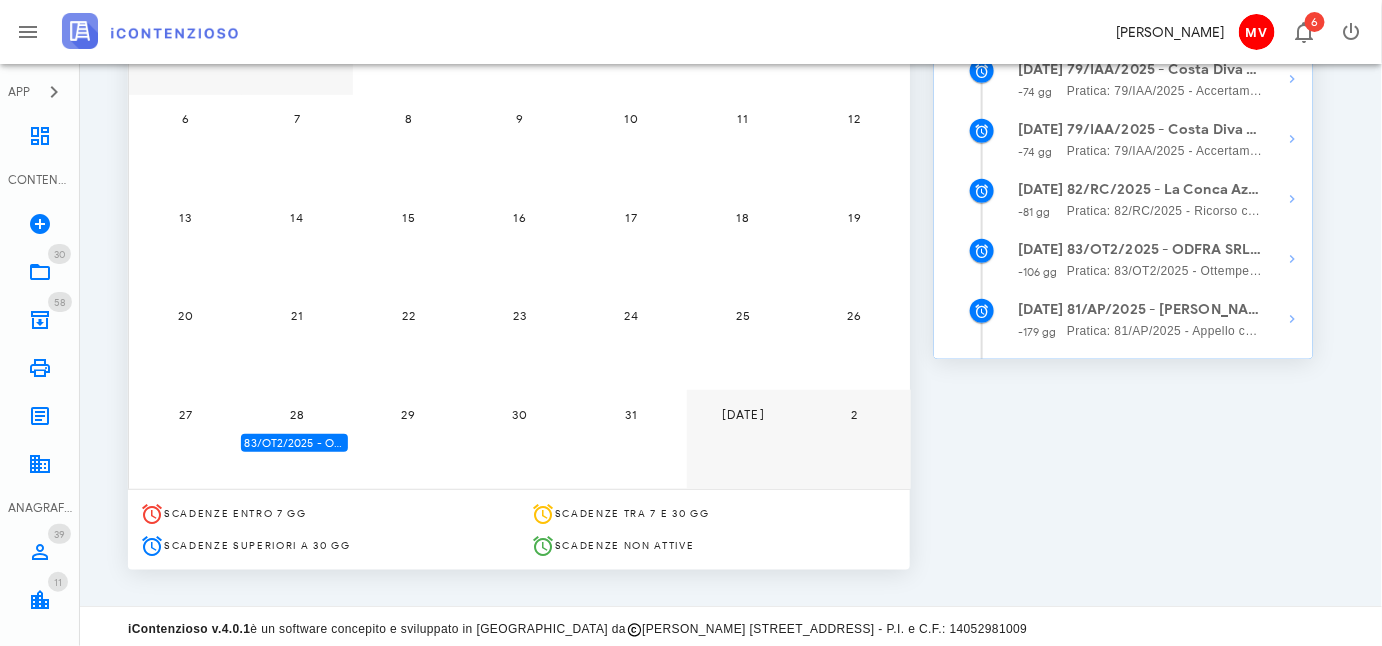 scroll, scrollTop: 389, scrollLeft: 0, axis: vertical 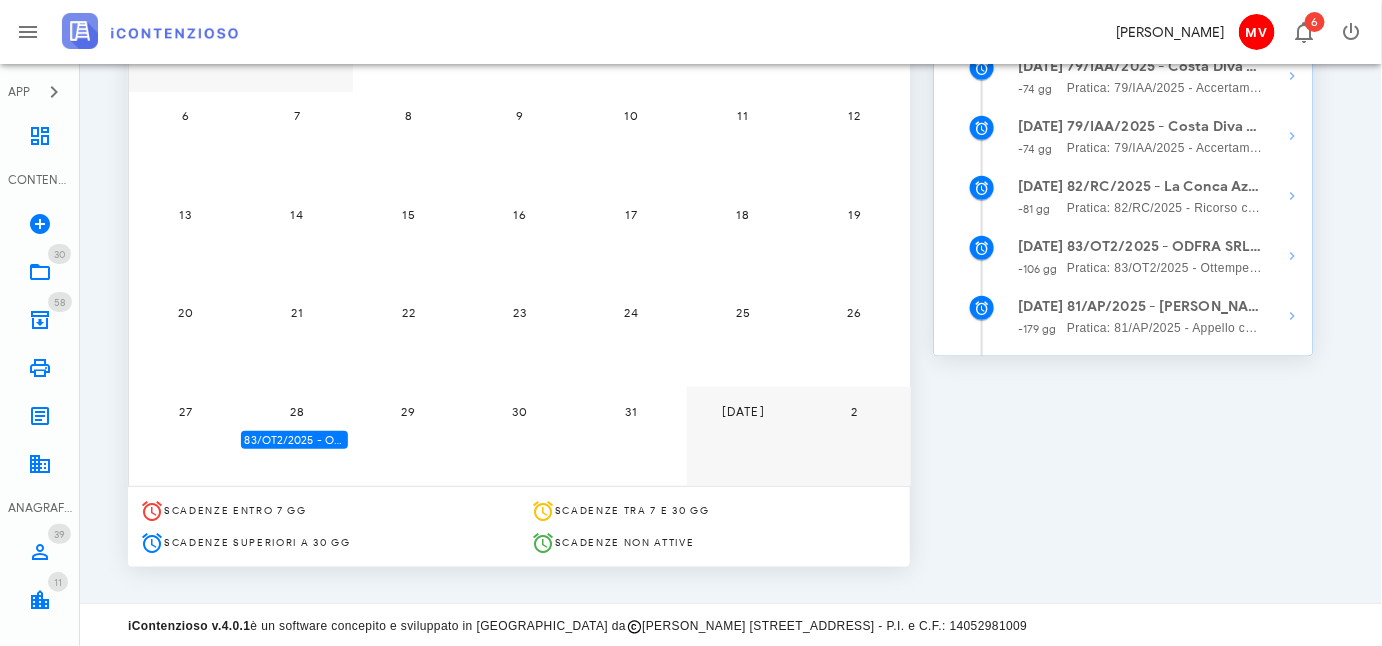 click on "83/OT2/2025 - ODFRA SRL - Depositare i documenti processuali" at bounding box center [294, 440] 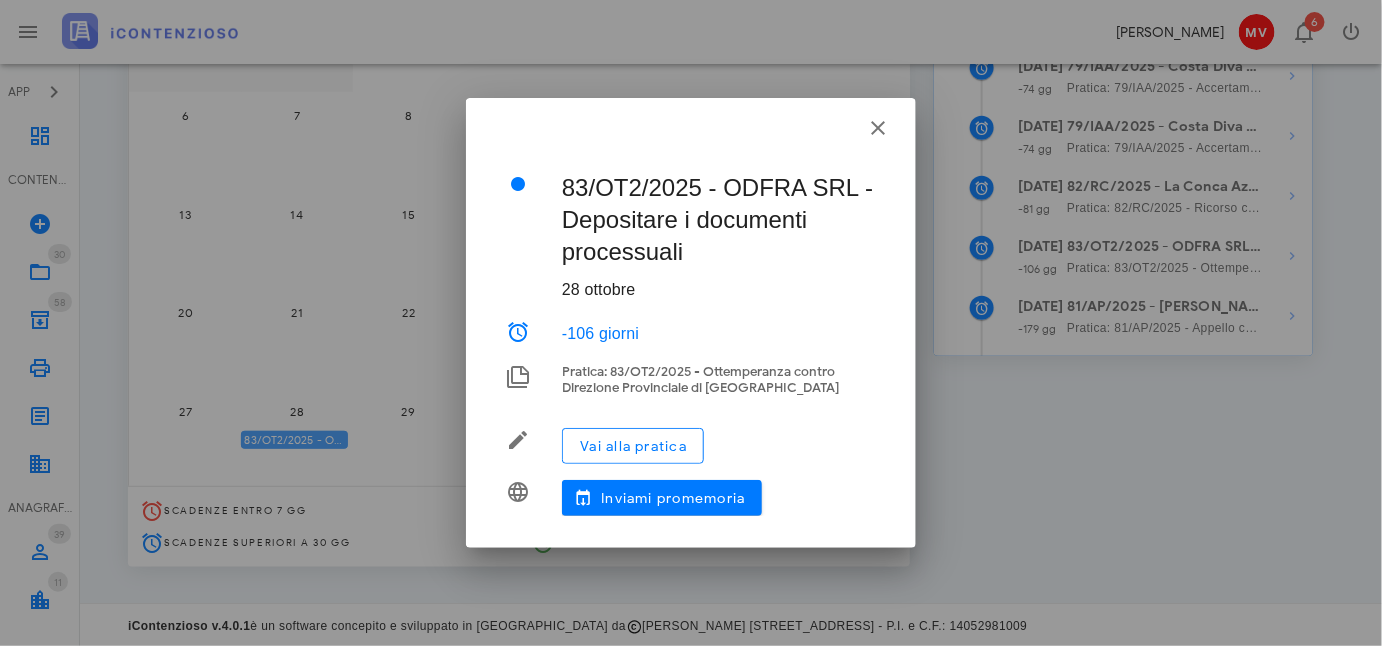 click at bounding box center (691, 323) 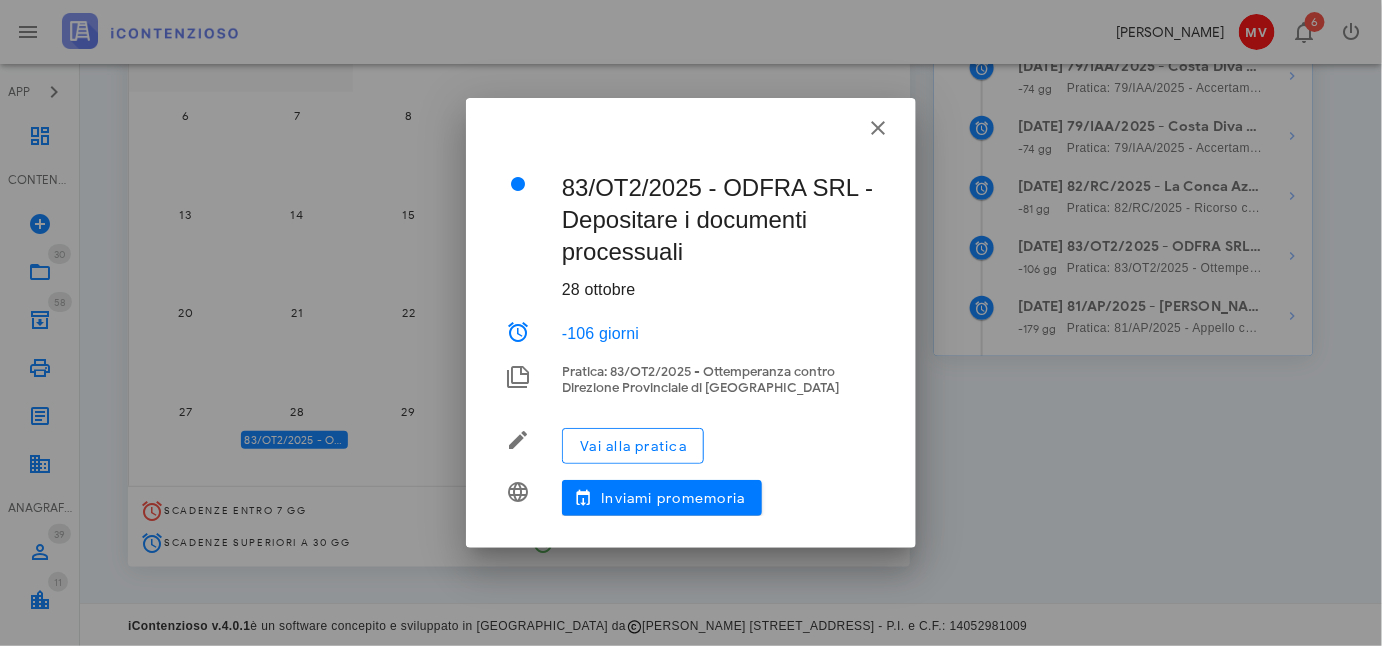 click on "83/OT2/2025 - ODFRA SRL - Depositare i documenti processuali  28 ottobre   -106 giorni  Pratica: 83/OT2/2025 - Ottemperanza contro Direzione Provinciale di Salerno Vai alla pratica Inviami promemoria Invia promemoria a valerio@milanoconsulting.net NB: Valido per Gmail, Outlook e Office365" at bounding box center [691, 342] 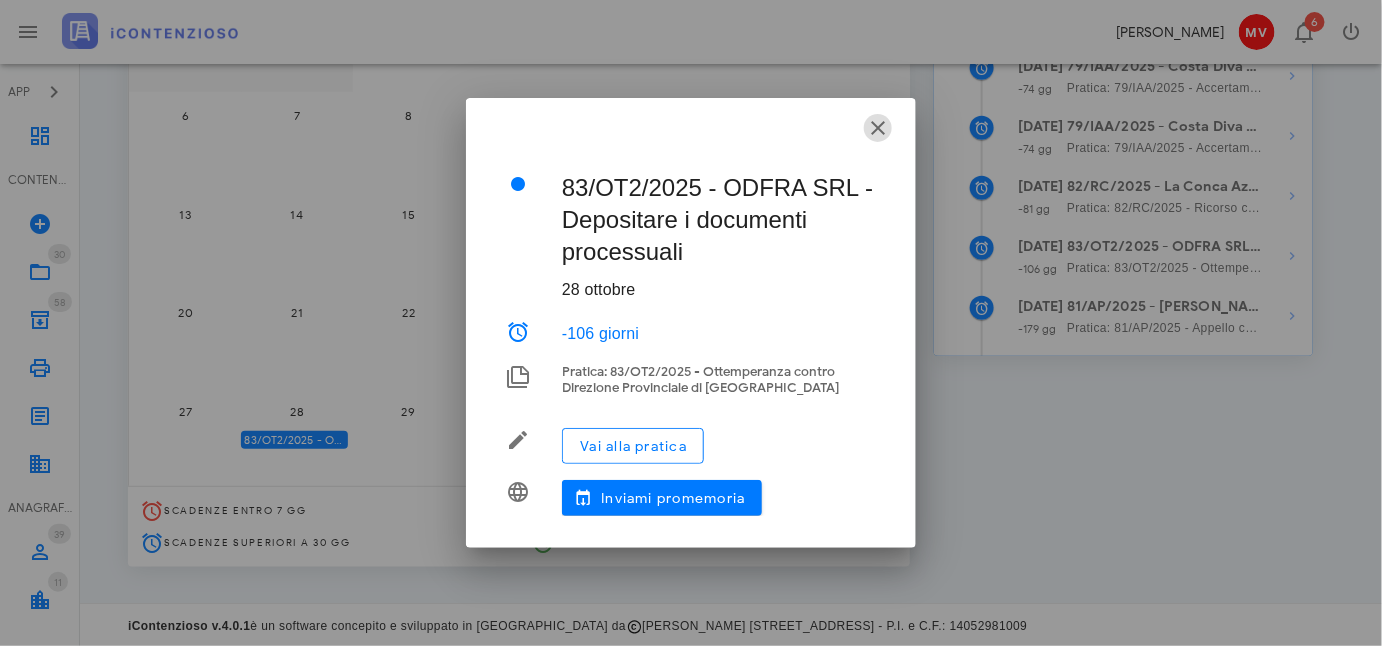 click at bounding box center [878, 128] 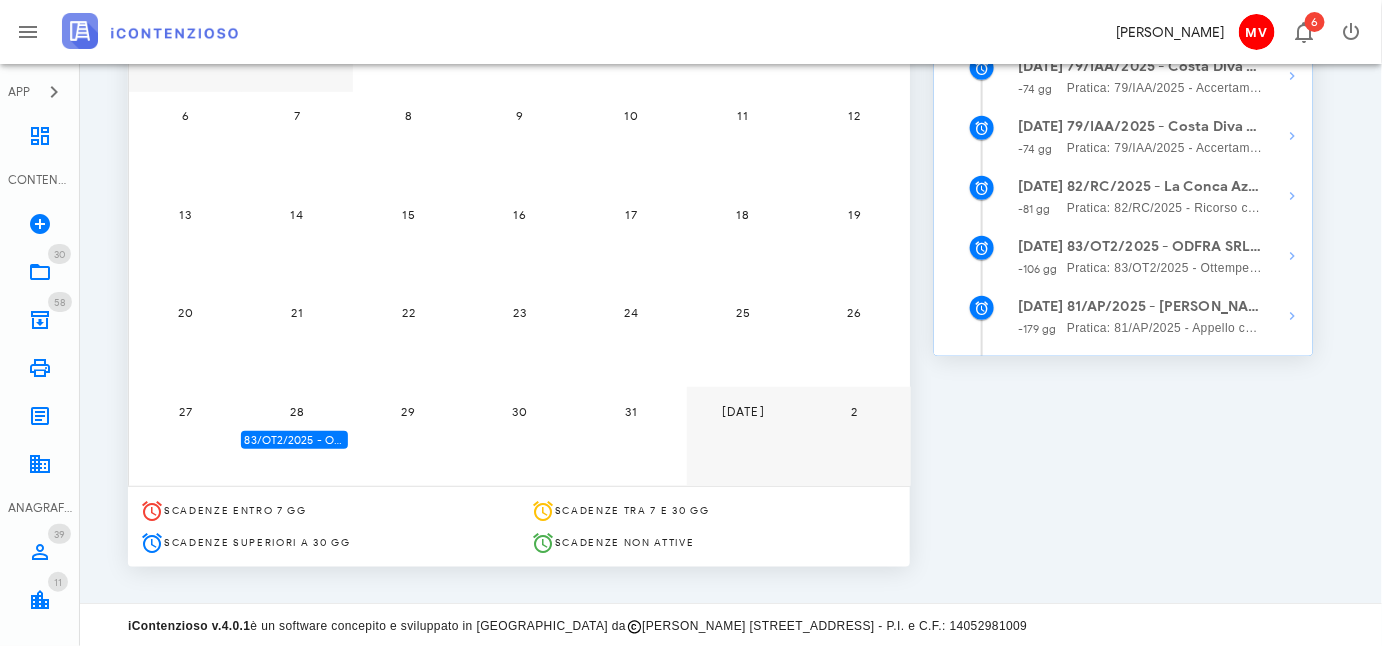 drag, startPoint x: 287, startPoint y: 431, endPoint x: 264, endPoint y: 329, distance: 104.56099 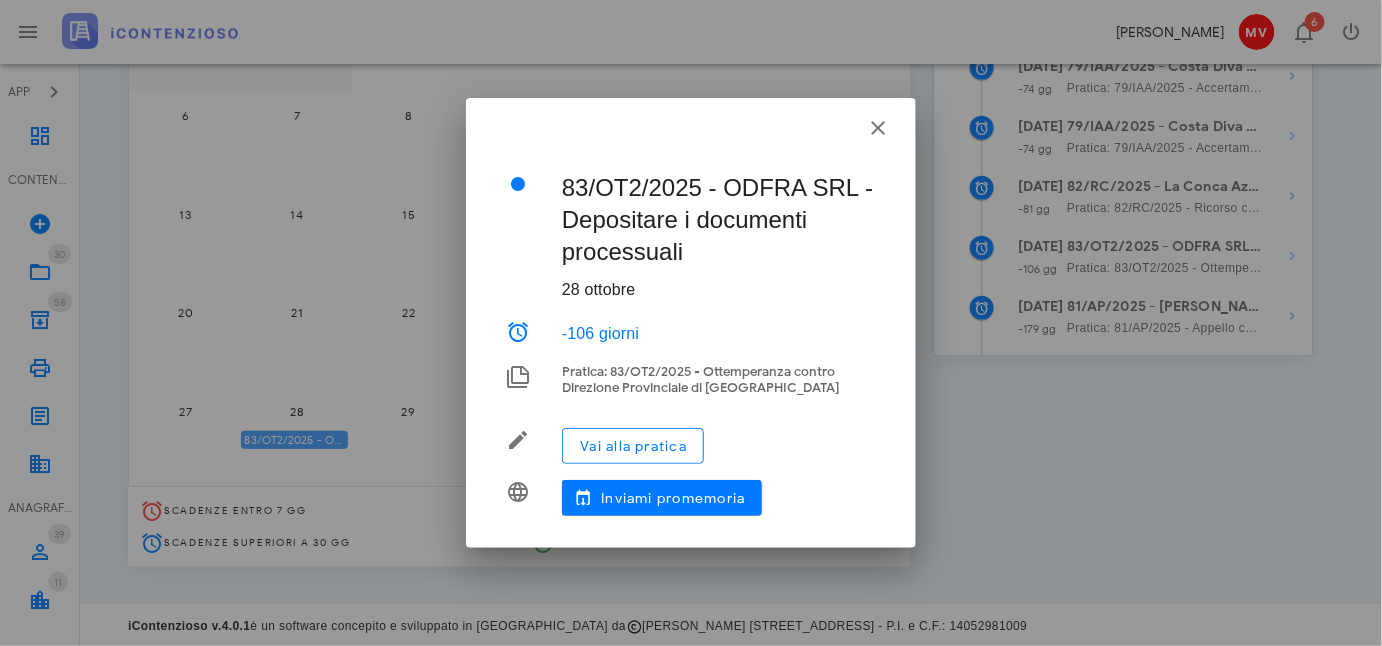 click at bounding box center (691, 323) 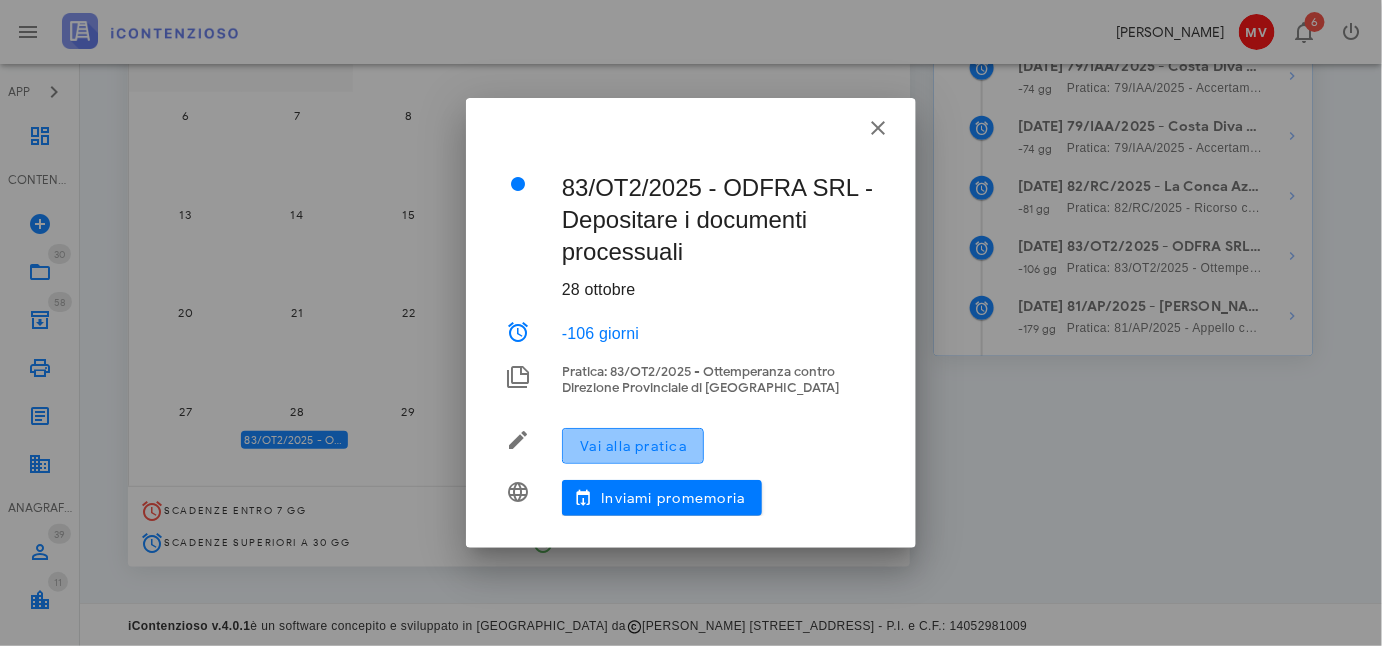 click on "Vai alla pratica" at bounding box center (633, 446) 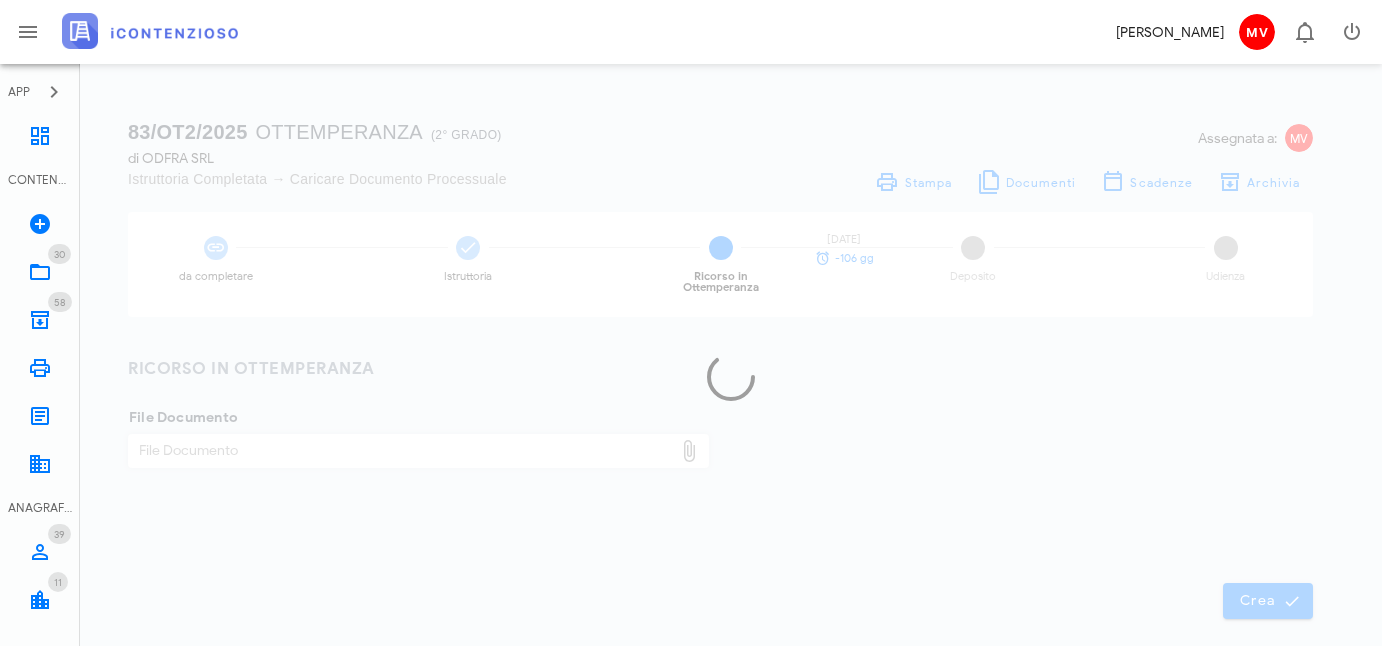 scroll, scrollTop: 0, scrollLeft: 0, axis: both 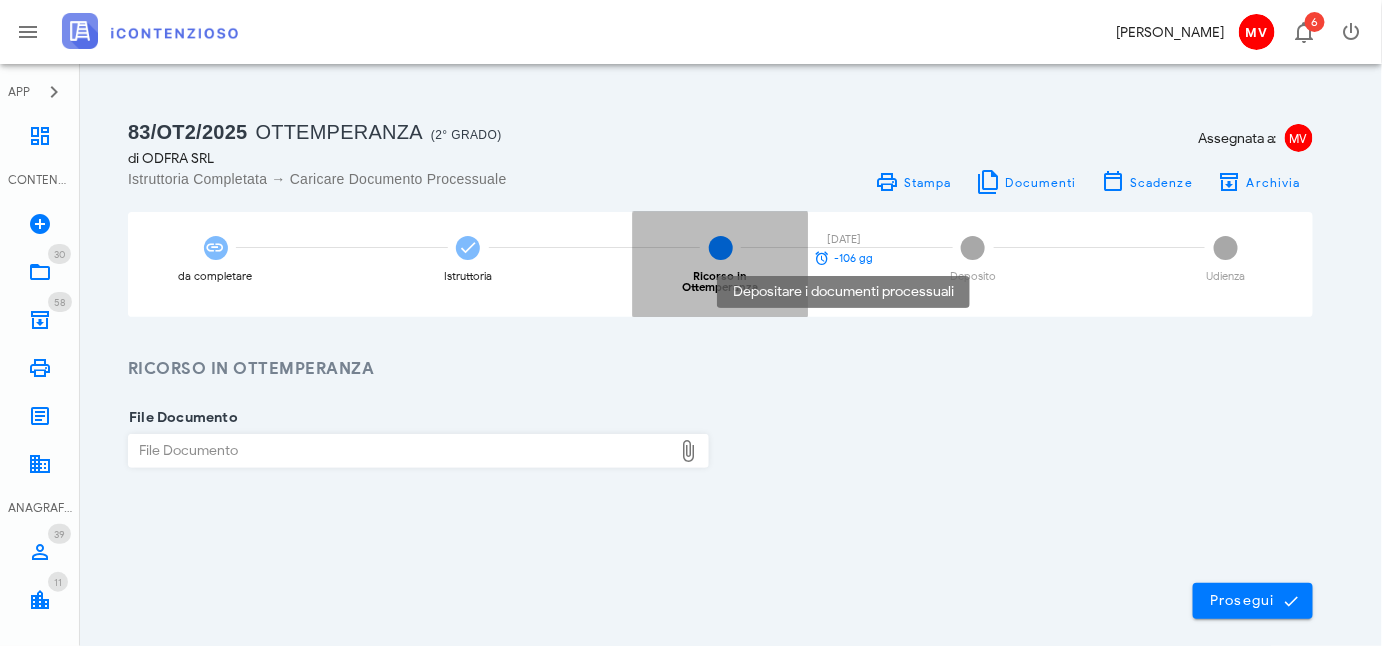 click on "-106 gg" at bounding box center (854, 258) 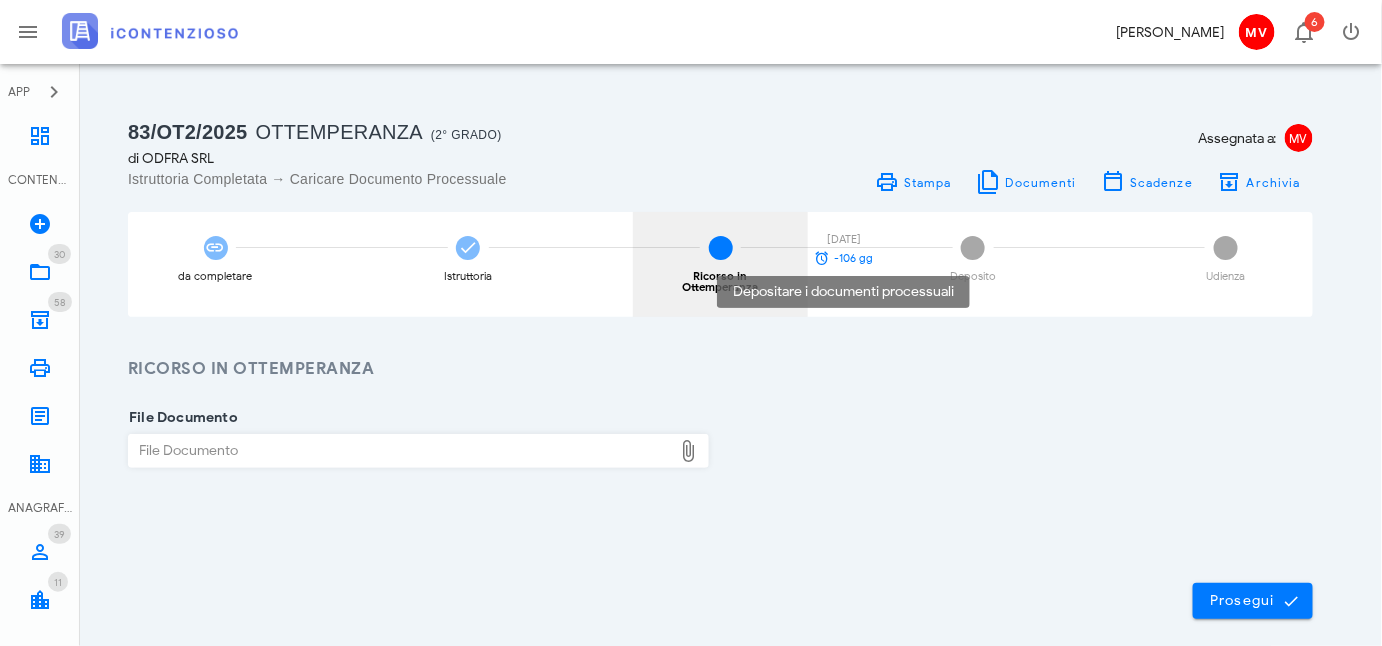 click at bounding box center (823, 258) 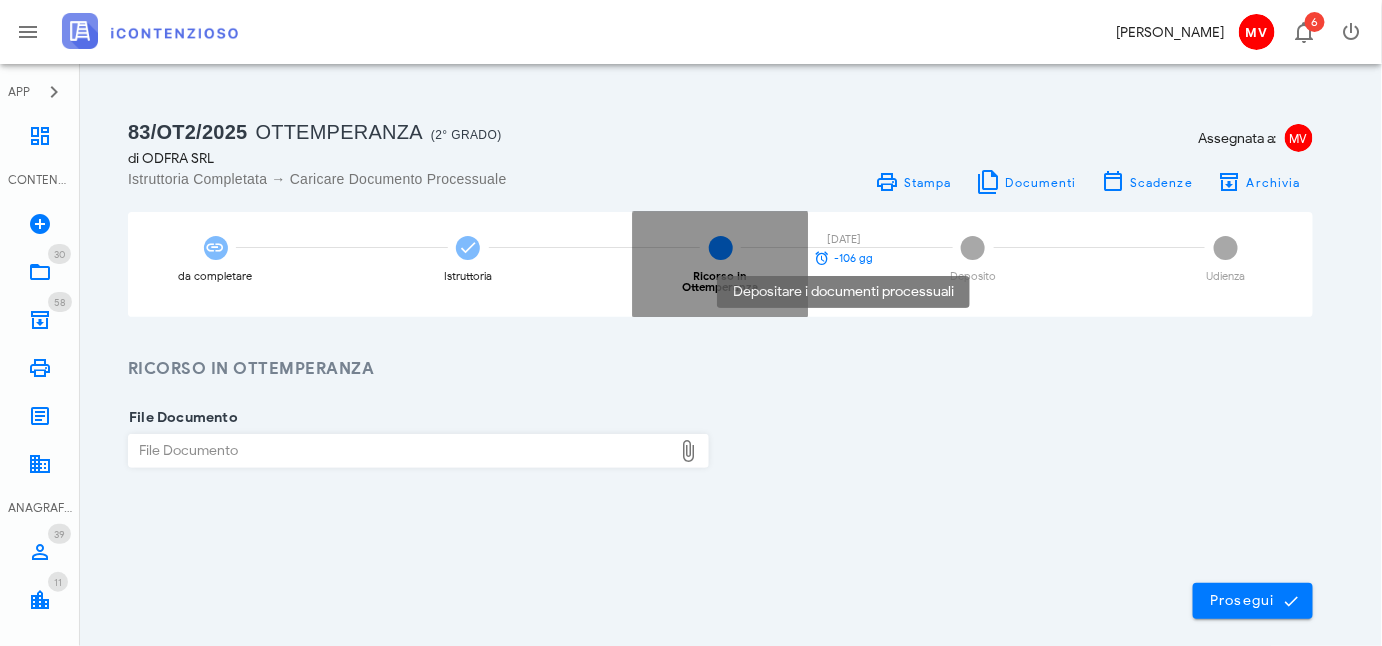 click at bounding box center [823, 258] 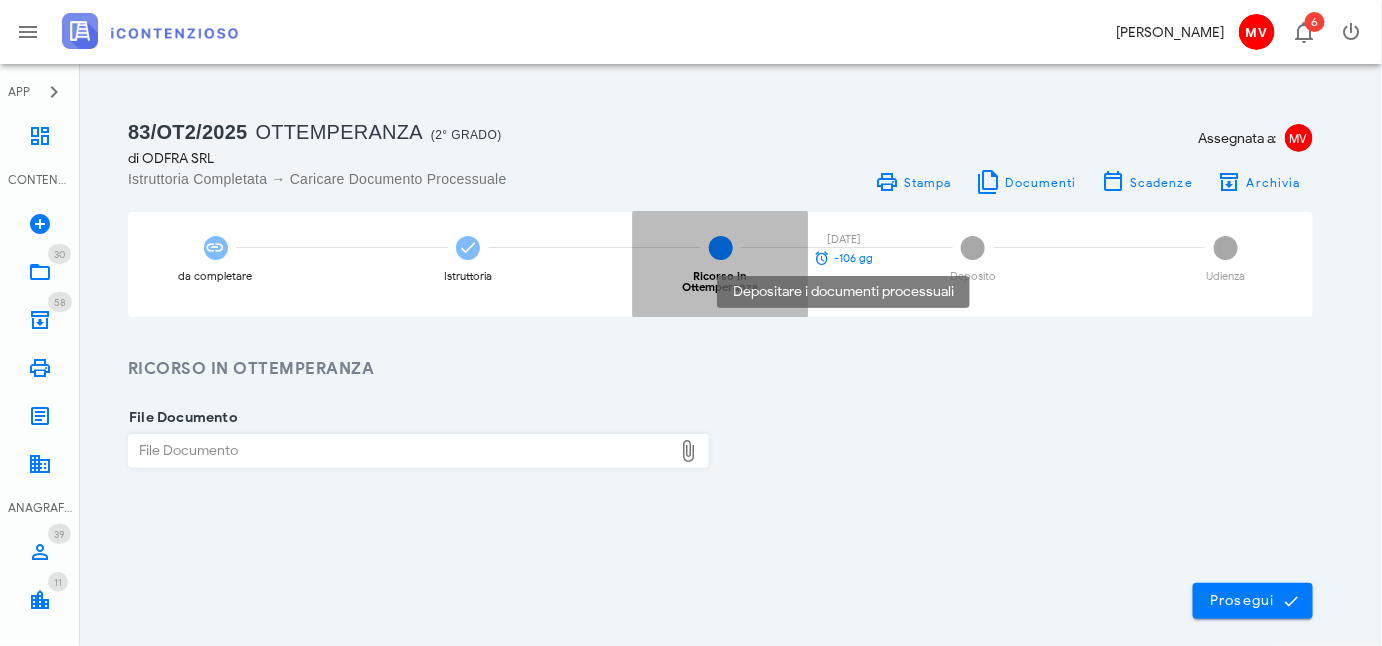 click on "-106 gg" at bounding box center (844, 258) 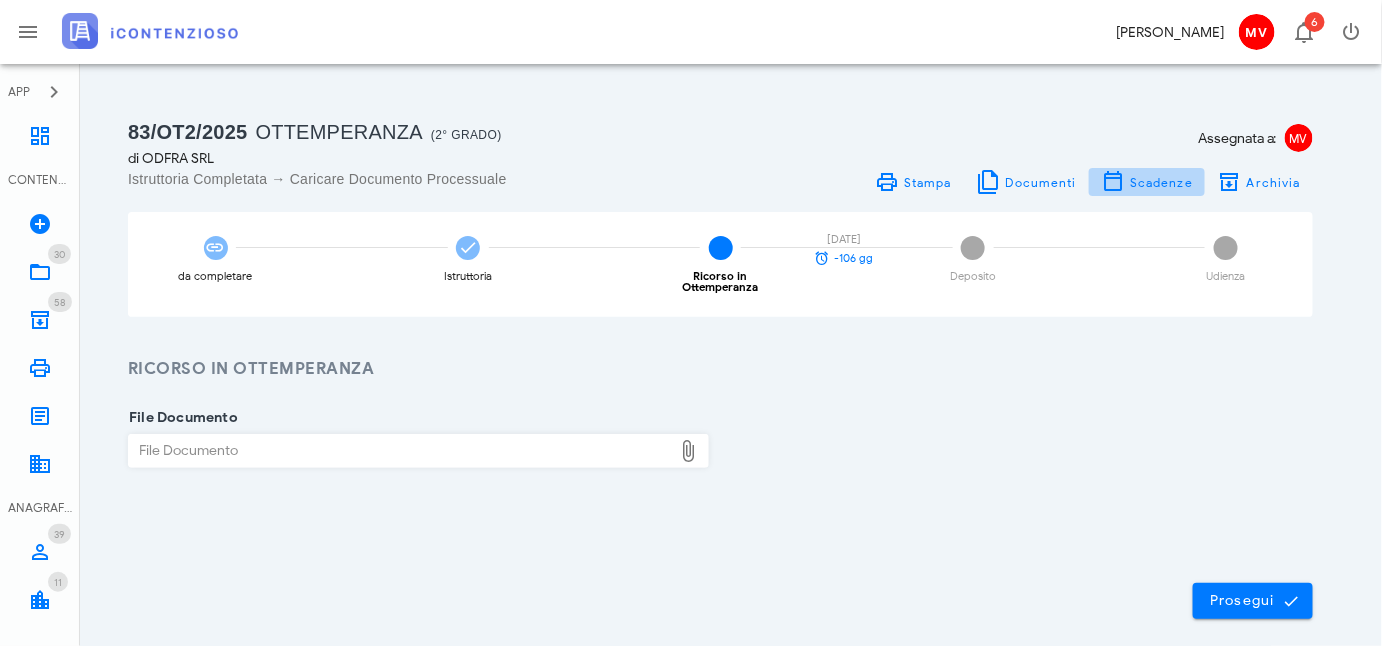 click on "Scadenze" at bounding box center [1161, 182] 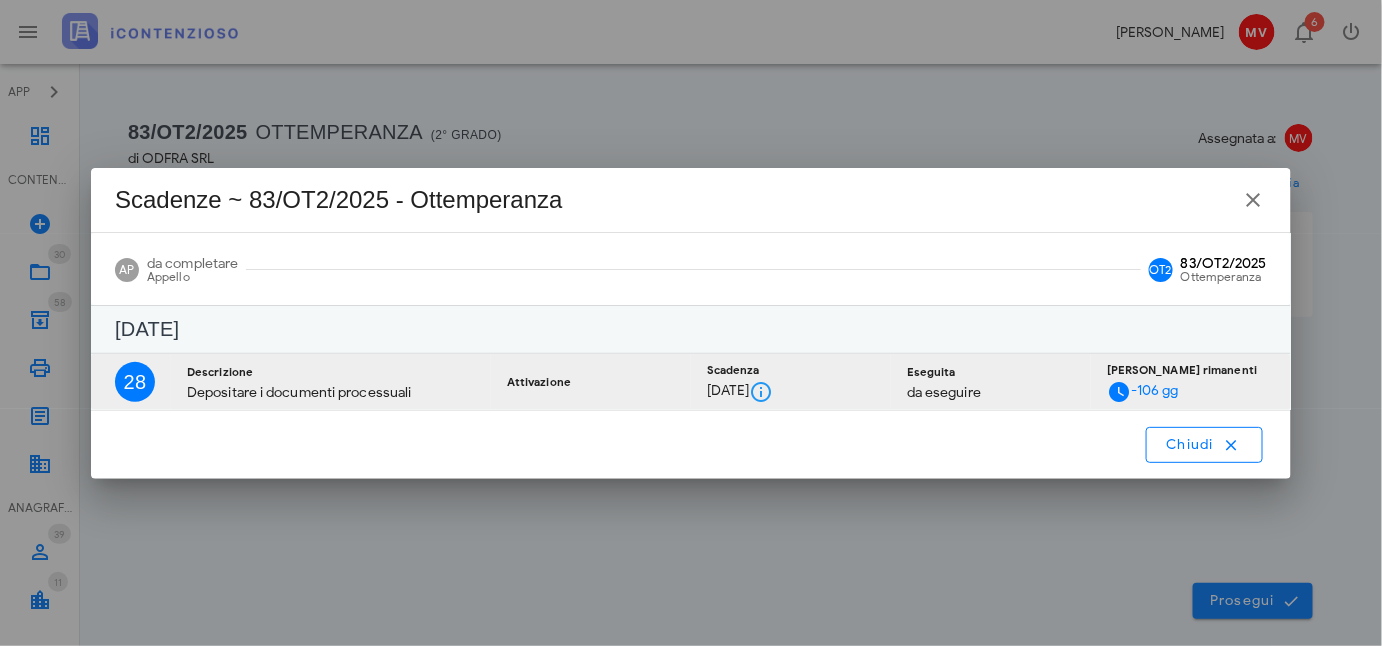 click on "28/10/2025" at bounding box center [791, 392] 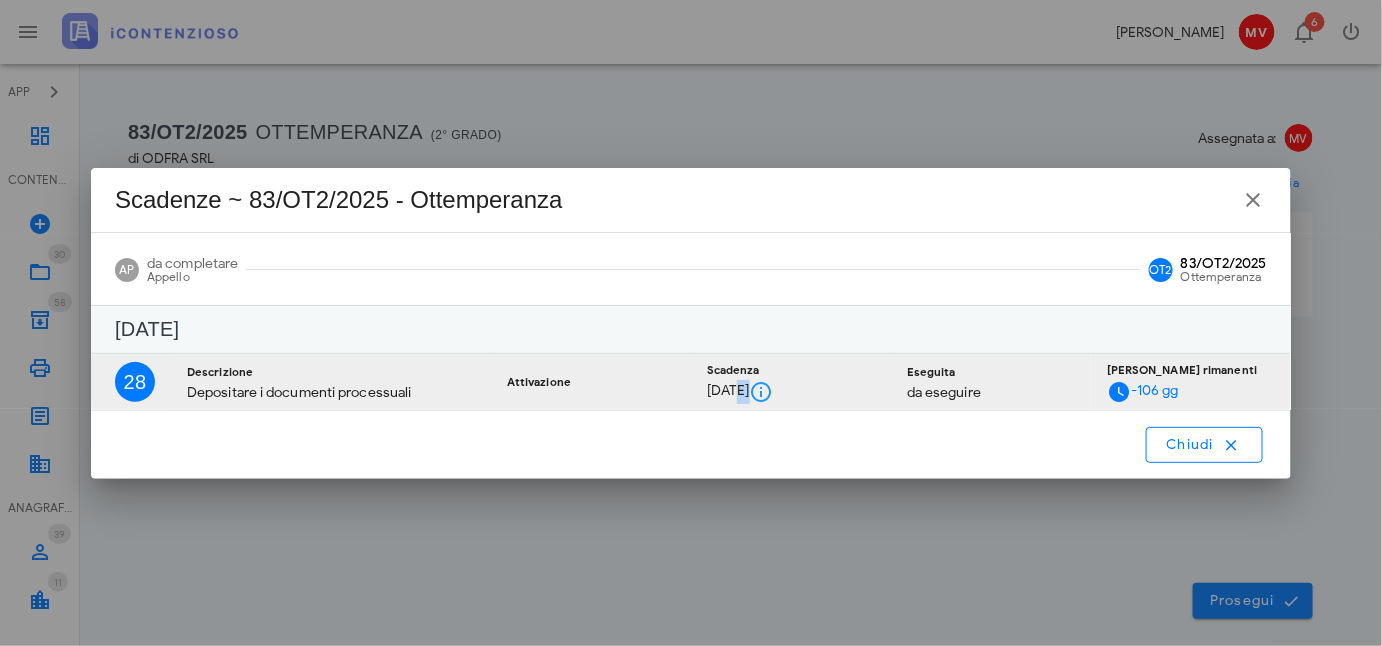 click on "28/10/2025" at bounding box center [791, 392] 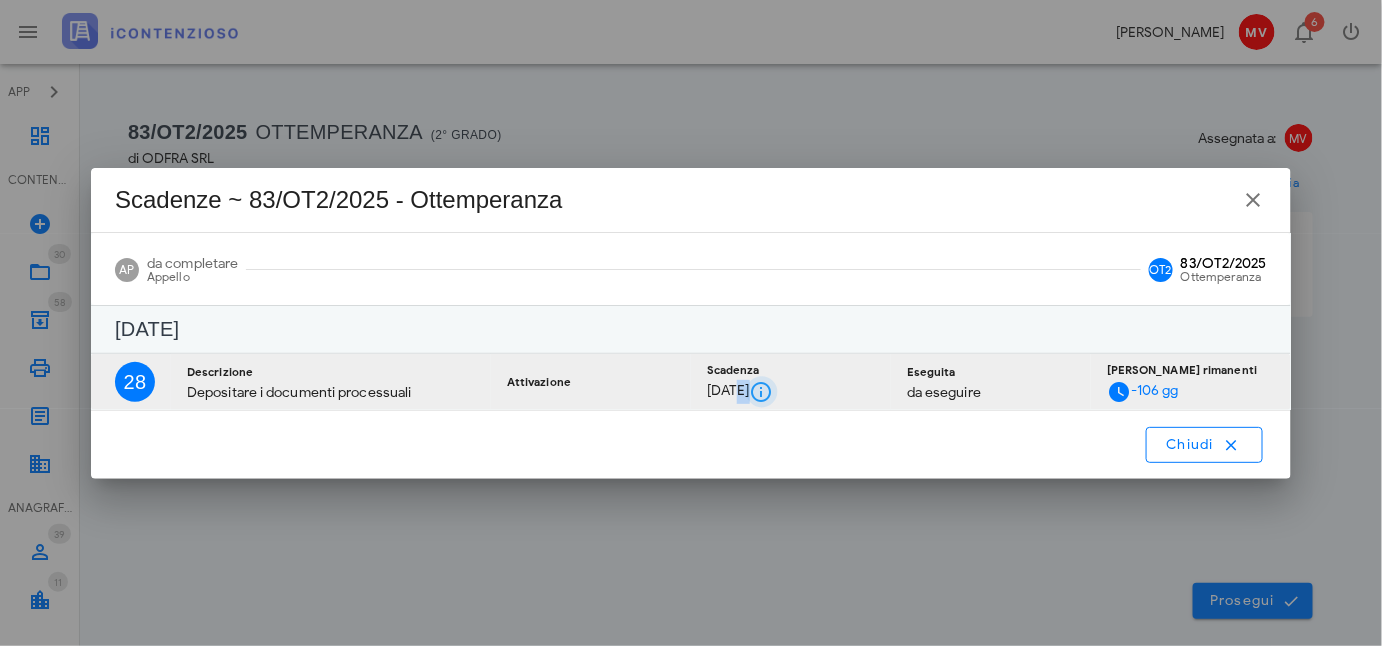 click at bounding box center [762, 392] 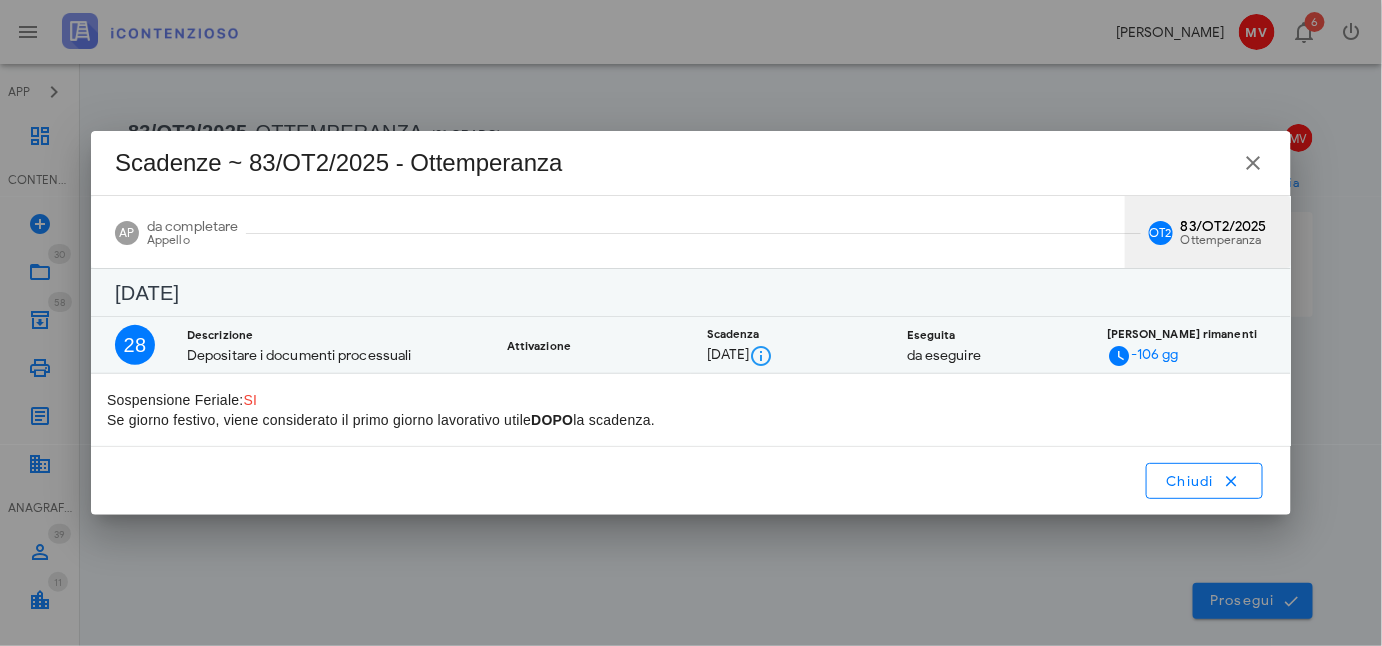 click on "83/OT2/2025  Ottemperanza" at bounding box center (1224, 233) 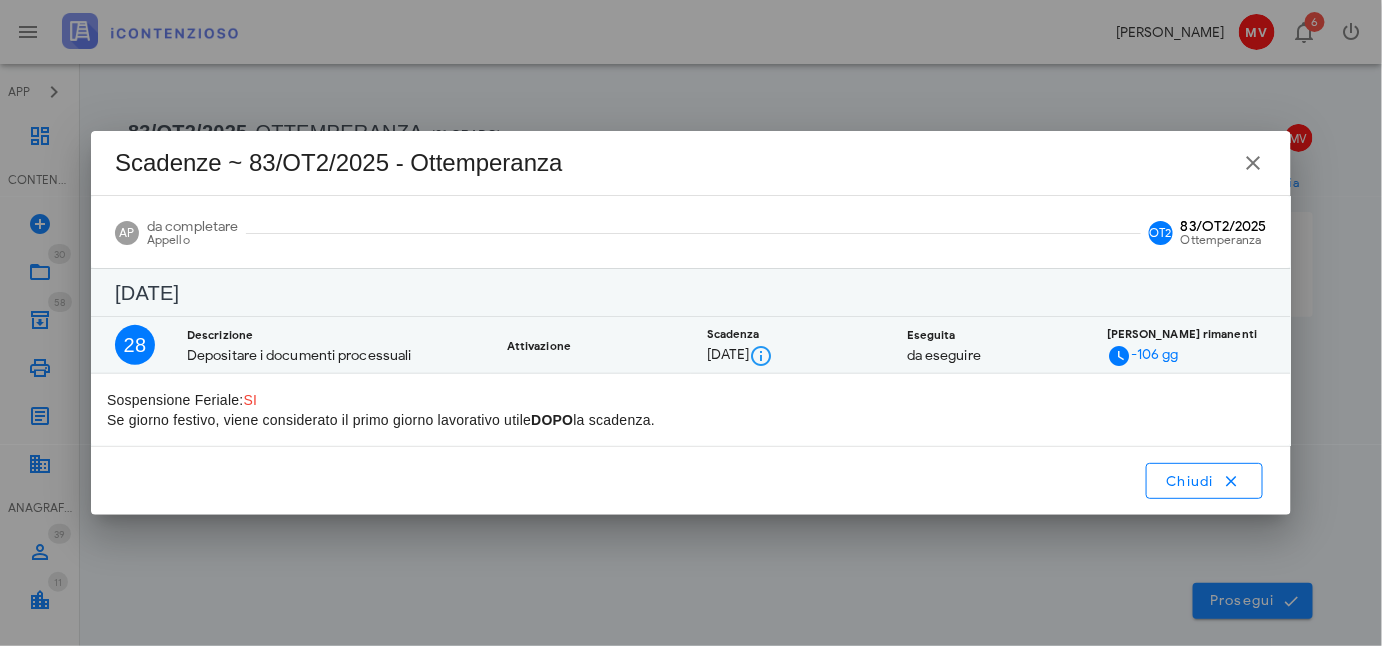 drag, startPoint x: 796, startPoint y: 434, endPoint x: 821, endPoint y: 434, distance: 25 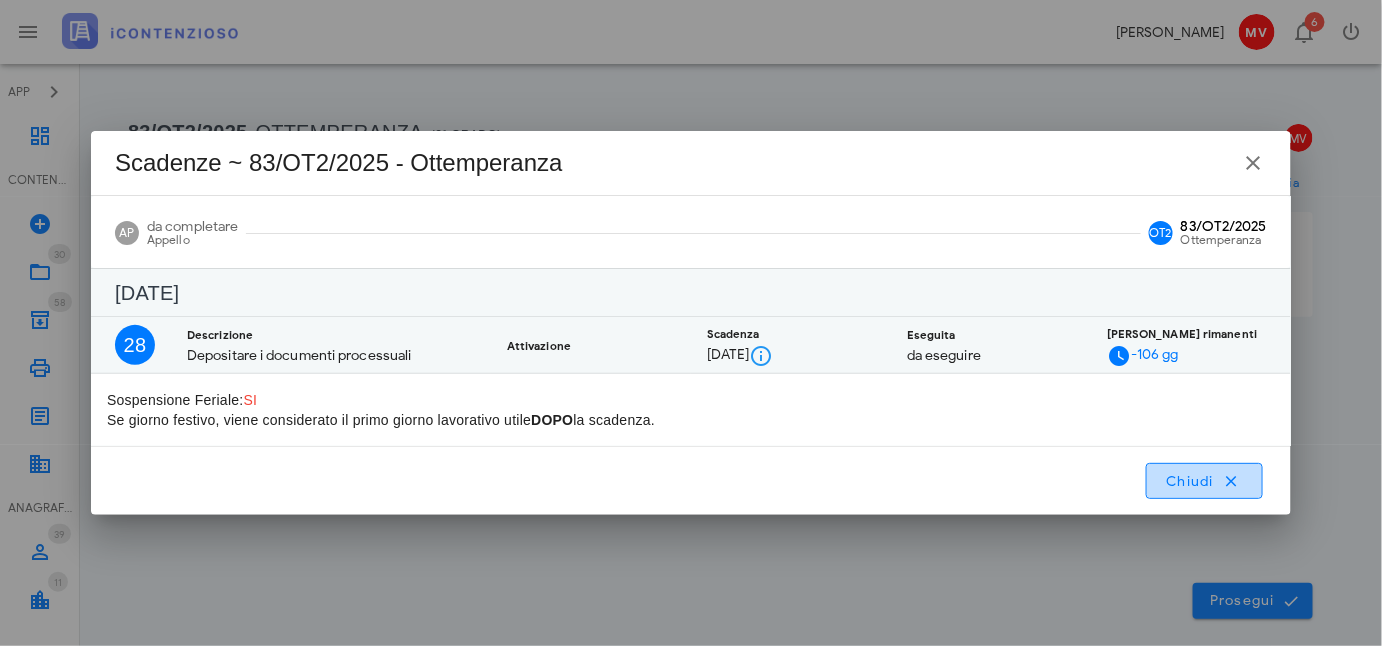 click on "Chiudi" at bounding box center [1204, 481] 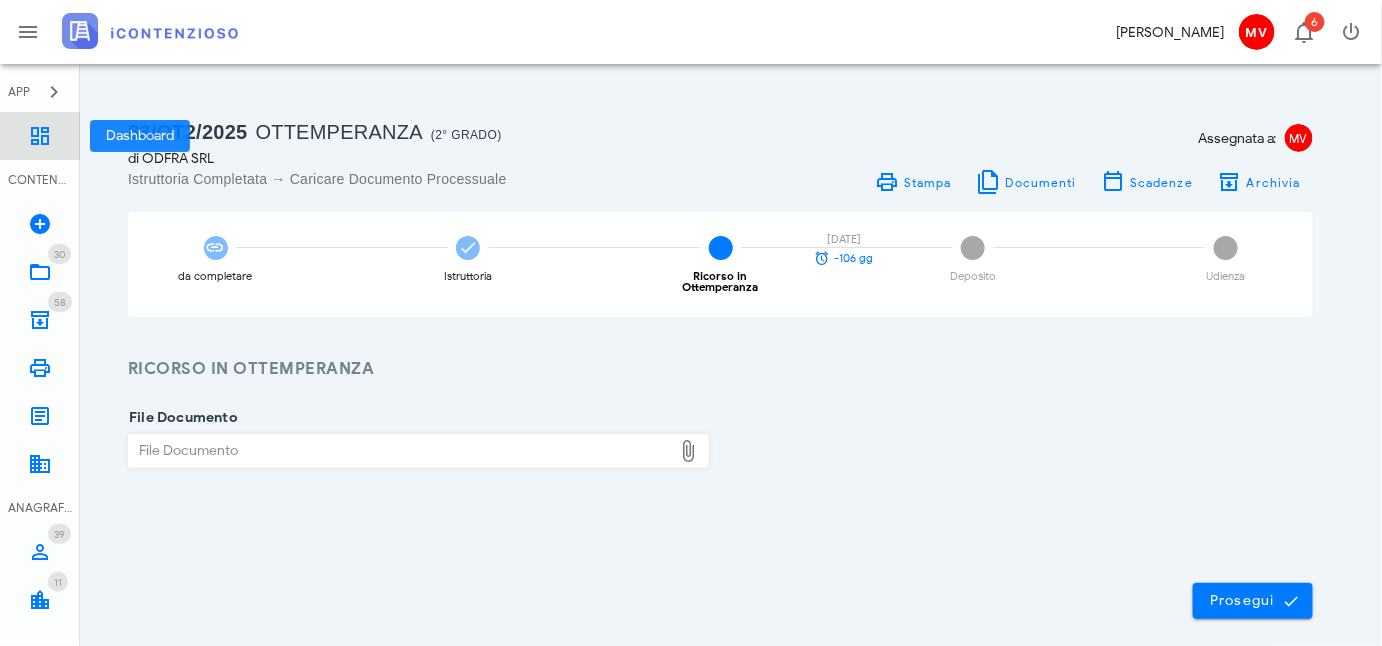 click at bounding box center (40, 136) 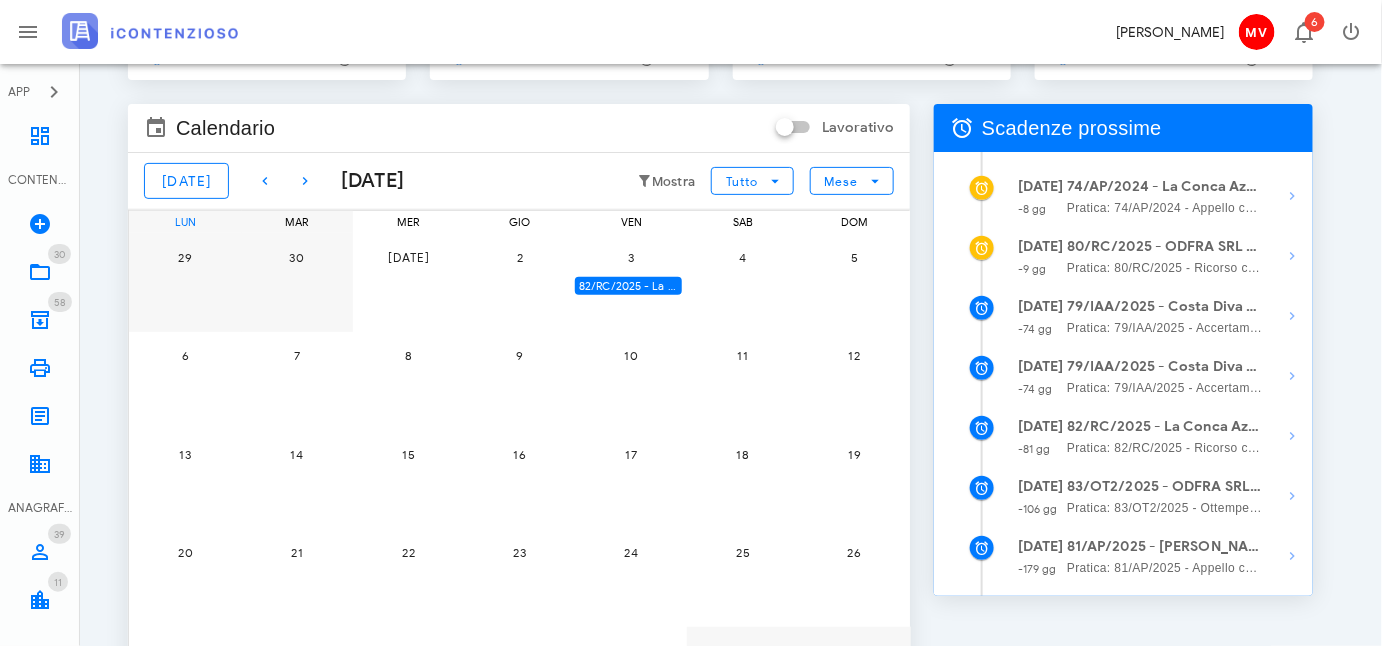 scroll, scrollTop: 181, scrollLeft: 0, axis: vertical 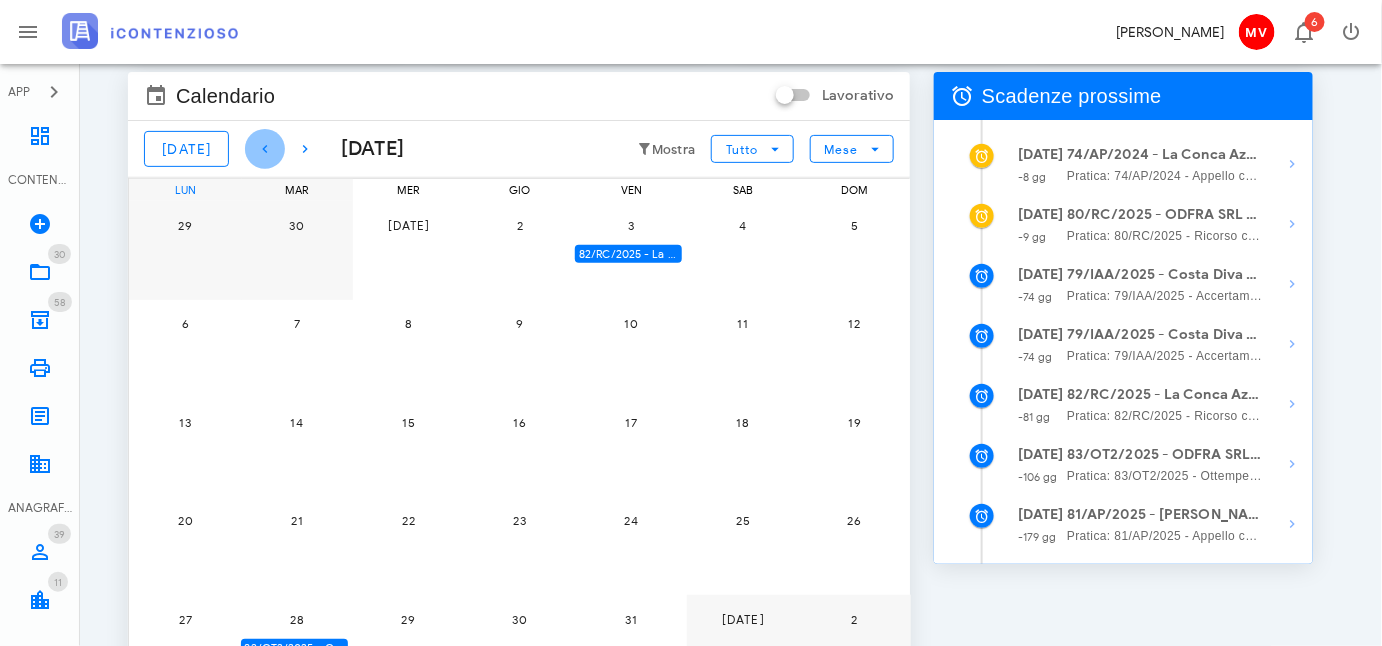click at bounding box center [265, 149] 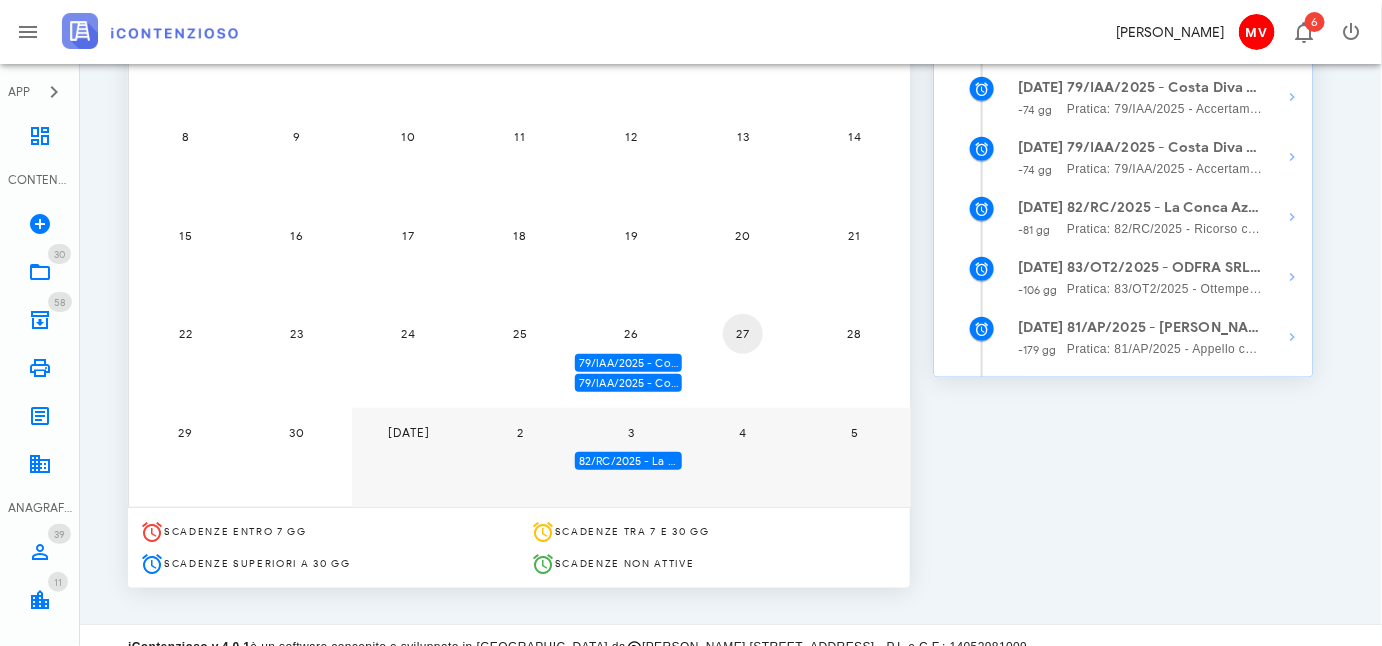 scroll, scrollTop: 389, scrollLeft: 0, axis: vertical 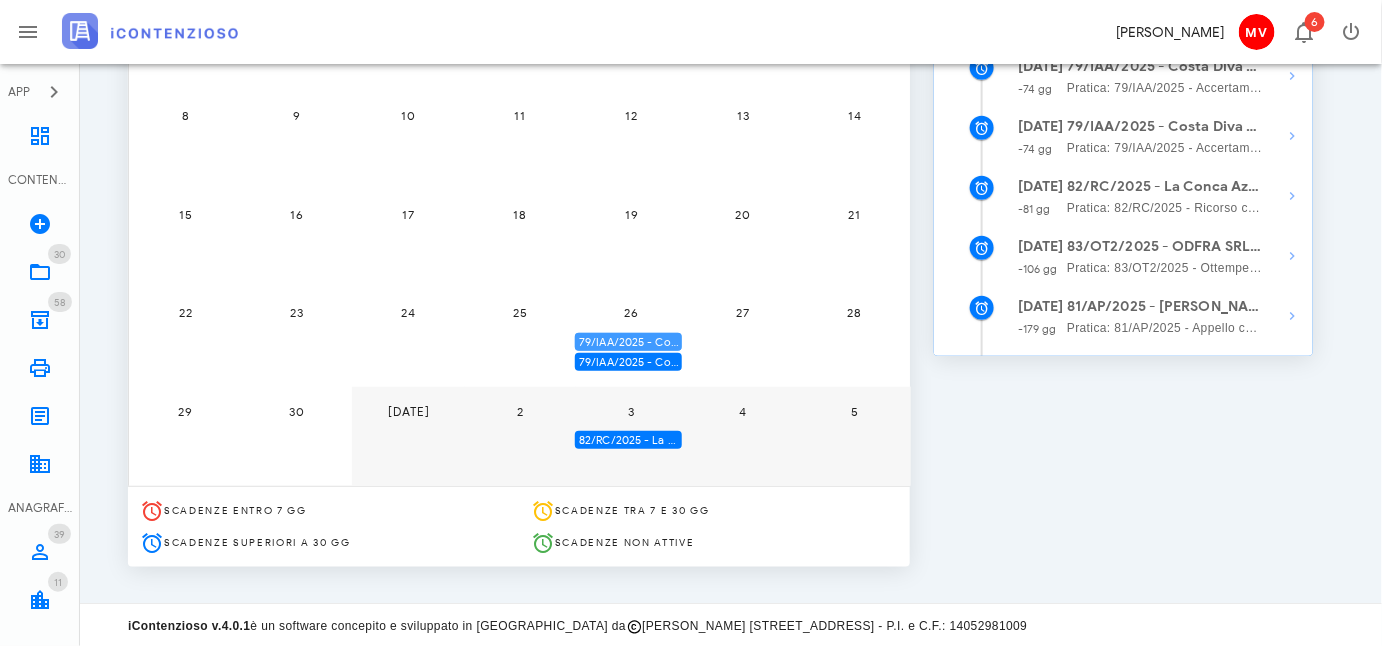 click on "79/IAA/2025 - Costa Diva Srls - Ufficio deve decidere" at bounding box center [628, 342] 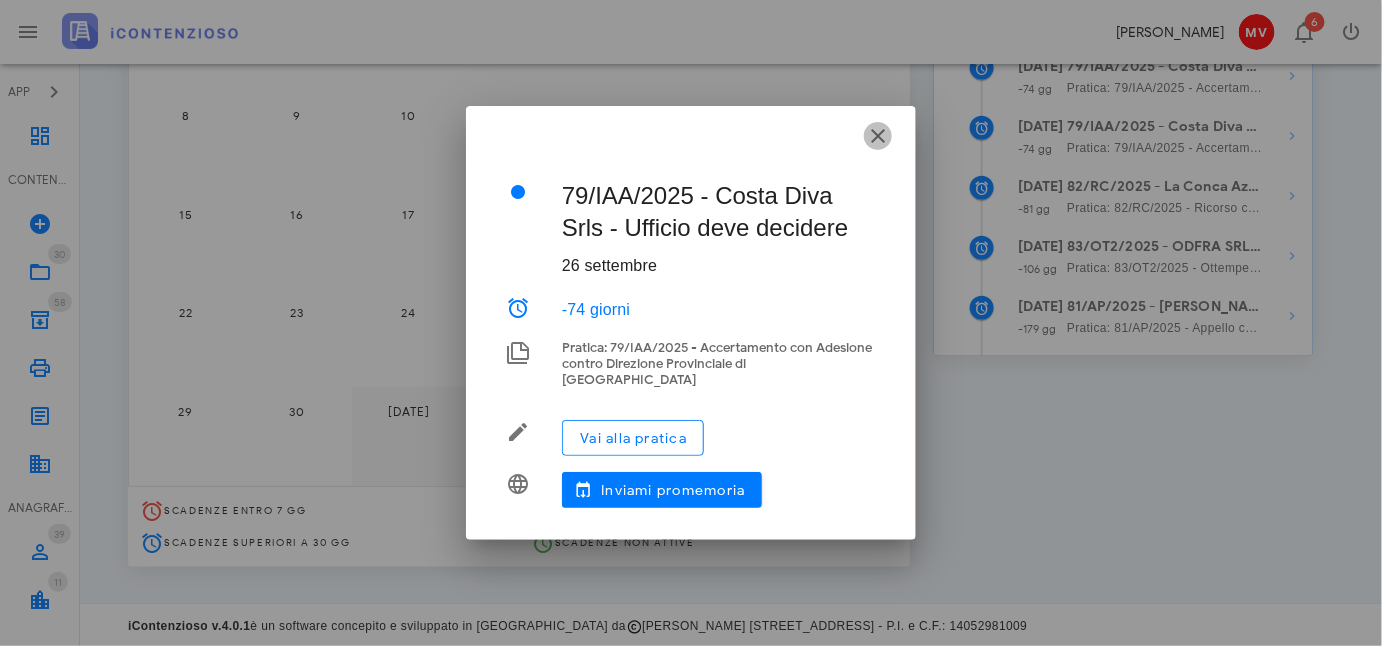 click at bounding box center [878, 136] 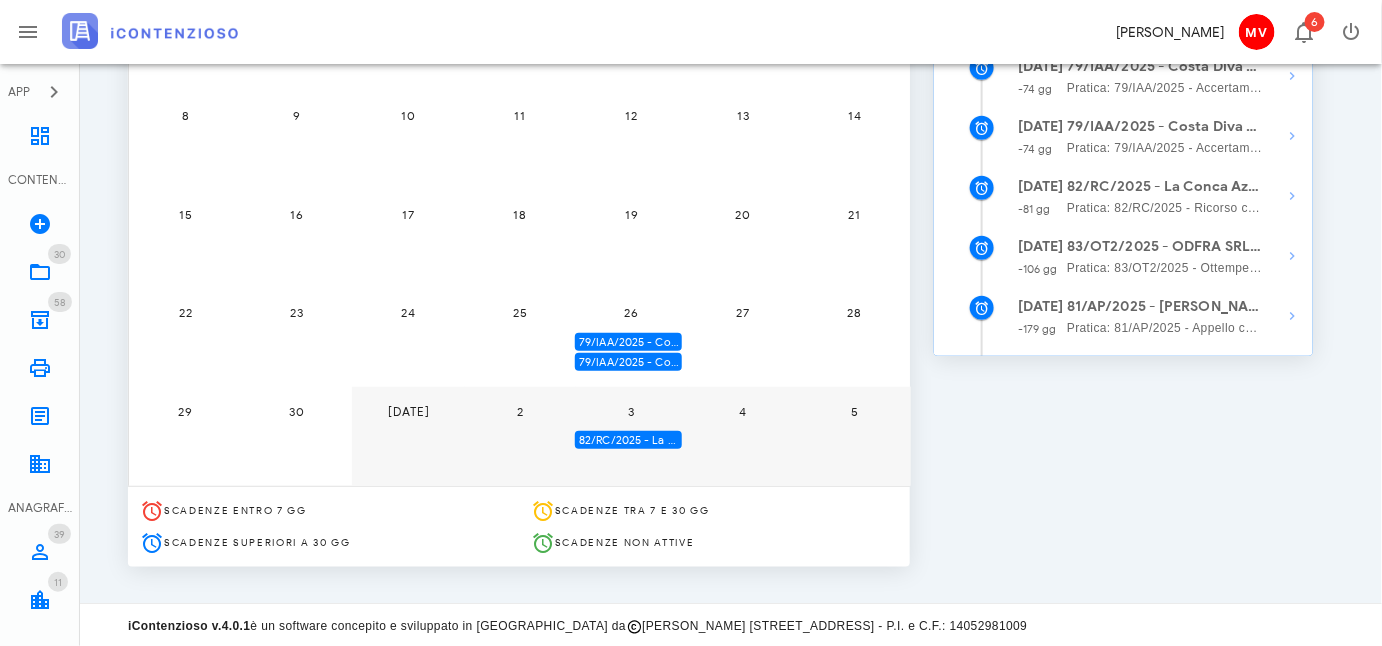 click on "79/IAA/2025 - Costa Diva Srls - Scadenza per fare Ricorso" at bounding box center (628, 362) 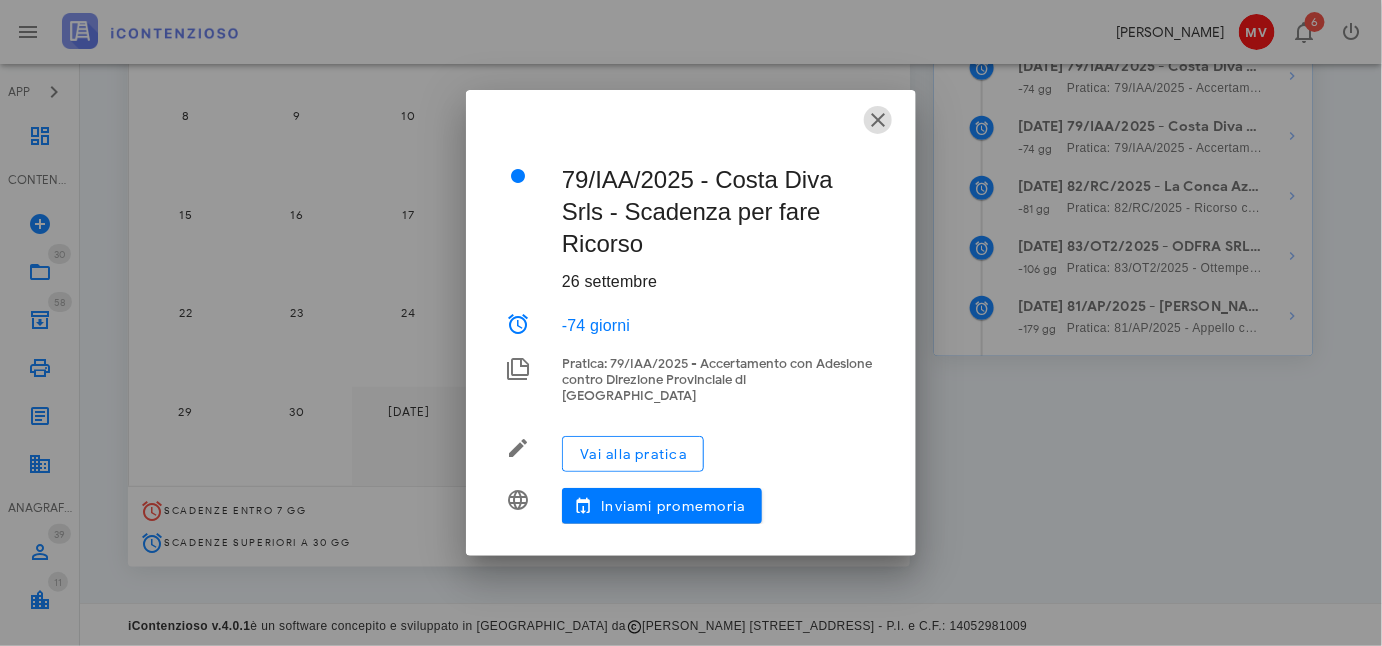 click at bounding box center (878, 120) 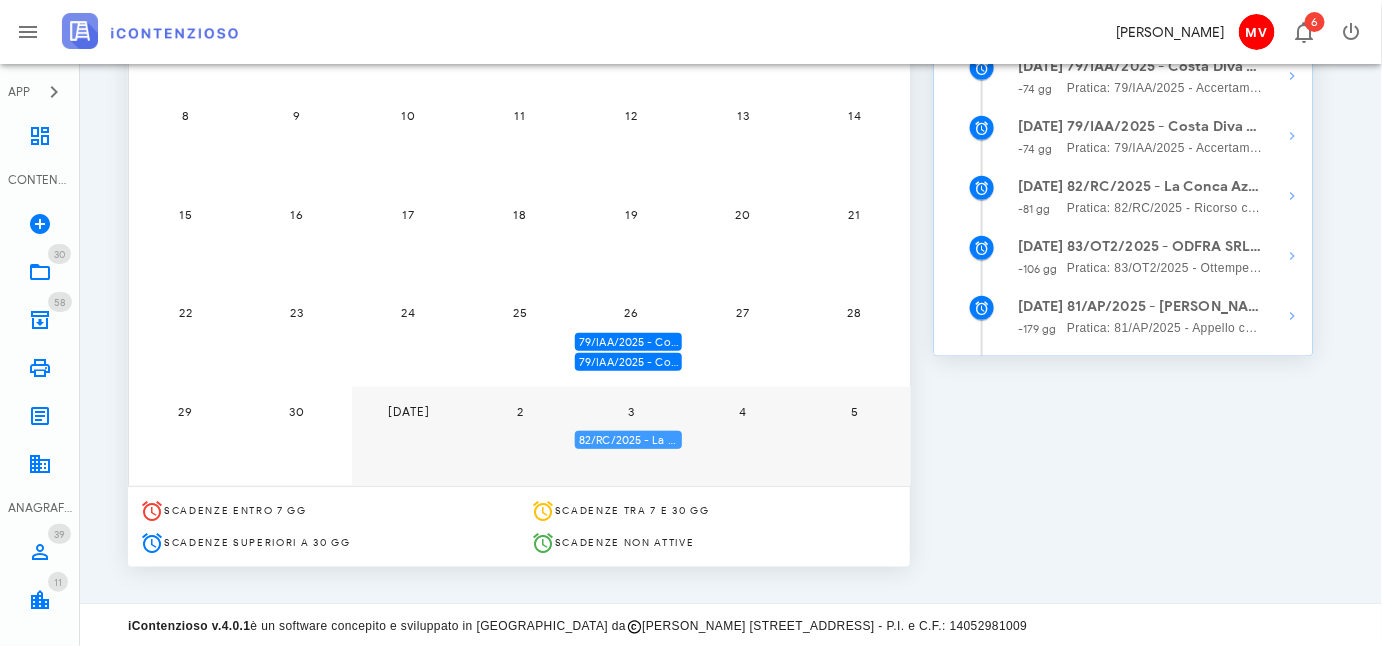 click on "82/RC/2025 - La Conca Azzurra S.r.l. - Inviare Ricorso" at bounding box center [628, 440] 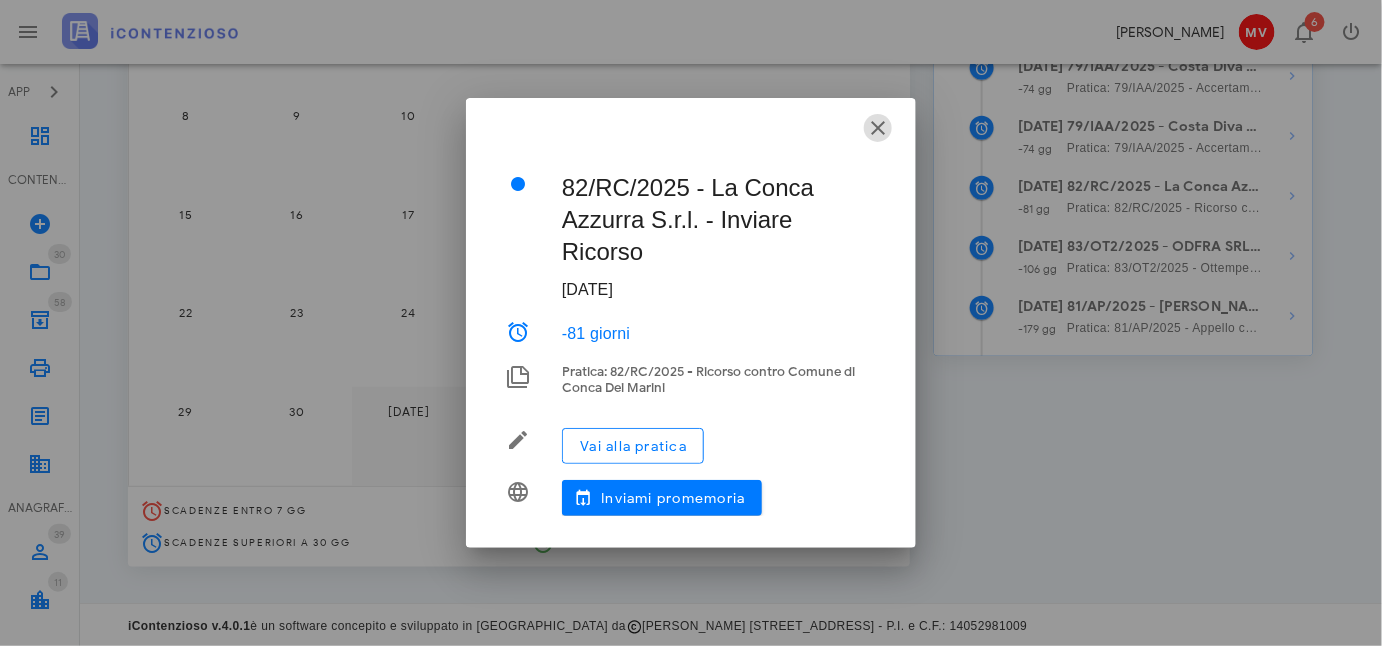 click at bounding box center [878, 128] 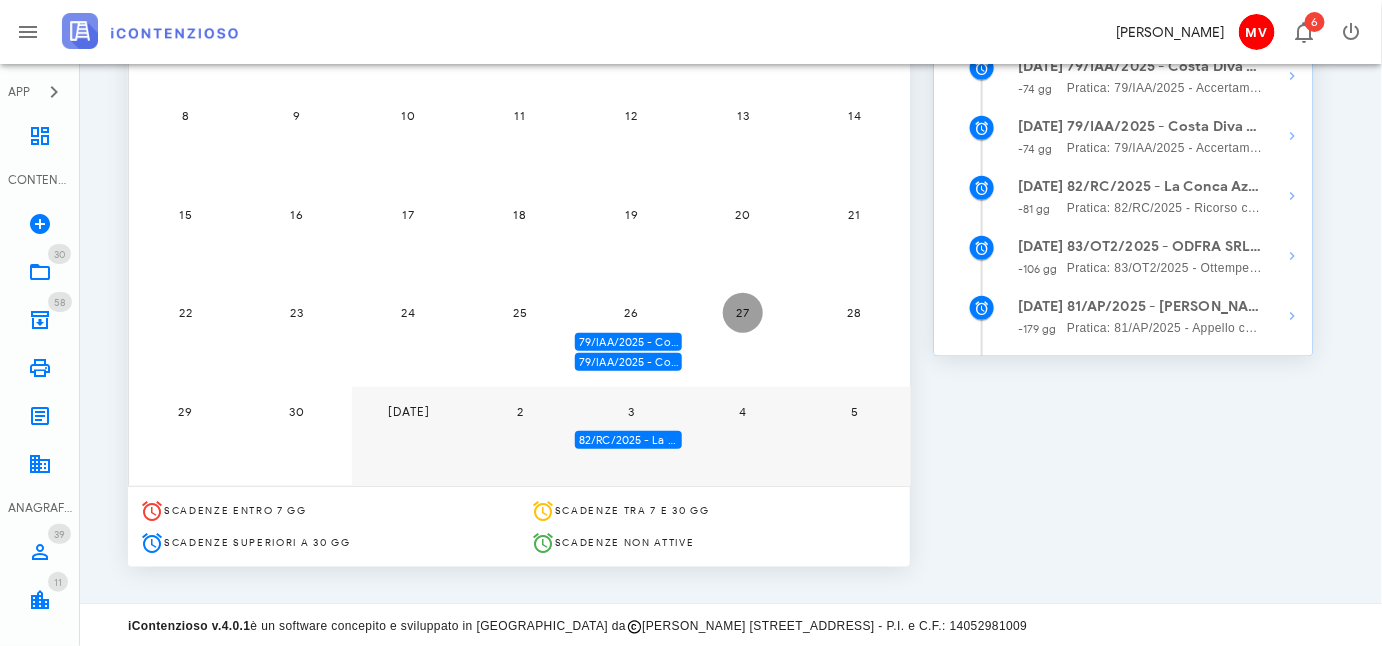 click on "27" at bounding box center (743, 312) 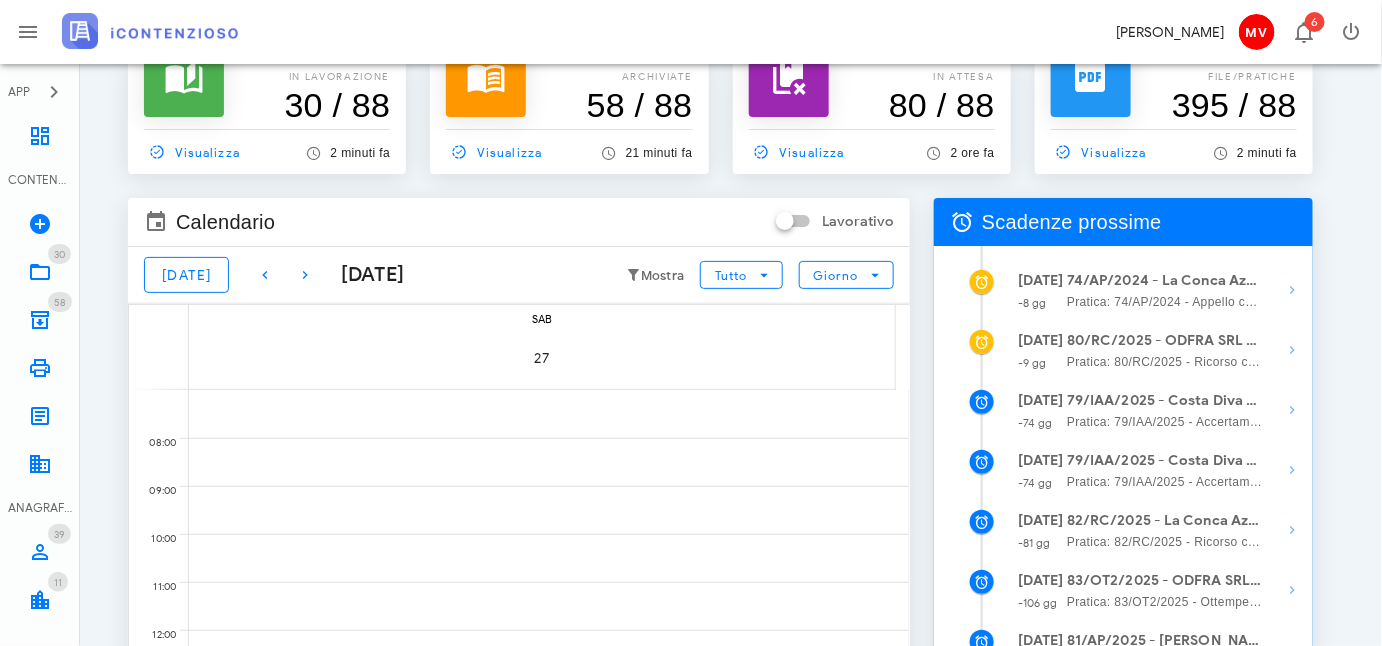 scroll, scrollTop: 25, scrollLeft: 0, axis: vertical 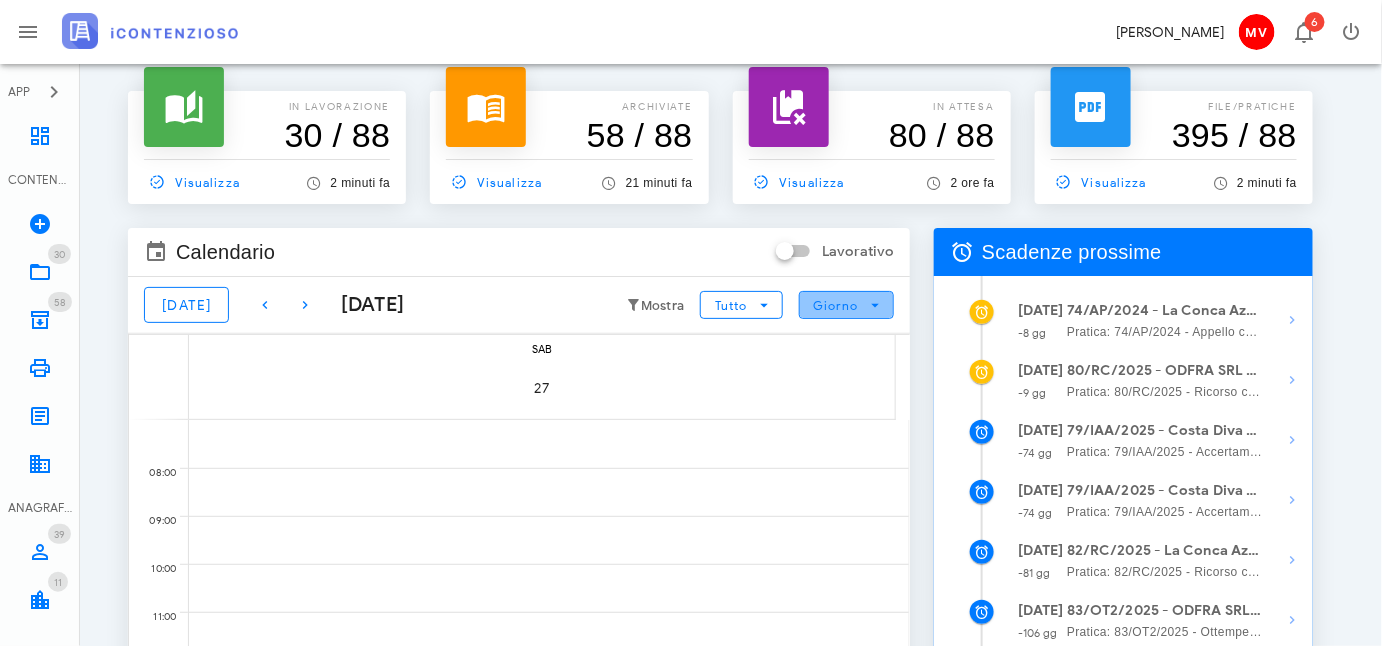 click at bounding box center (876, 305) 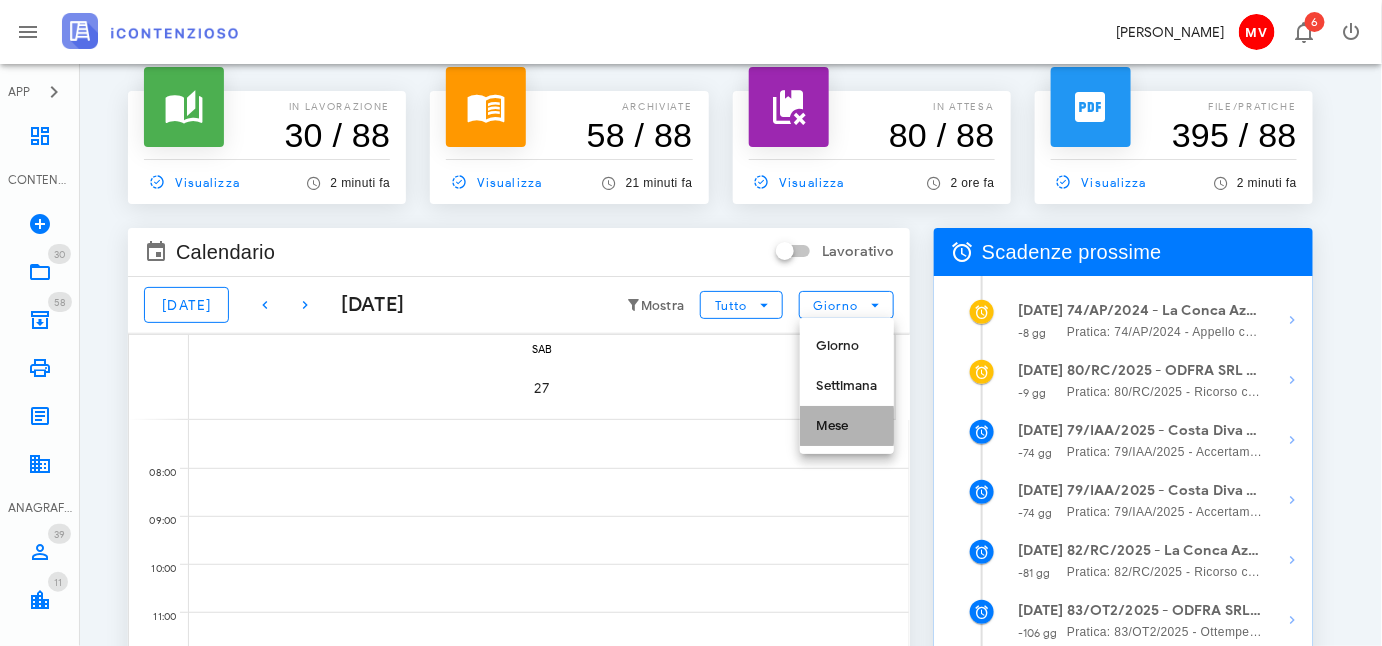 click on "Mese" at bounding box center [847, 426] 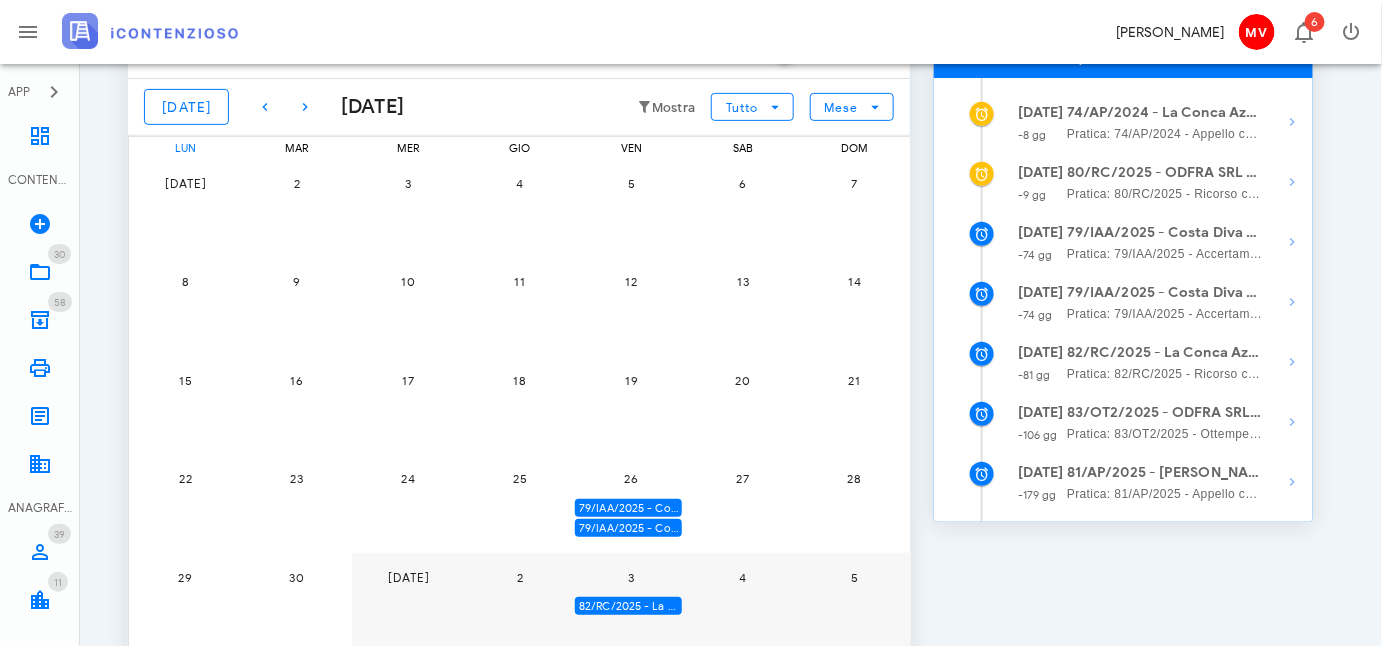 scroll, scrollTop: 389, scrollLeft: 0, axis: vertical 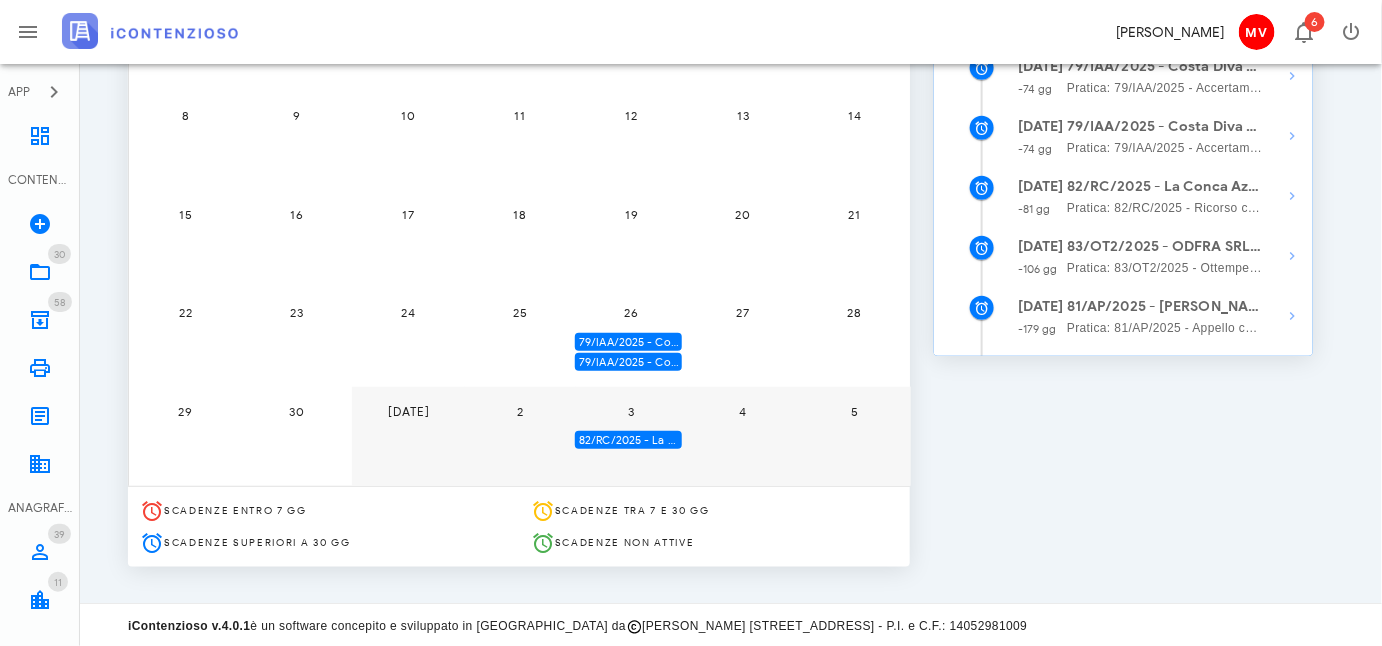 click on "27" at bounding box center (743, 338) 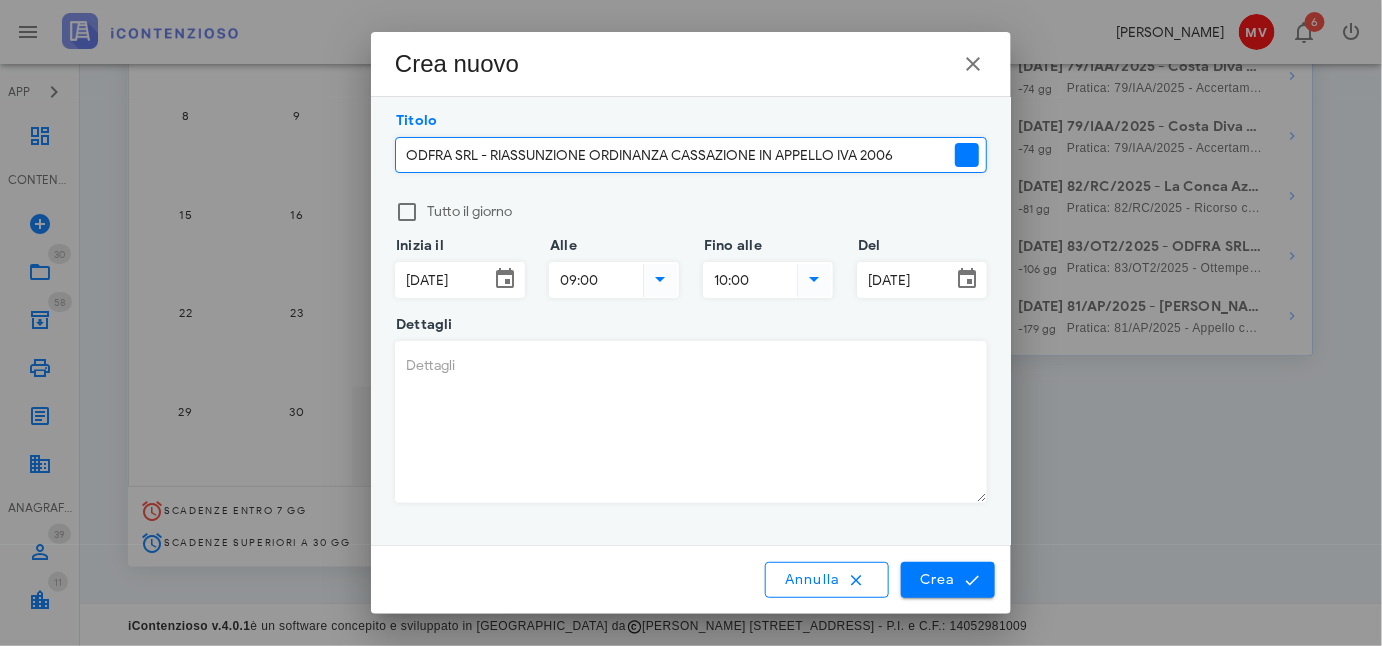 type on "ODFRA SRL - RIASSUNZIONE ORDINANZA CASSAZIONE IN APPELLO IVA 2006" 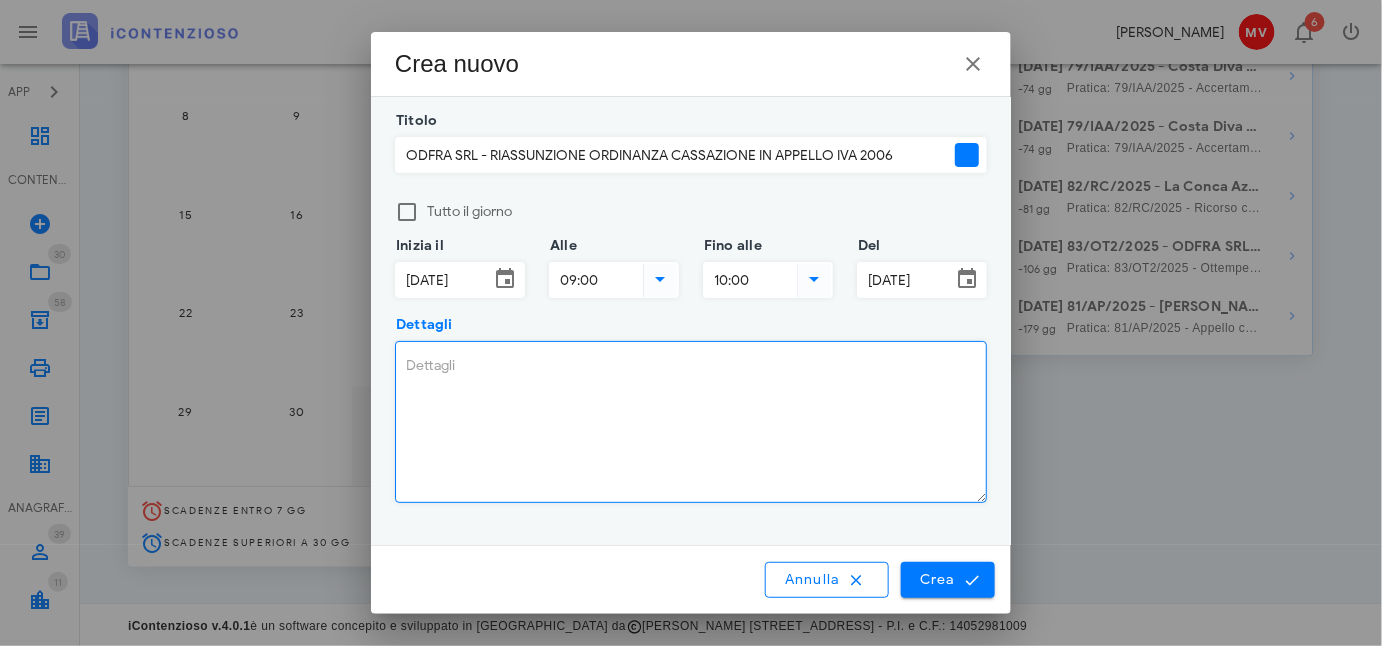 click on "Dettagli" at bounding box center (691, 422) 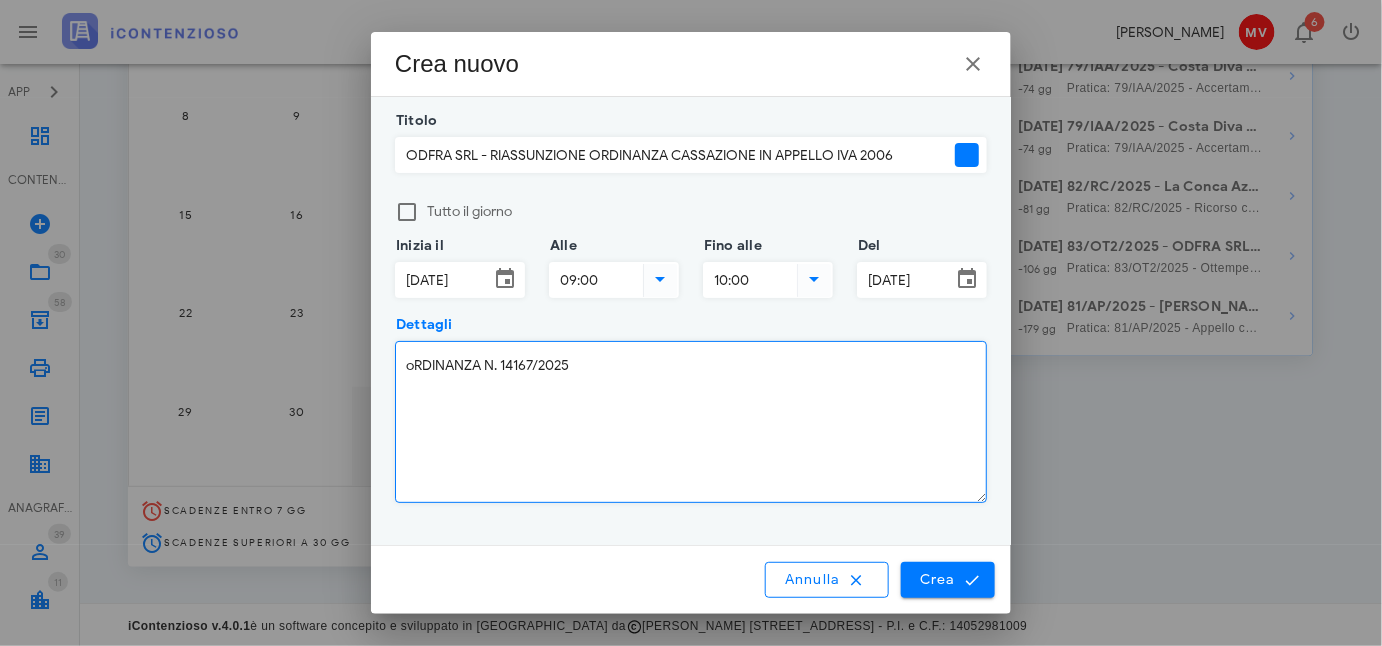 click on "oRDINANZA N. 14167/2025" at bounding box center [691, 422] 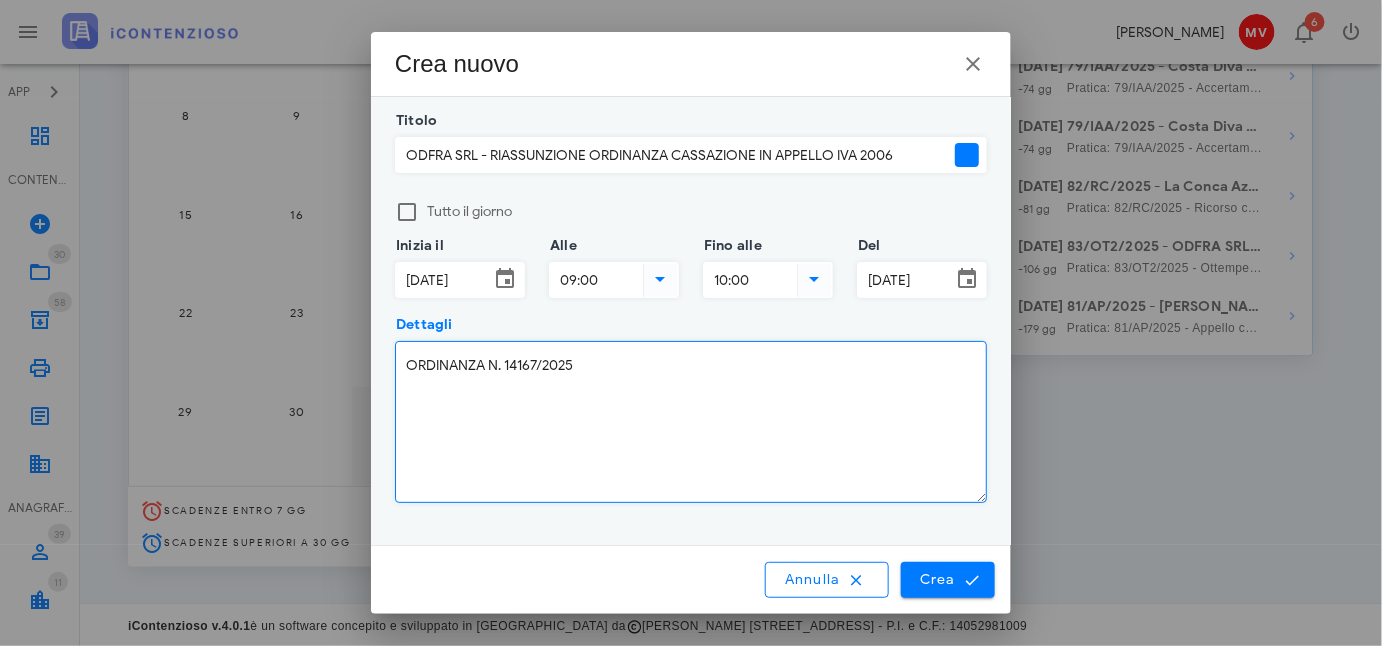 click on "ORDINANZA N. 14167/2025" at bounding box center (691, 422) 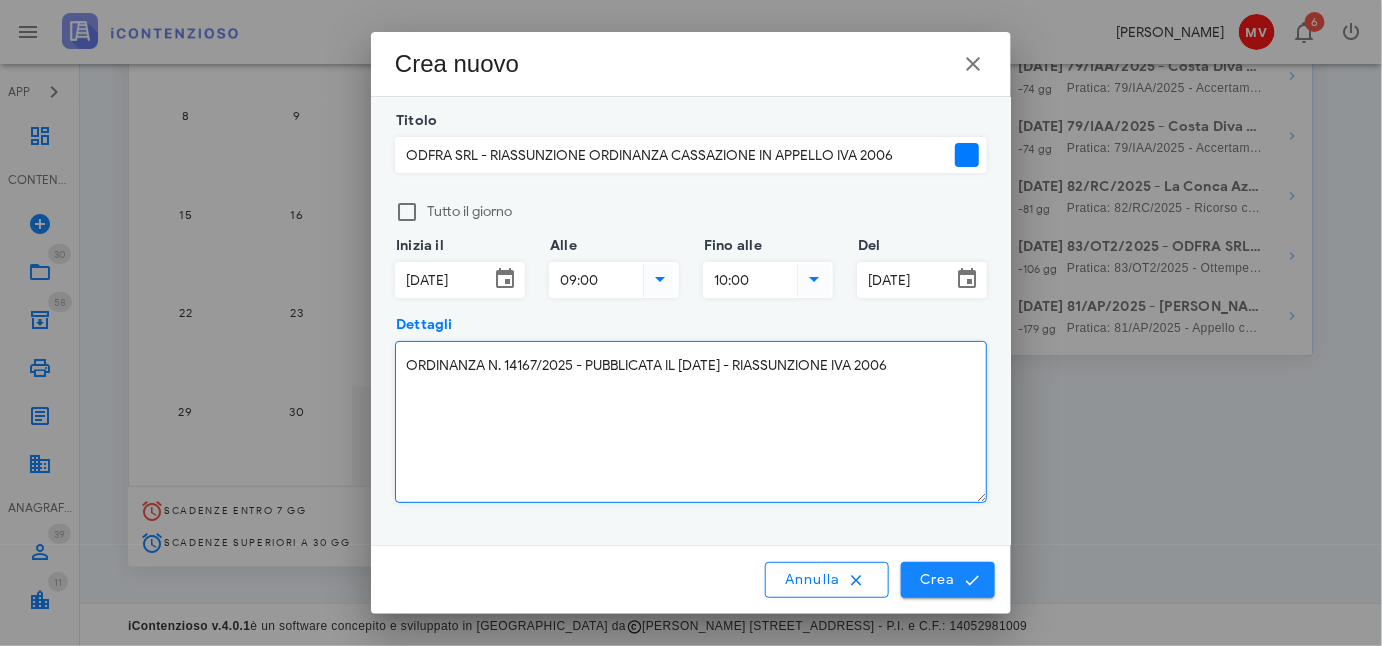 type on "ORDINANZA N. 14167/2025 - PUBBLICATA IL 27/05/25 - RIASSUNZIONE IVA 2006" 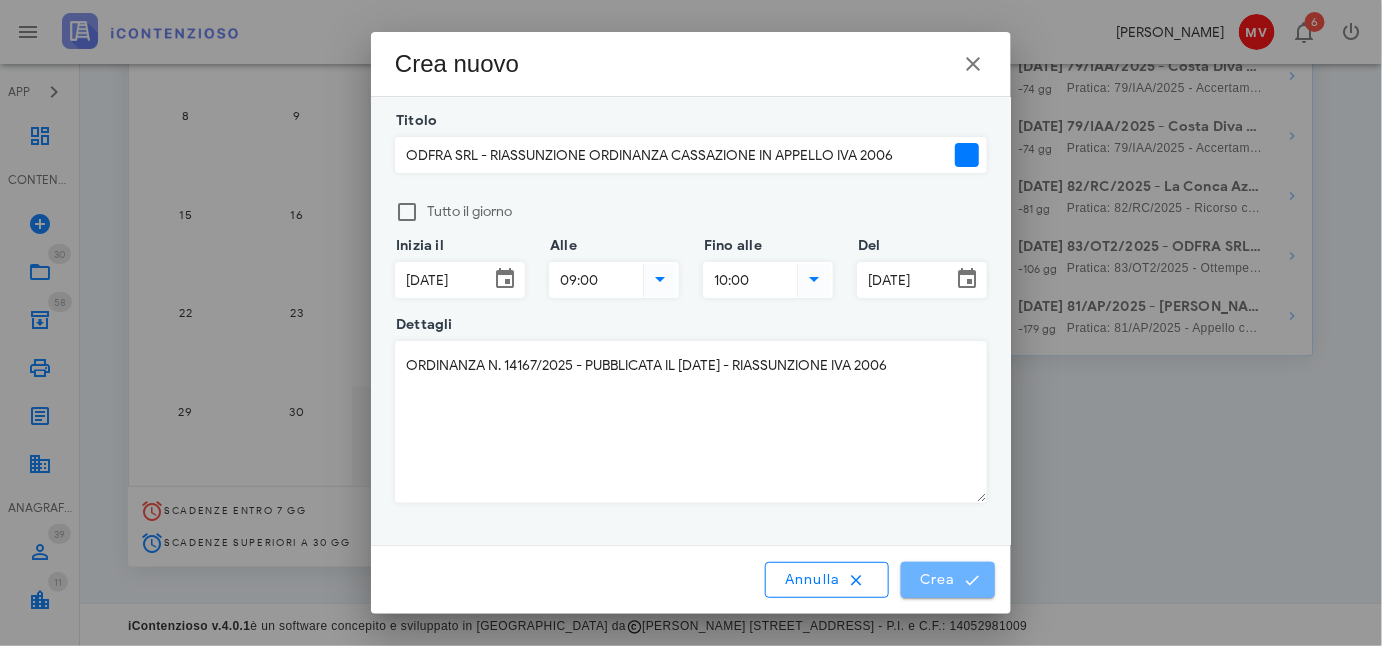 click on "Crea" at bounding box center (948, 580) 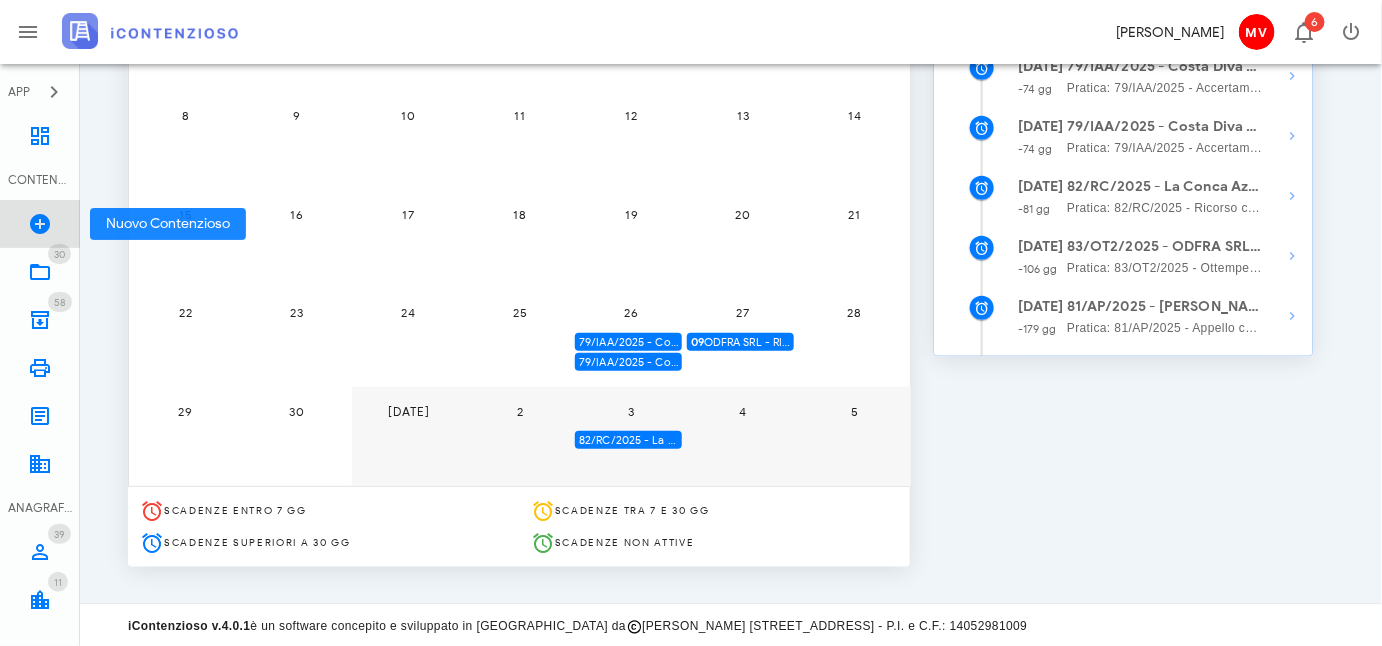 click at bounding box center [40, 224] 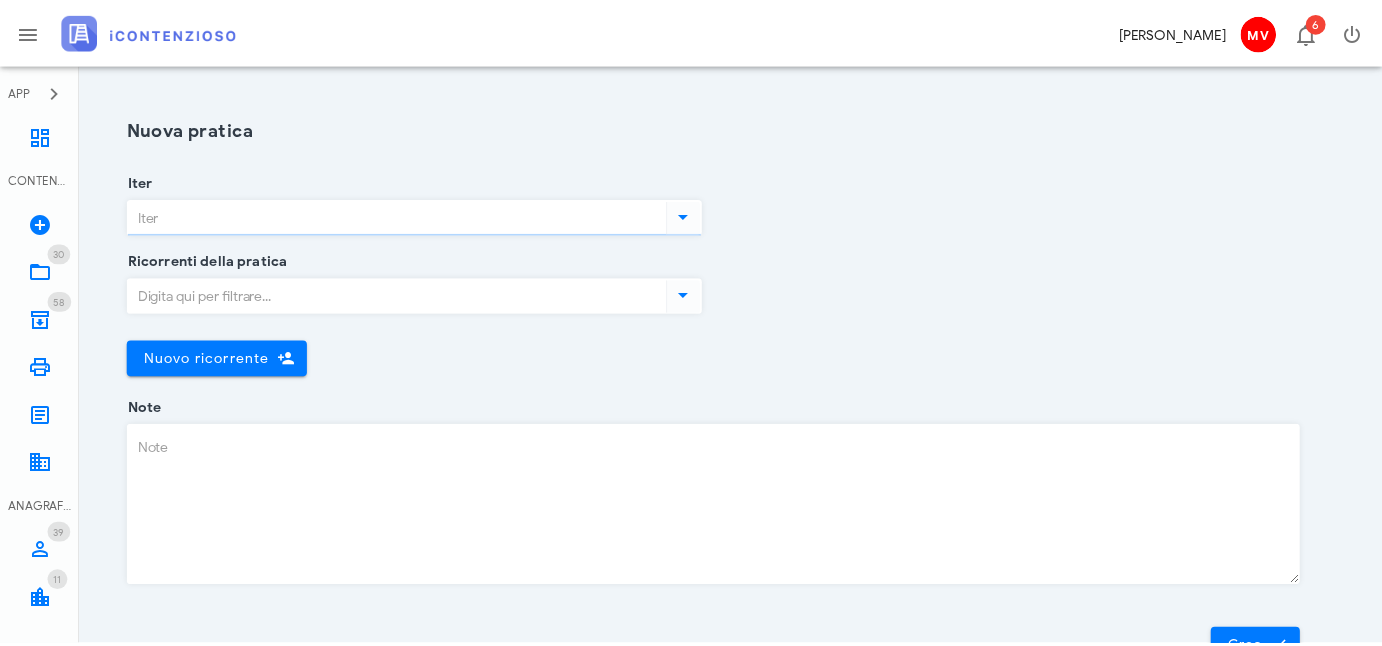 scroll, scrollTop: 0, scrollLeft: 0, axis: both 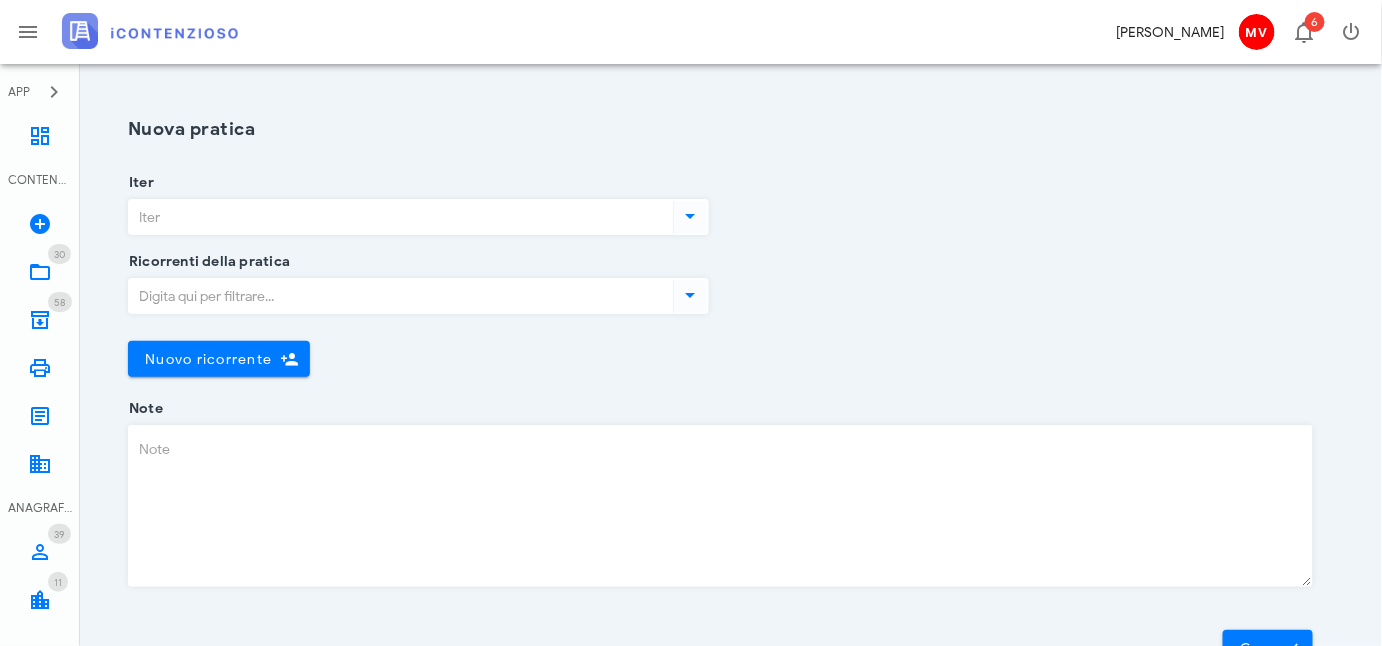click at bounding box center (690, 216) 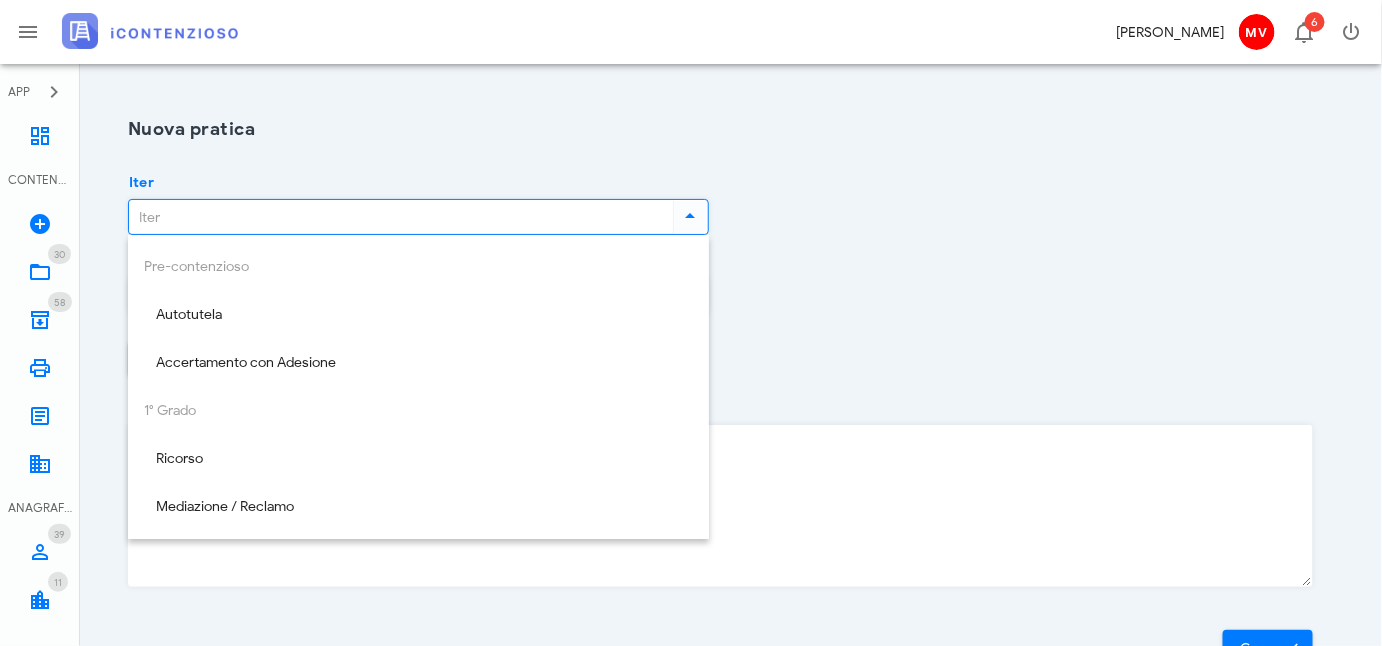 click on "Pre-contenzioso Autotutela Accertamento con Adesione 1° Grado Ricorso Mediazione / Reclamo Ottemperanza 2° Grado Appello Deduzioni Difensive Appello Incidentale Ottemperanza" at bounding box center (418, 531) 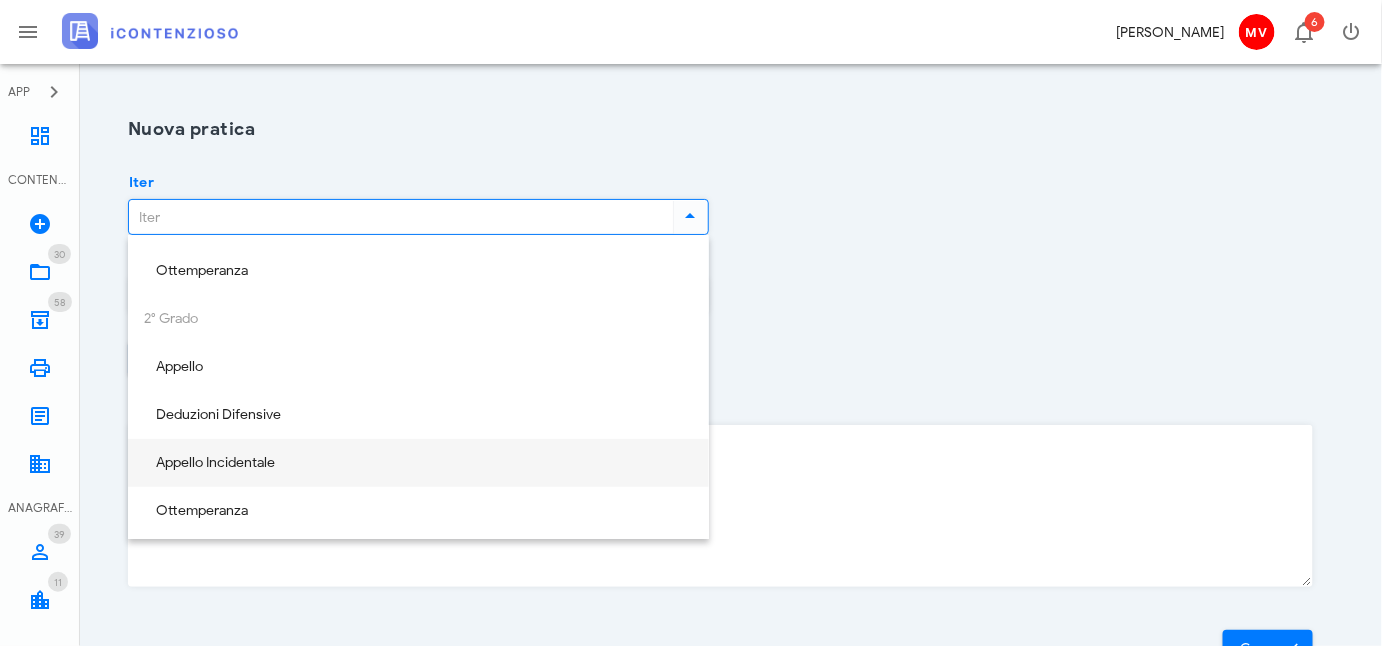 scroll, scrollTop: 288, scrollLeft: 0, axis: vertical 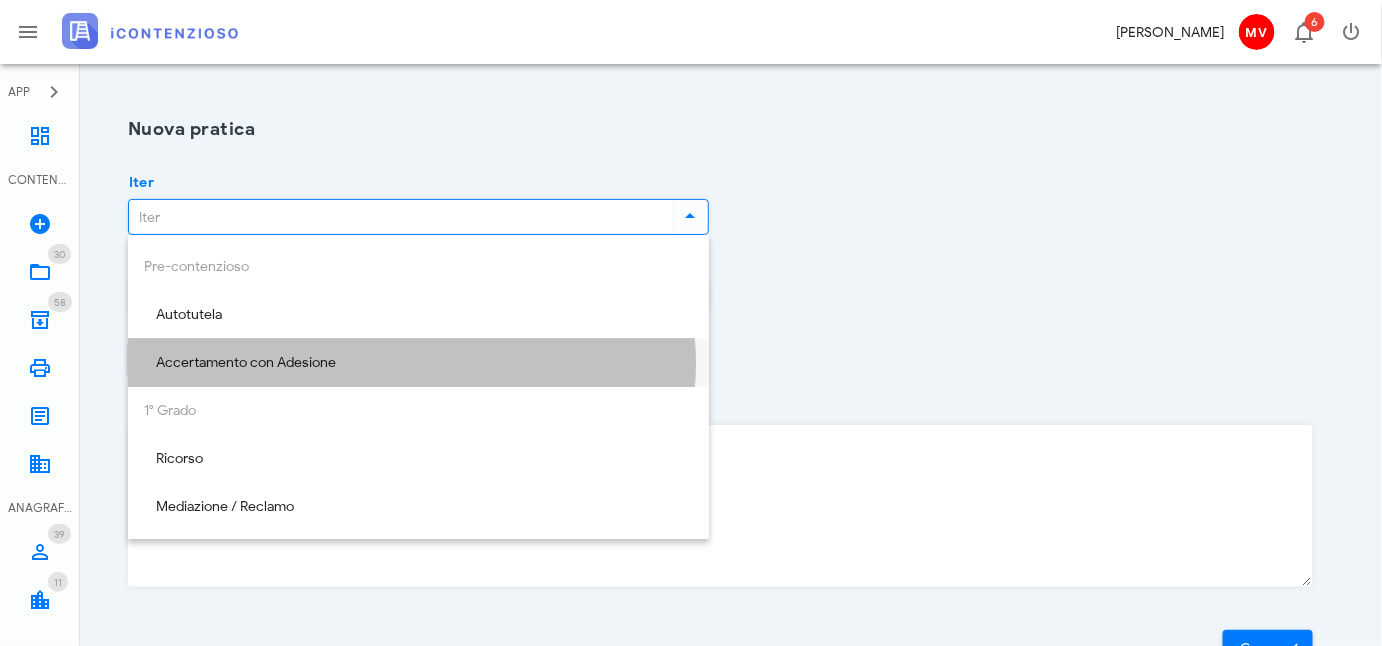click on "Accertamento con Adesione" at bounding box center (418, 363) 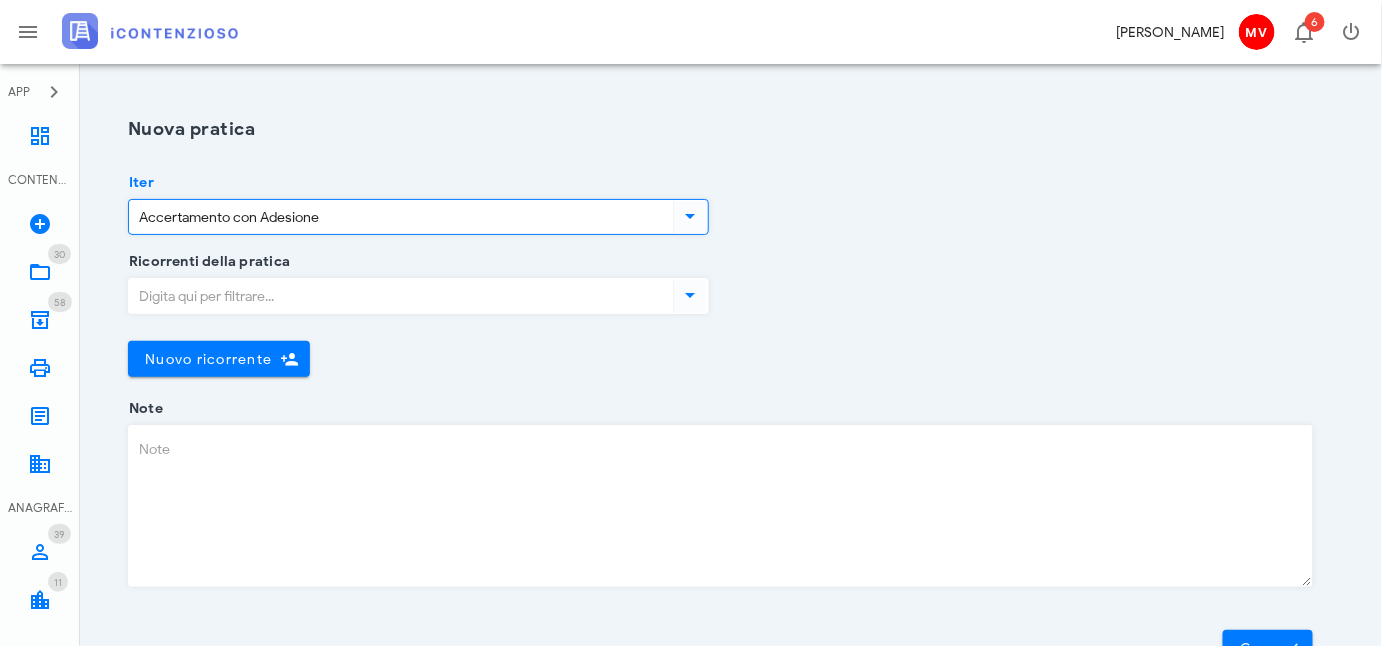 click at bounding box center (690, 295) 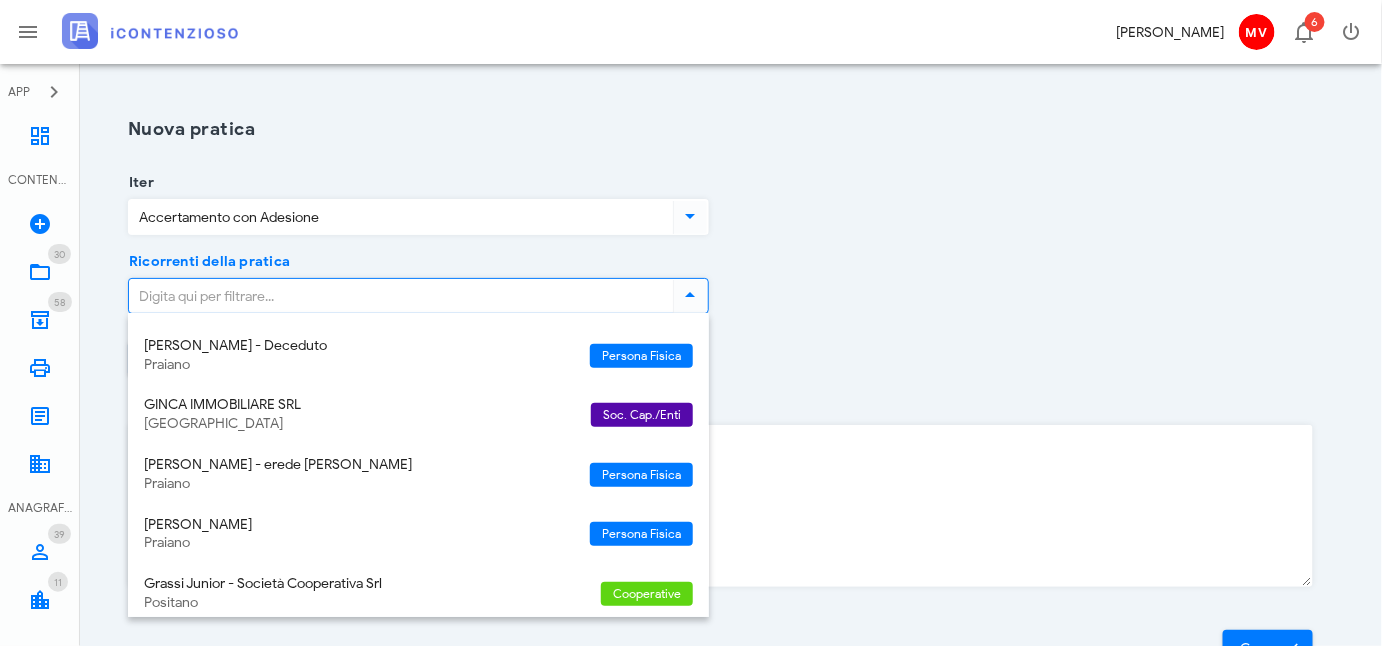 scroll, scrollTop: 892, scrollLeft: 0, axis: vertical 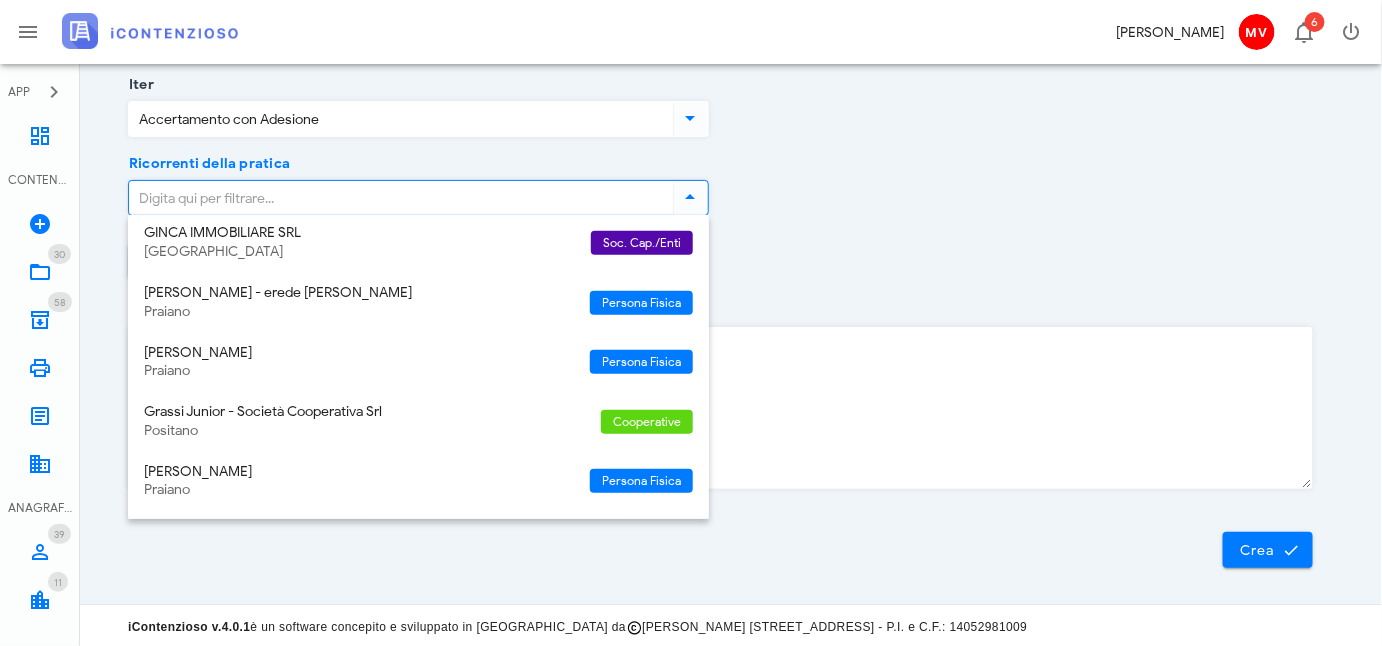 click on "Ricorrenti della pratica" at bounding box center [399, 198] 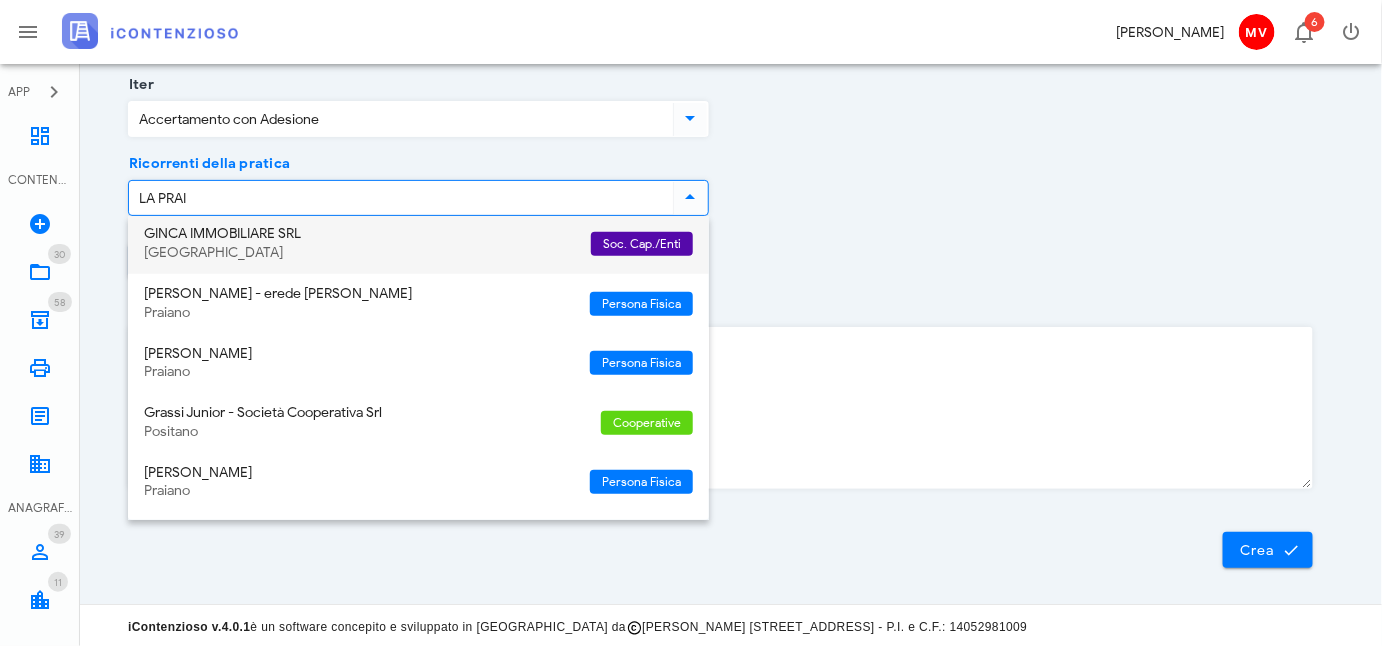 type on "LA PRAIA" 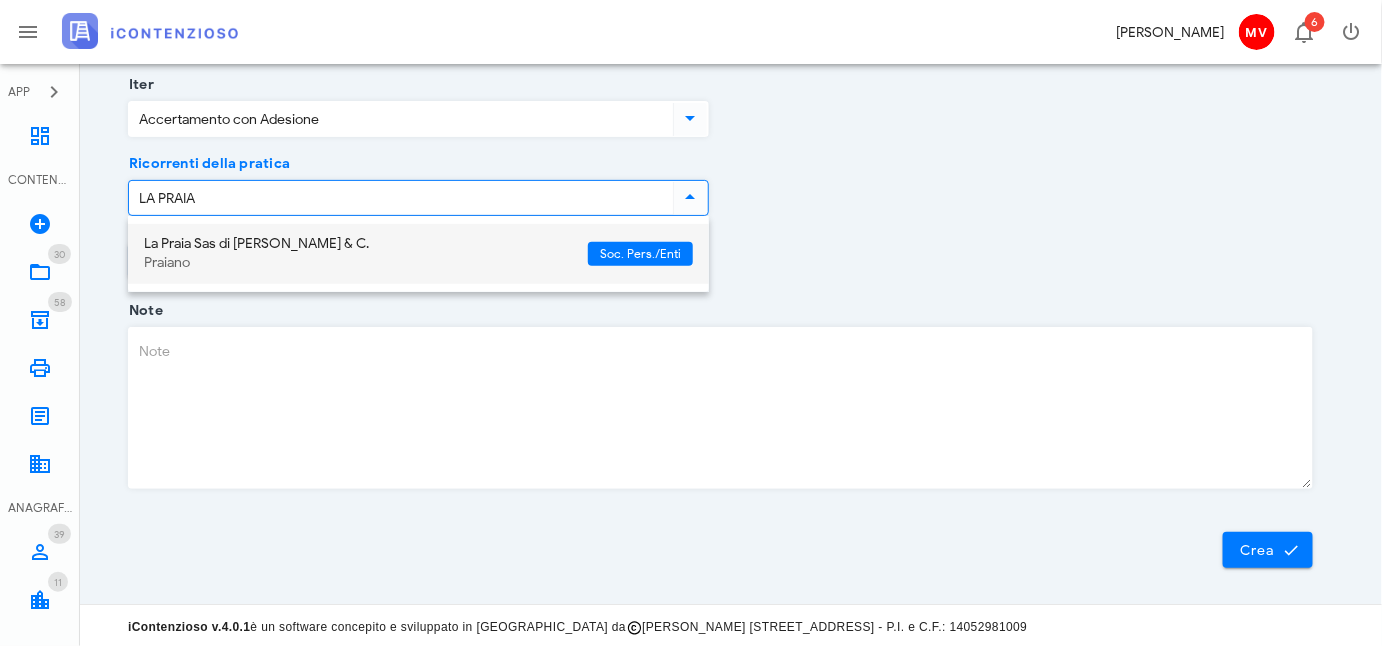 click on "La Praia Sas di [PERSON_NAME] & C." at bounding box center [358, 244] 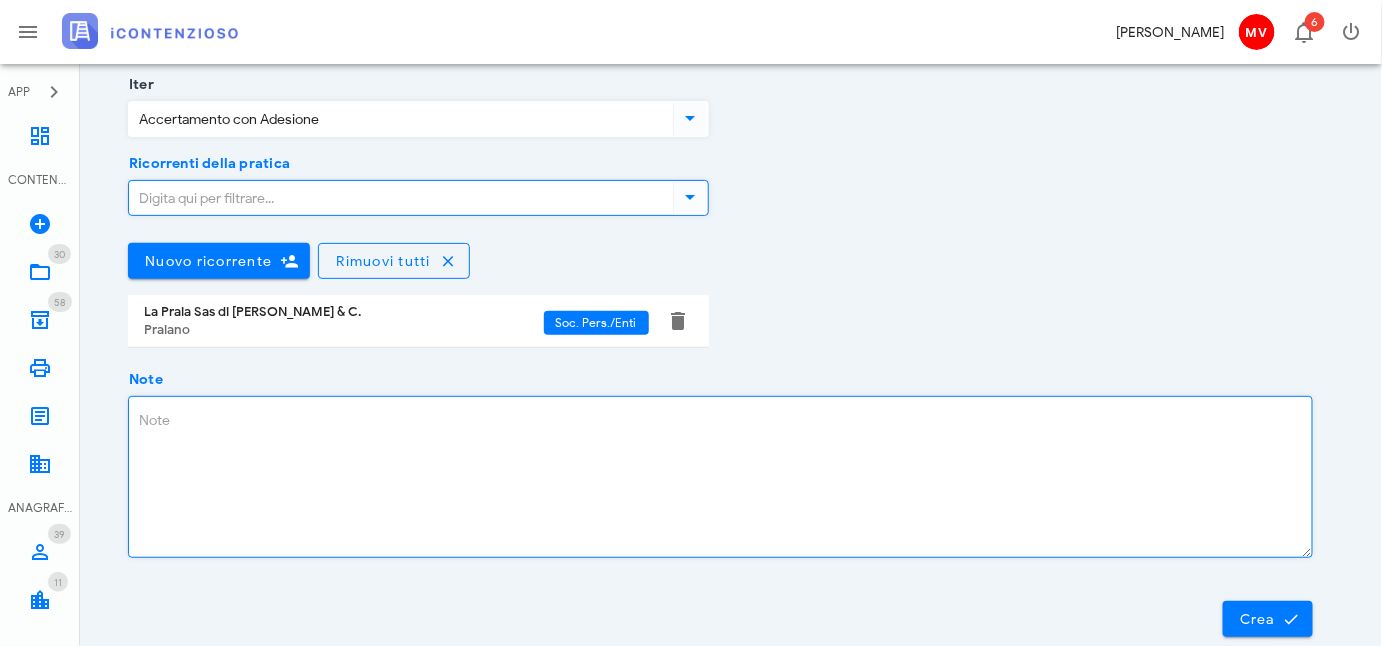 click on "Note" at bounding box center [720, 477] 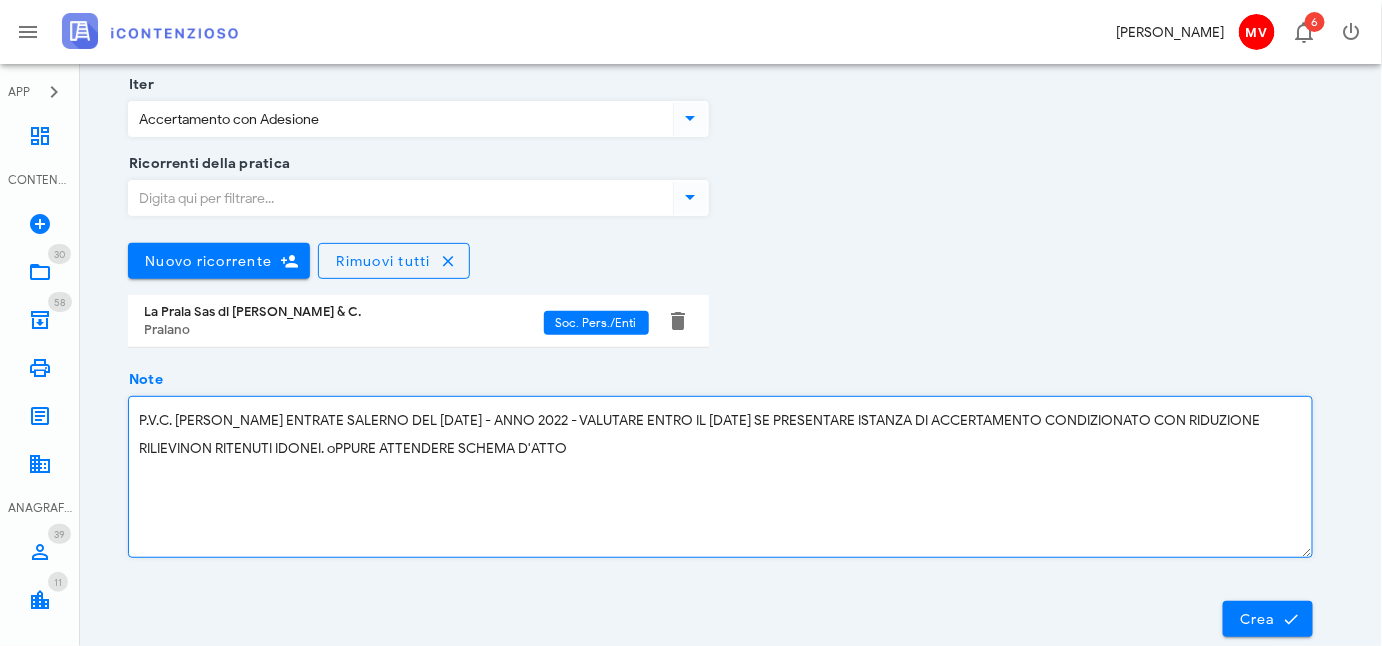 click on "P.V.C. AGENZIA ENTRATE SALERNO DEL 09/07/25 - ANNO 2022 - VALUTARE ENTRO IL 07/09/25 SE PRESENTARE ISTANZA DI ACCERTAMENTO CONDIZIONATO CON RIDUZIONE RILIEVINON RITENUTI IDONEI. oPPURE ATTENDERE SCHEMA D'ATTO" at bounding box center (720, 477) 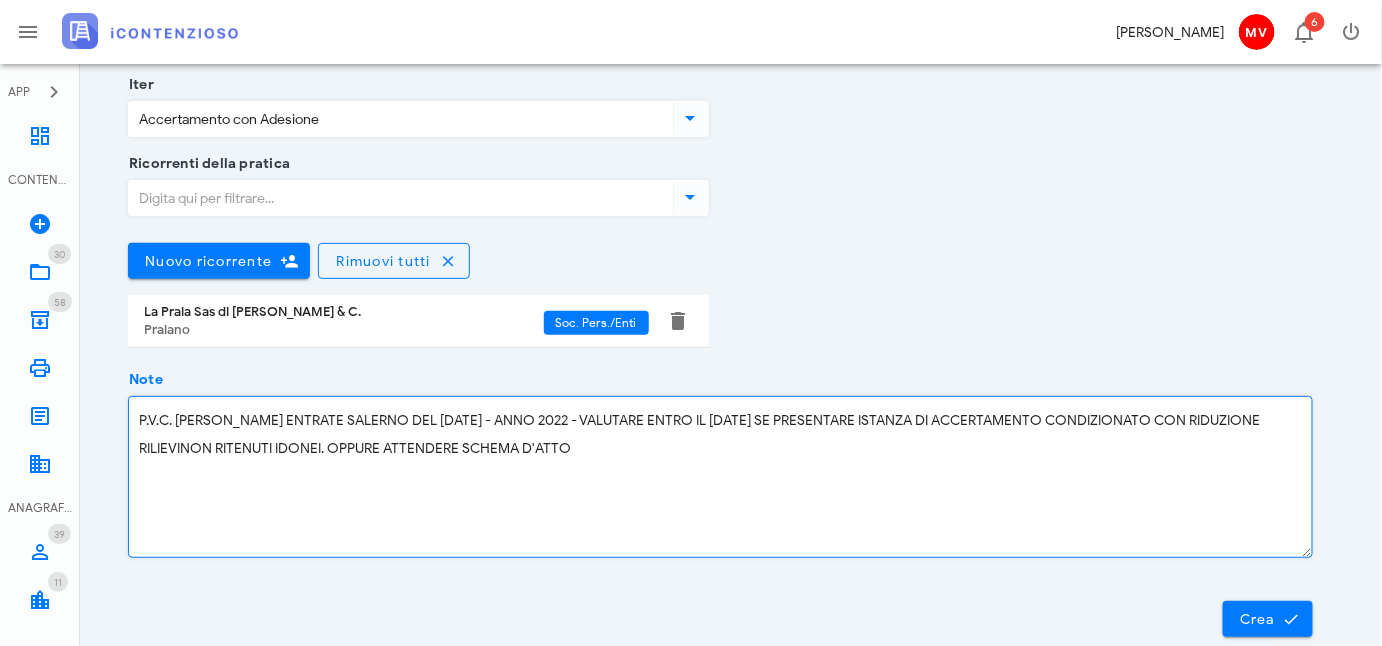 click on "P.V.C. AGENZIA ENTRATE SALERNO DEL 09/07/25 - ANNO 2022 - VALUTARE ENTRO IL 07/09/25 SE PRESENTARE ISTANZA DI ACCERTAMENTO CONDIZIONATO CON RIDUZIONE RILIEVINON RITENUTI IDONEI. OPPURE ATTENDERE SCHEMA D'ATTO" at bounding box center (720, 477) 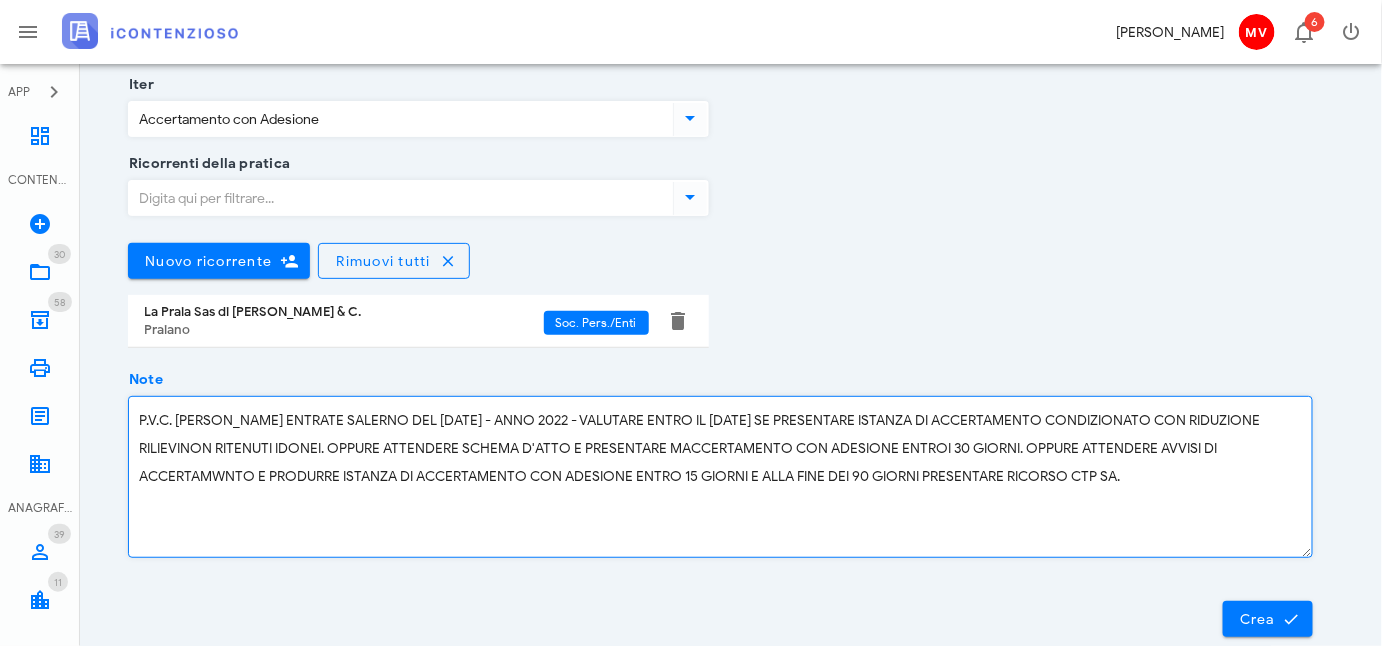 click on "P.V.C. AGENZIA ENTRATE SALERNO DEL 09/07/25 - ANNO 2022 - VALUTARE ENTRO IL 07/09/25 SE PRESENTARE ISTANZA DI ACCERTAMENTO CONDIZIONATO CON RIDUZIONE RILIEVINON RITENUTI IDONEI. OPPURE ATTENDERE SCHEMA D'ATTO E PRESENTARE MACCERTAMENTO CON ADESIONE ENTROI 30 GIORNI. OPPURE ATTENDERE AVVISI DI ACCERTAMWNTO E PRODURRE ISTANZA DI ACCERTAMENTO CON ADESIONE ENTRO 15 GIORNI E ALLA FINE DEI 90 GIORNI PRESENTARE RICORSO CTP SA." at bounding box center [720, 477] 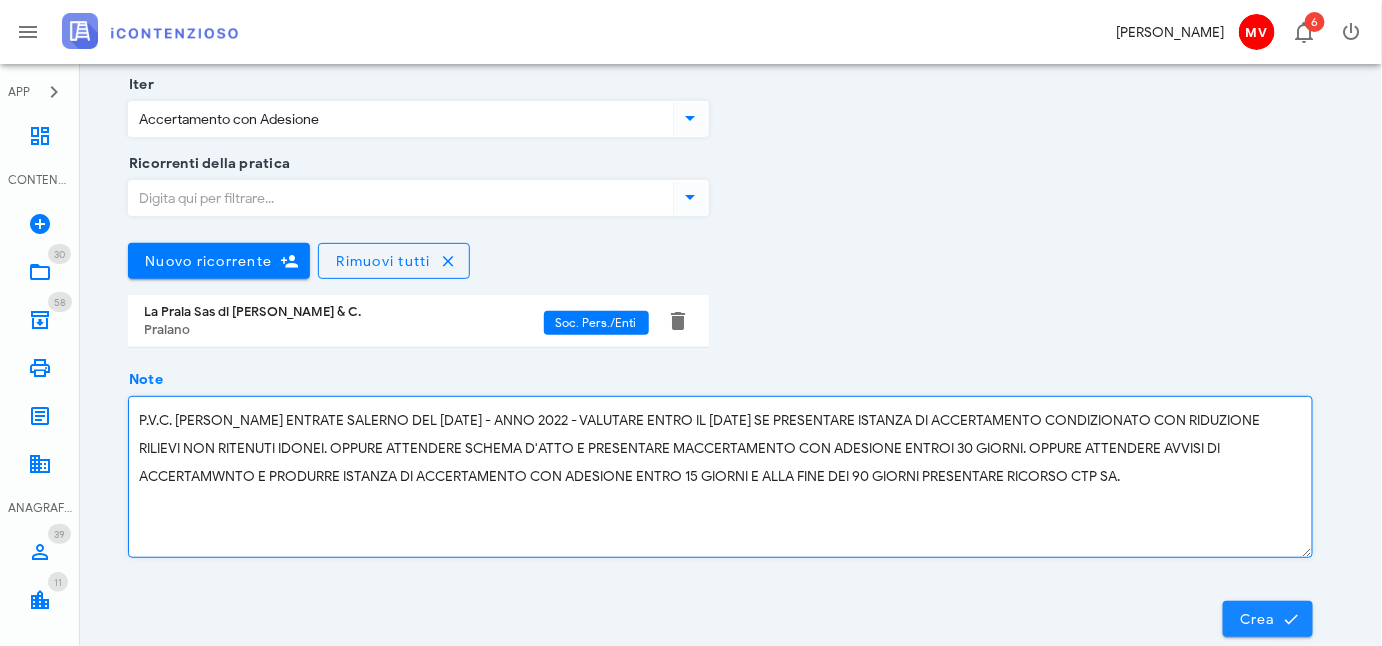 type on "P.V.C. [PERSON_NAME] ENTRATE SALERNO DEL [DATE] - ANNO 2022 - VALUTARE ENTRO IL [DATE] SE PRESENTARE ISTANZA DI ACCERTAMENTO CONDIZIONATO CON RIDUZIONE RILIEVI NON RITENUTI IDONEI. OPPURE ATTENDERE SCHEMA D'ATTO E PRESENTARE MACCERTAMENTO CON ADESIONE ENTROI 30 GIORNI. OPPURE ATTENDERE AVVISI DI ACCERTAMWNTO E PRODURRE ISTANZA DI ACCERTAMENTO CON ADESIONE ENTRO 15 GIORNI E ALLA FINE DEI 90 GIORNI PRESENTARE RICORSO CTP SA." 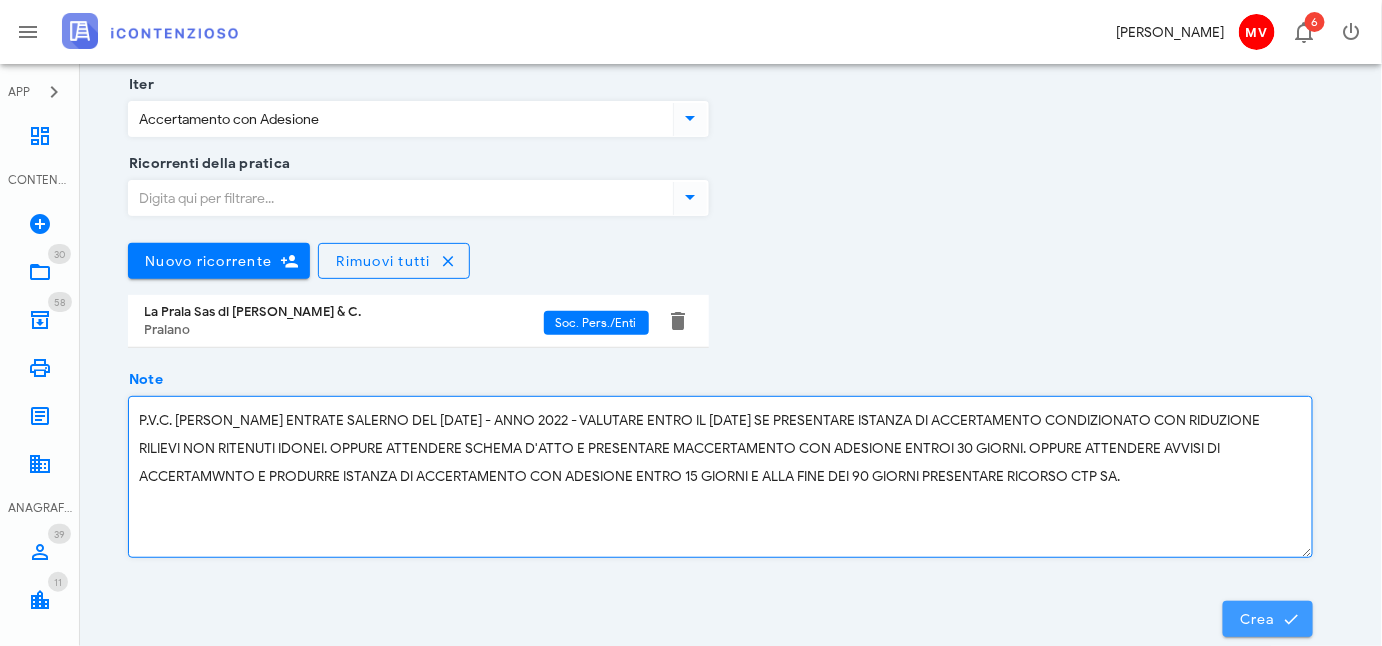 click on "Crea" at bounding box center (1268, 619) 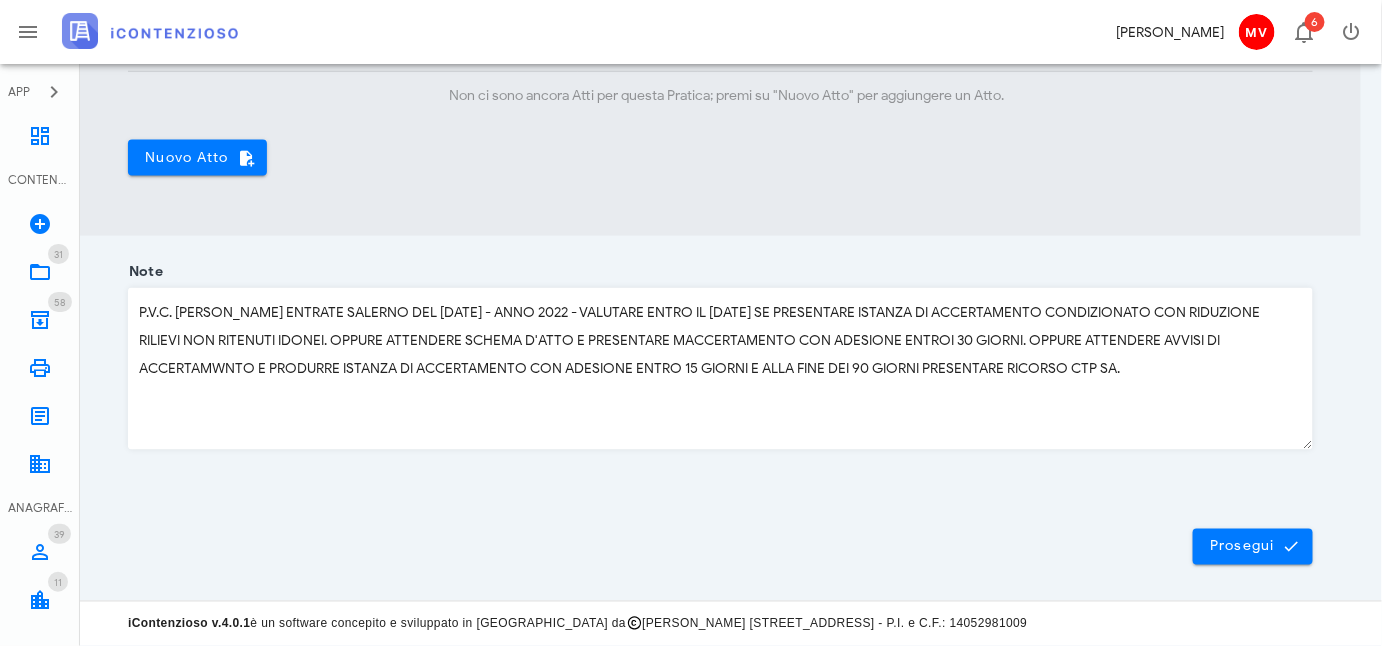 scroll, scrollTop: 826, scrollLeft: 0, axis: vertical 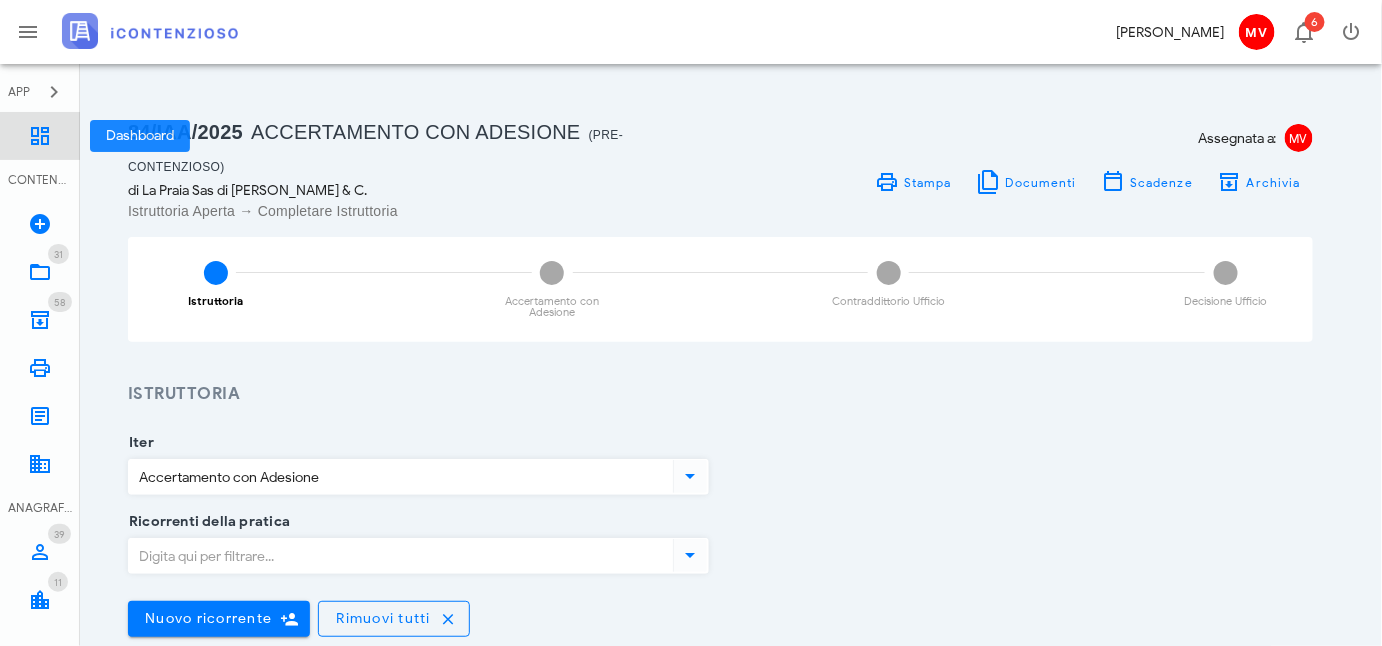 click at bounding box center [40, 136] 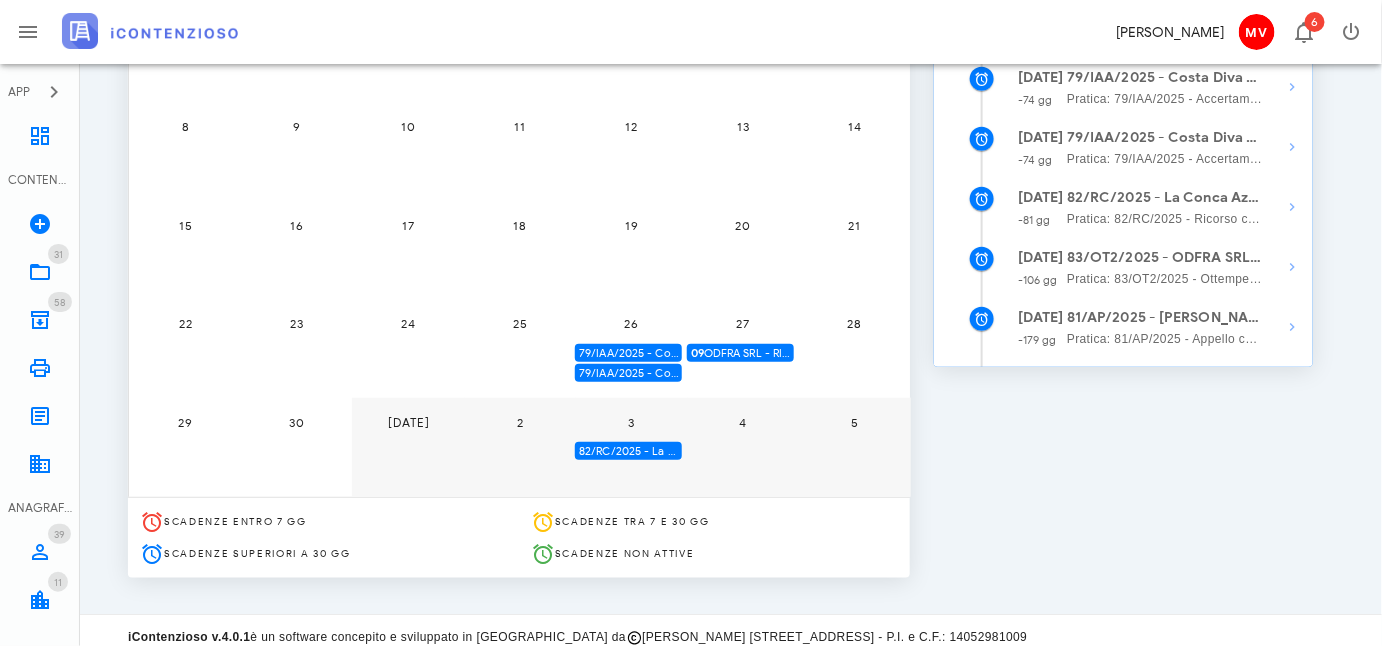 scroll, scrollTop: 389, scrollLeft: 0, axis: vertical 